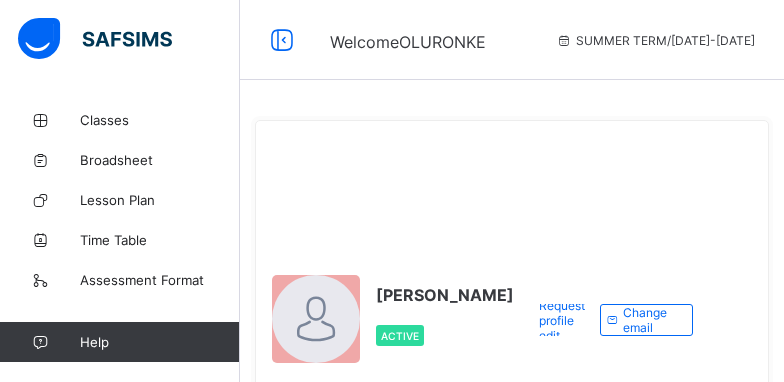scroll, scrollTop: 0, scrollLeft: 0, axis: both 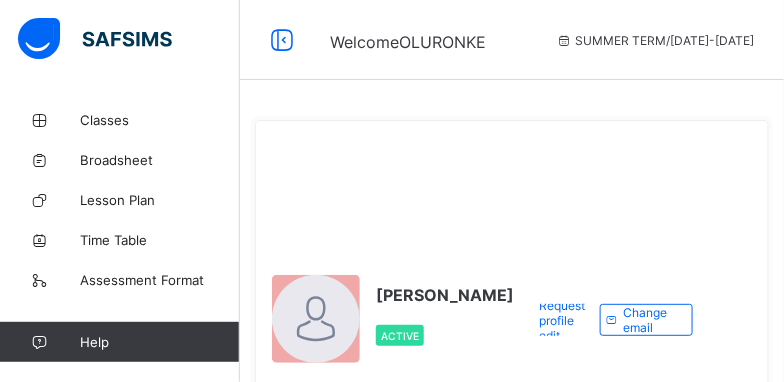 click at bounding box center [849, 39] 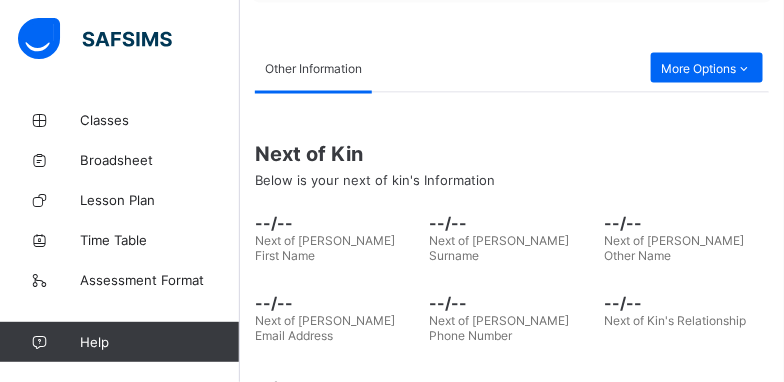 scroll, scrollTop: 745, scrollLeft: 0, axis: vertical 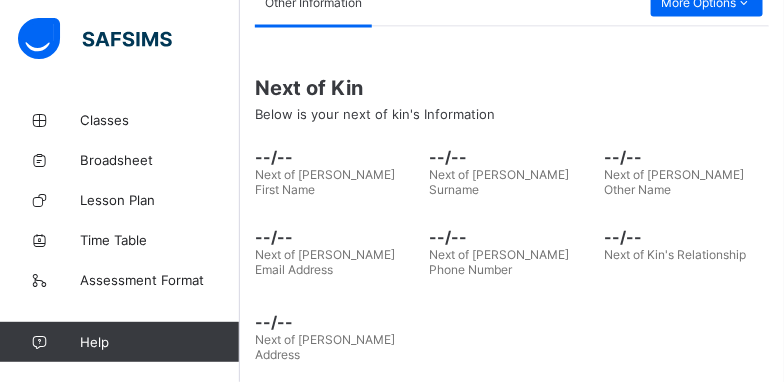 click on "Other Information Documents Edit Requests Other Information More Options   Next of Kin Below is your next of kin's Information --/-- Next of Kin's First Name --/-- Next of [PERSON_NAME] Surname --/-- Next of Kin's Other Name --/-- Next of Kin's Email Address --/-- Next of Kin's Phone Number --/-- Next of Kin's Relationship --/-- Next of [PERSON_NAME] Address T   Staff Date Created Status Action   Customers There are currently no records." at bounding box center [512, 175] 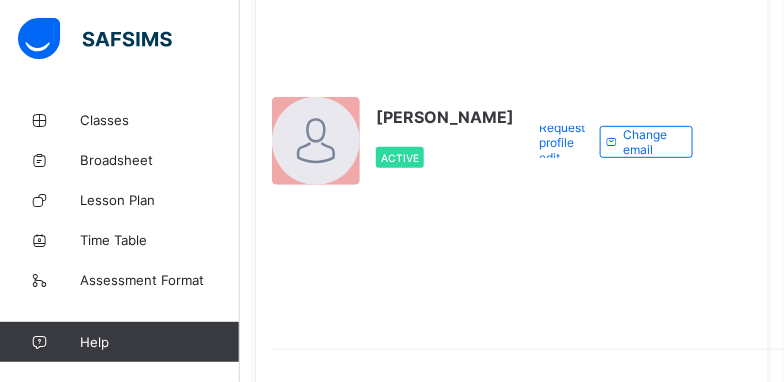 scroll, scrollTop: 138, scrollLeft: 0, axis: vertical 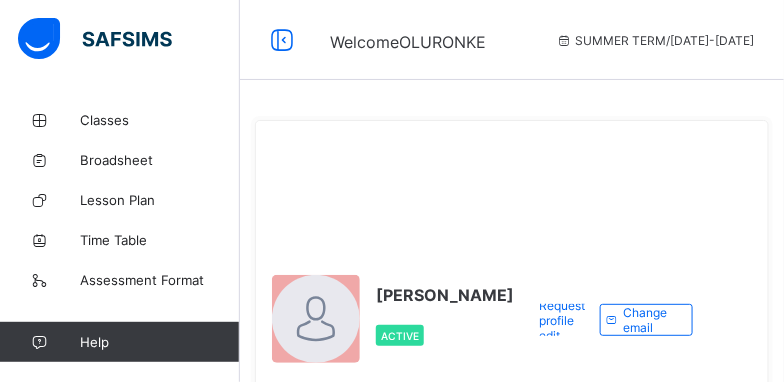click at bounding box center [849, 39] 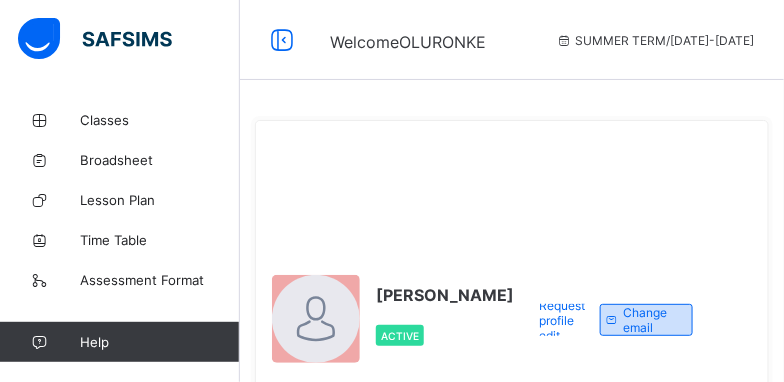 click on "Change email" at bounding box center (650, 320) 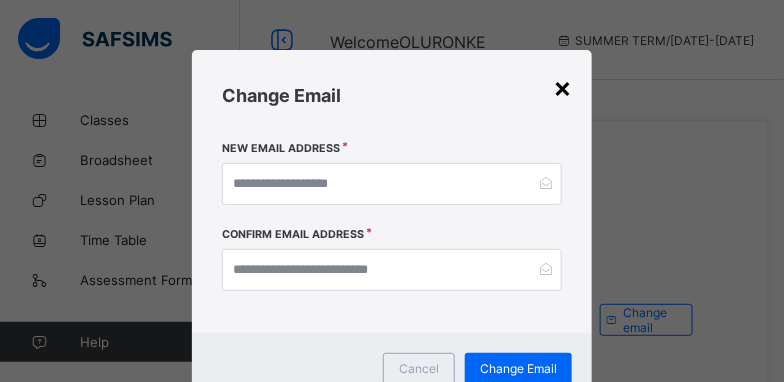 click on "×" at bounding box center [562, 87] 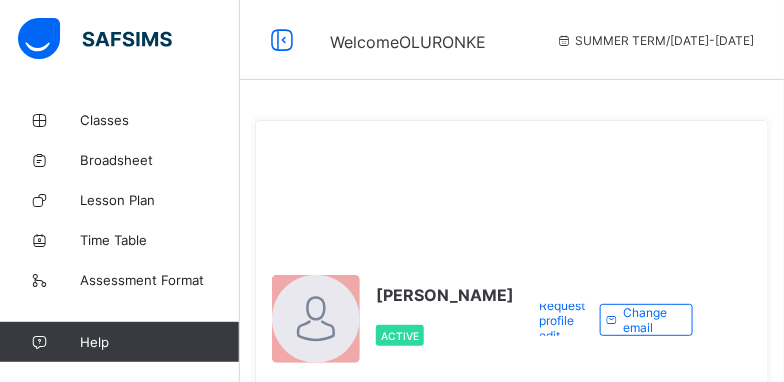 click on "SUMMER TERM  /  [DATE]-[DATE]   [PERSON_NAME] [EMAIL_ADDRESS][DOMAIN_NAME]" at bounding box center (963, 40) 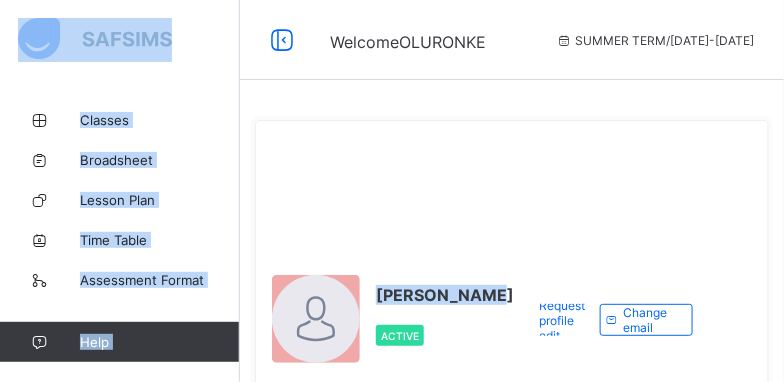 drag, startPoint x: 778, startPoint y: 33, endPoint x: 398, endPoint y: 297, distance: 462.70508 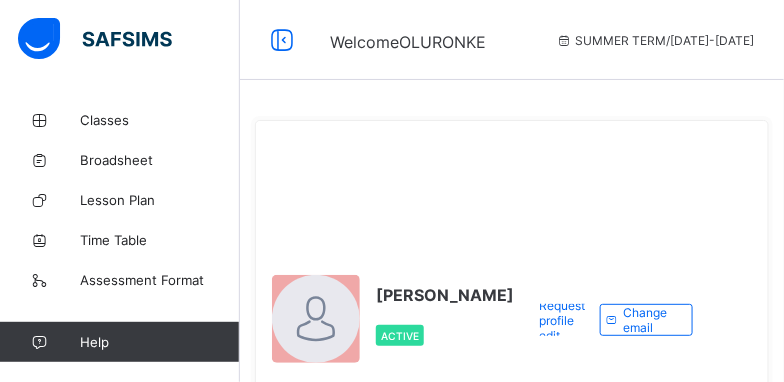 click on "Request profile edit Change email" at bounding box center [613, 320] 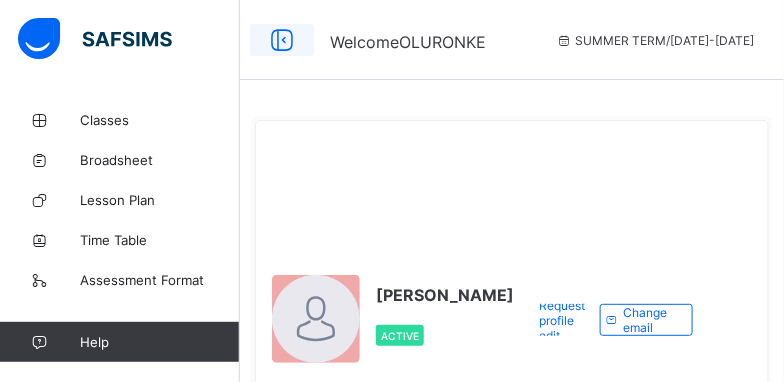 click at bounding box center [282, 40] 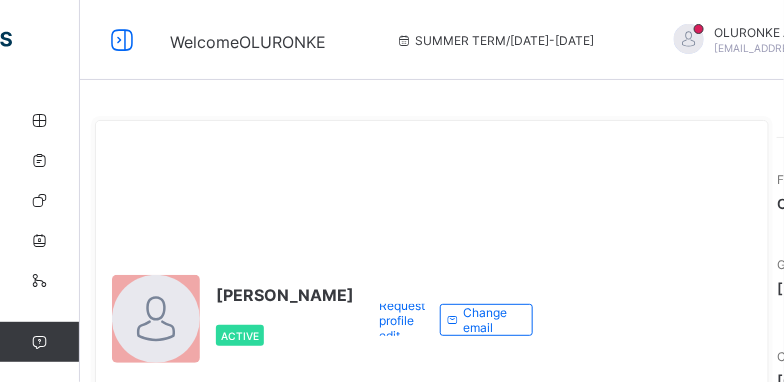 click at bounding box center [915, 41] 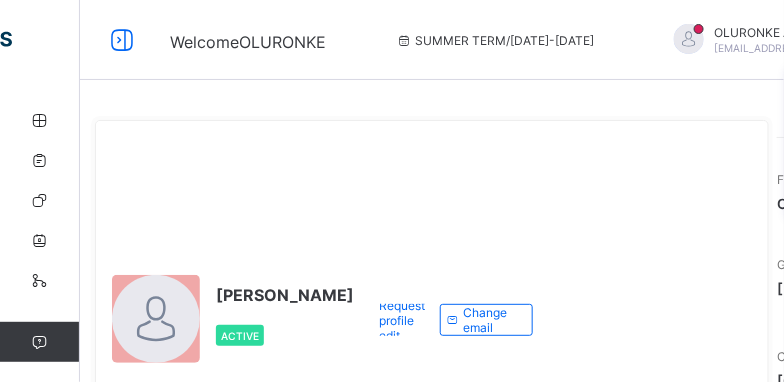 click on "Logout" at bounding box center (860, 197) 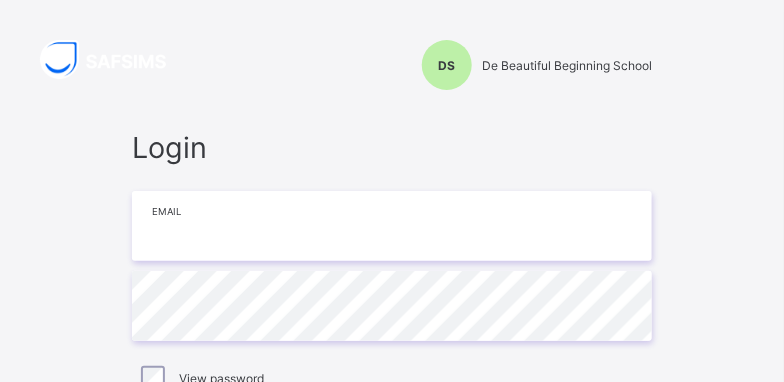 type on "**********" 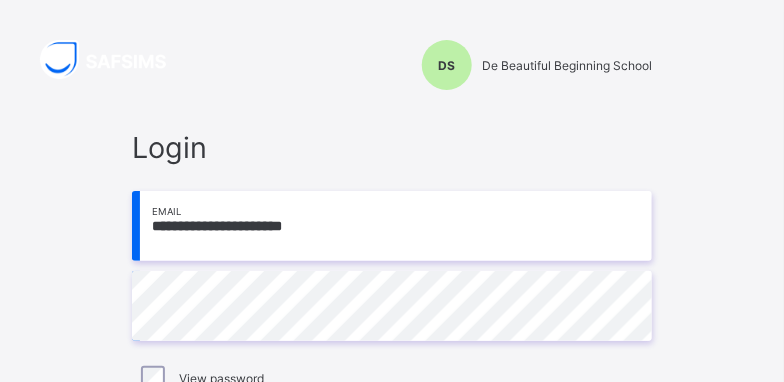click on "**********" at bounding box center (392, 333) 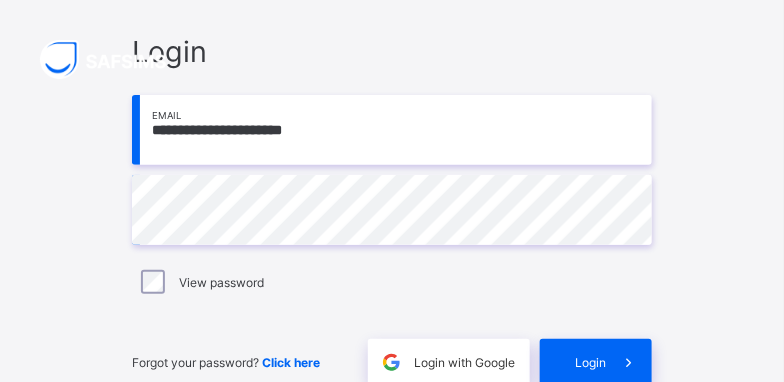 scroll, scrollTop: 120, scrollLeft: 0, axis: vertical 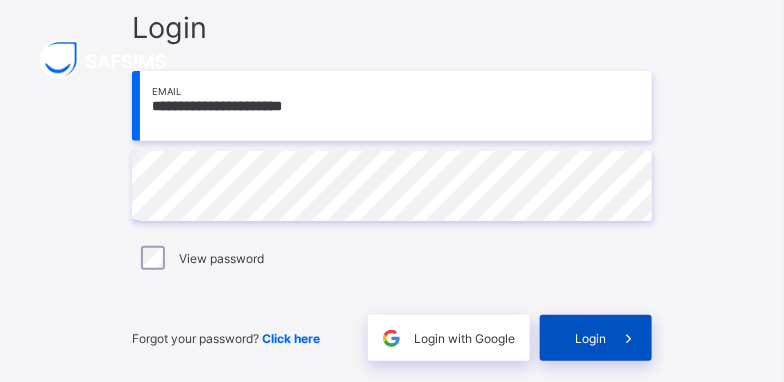 click on "Login" at bounding box center (590, 338) 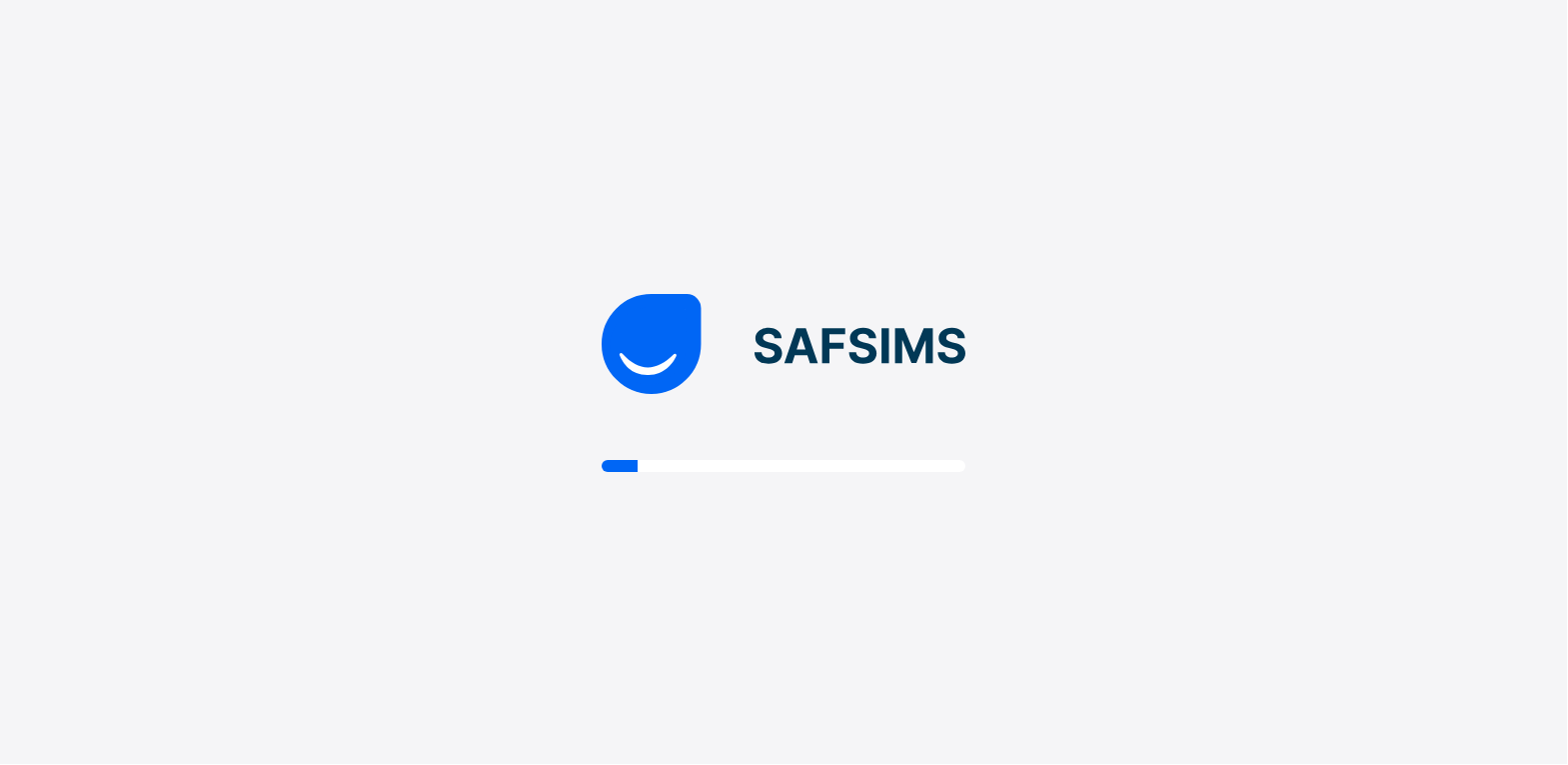 scroll, scrollTop: 0, scrollLeft: 0, axis: both 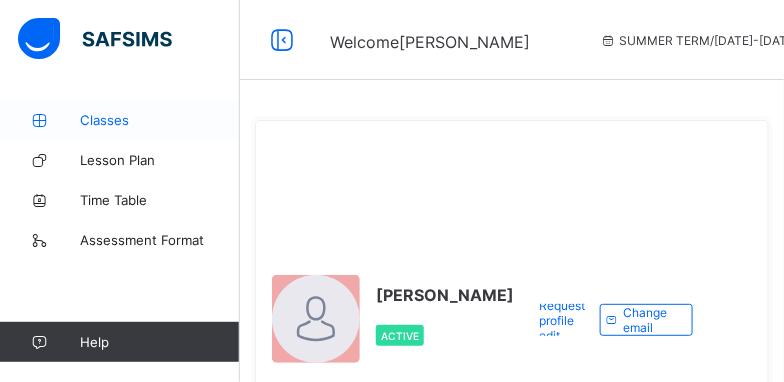 click on "Classes" at bounding box center (160, 120) 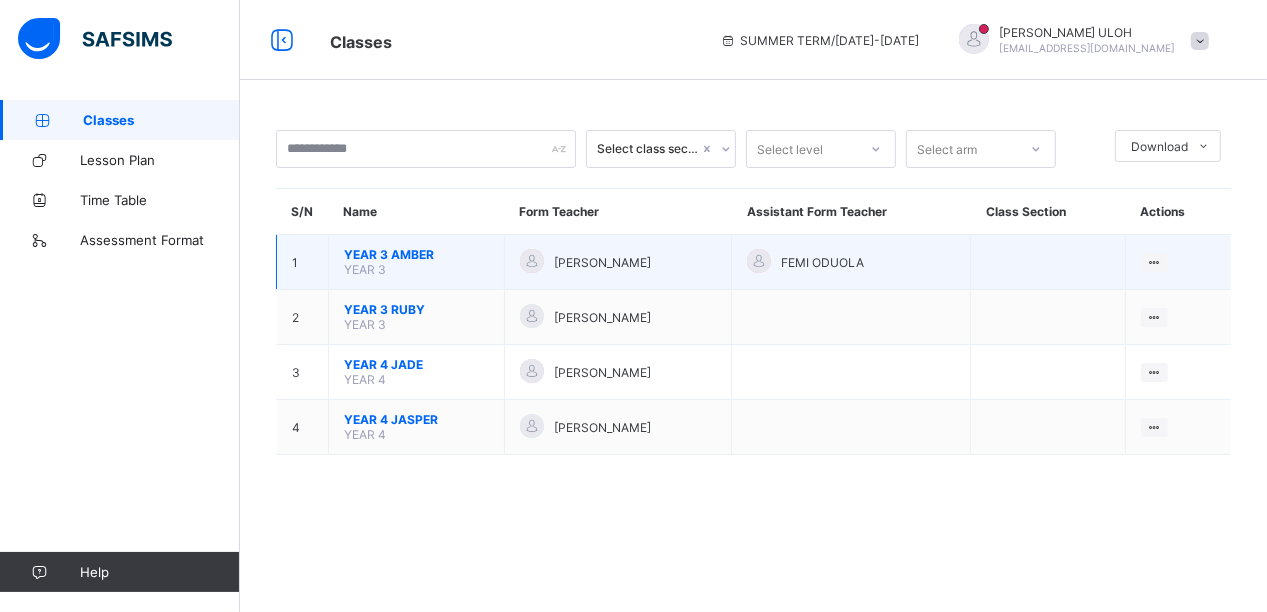 click on "YEAR 3" at bounding box center (365, 269) 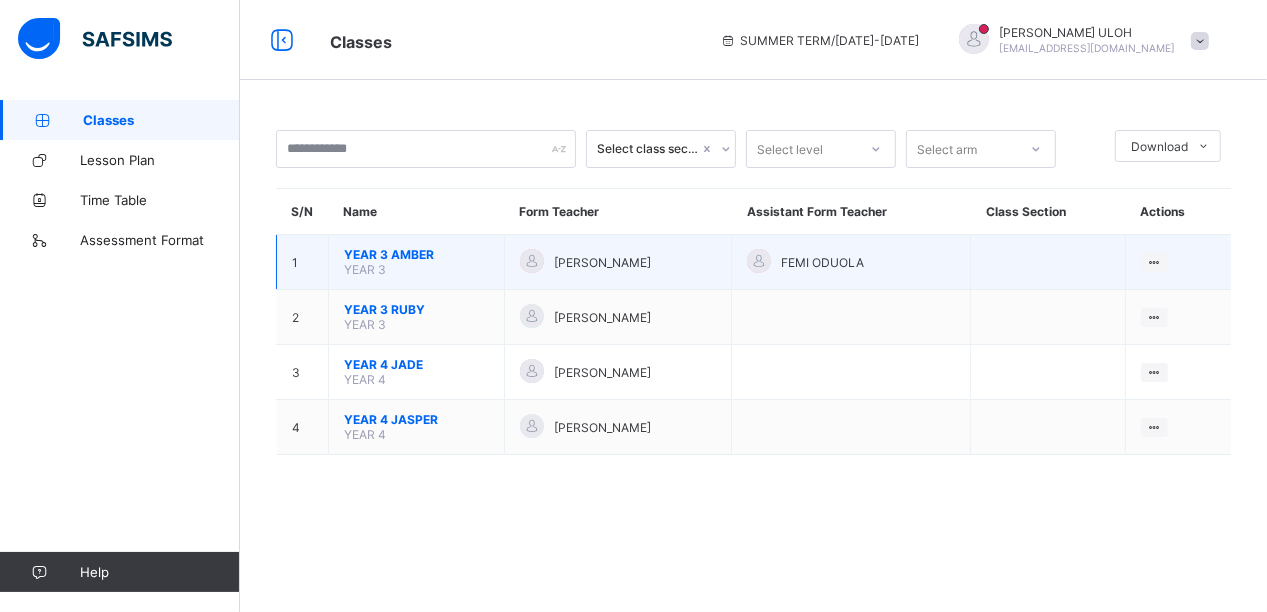 click on "YEAR 3    AMBER" at bounding box center [416, 254] 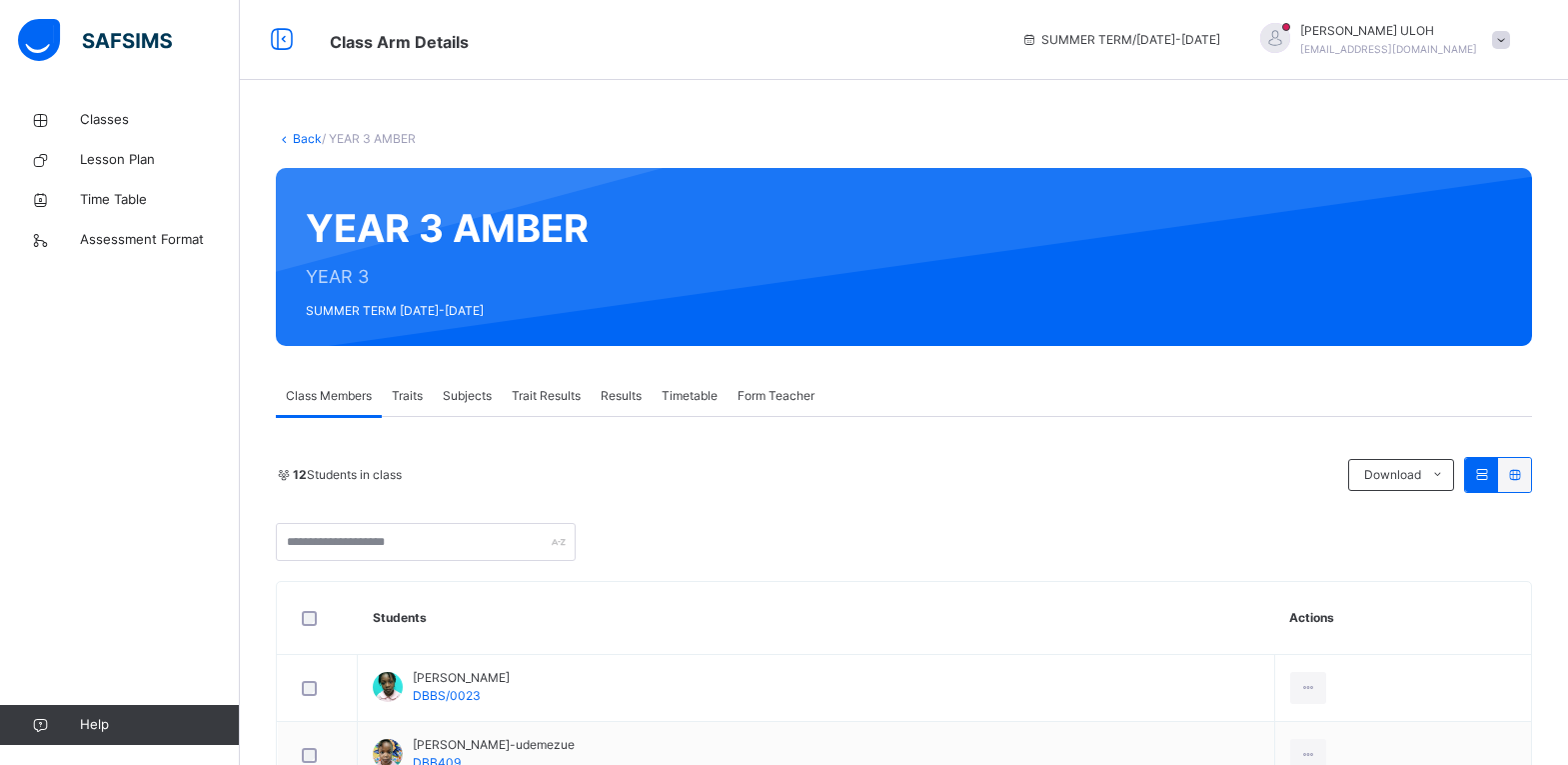 click on "Subjects" at bounding box center [467, 396] 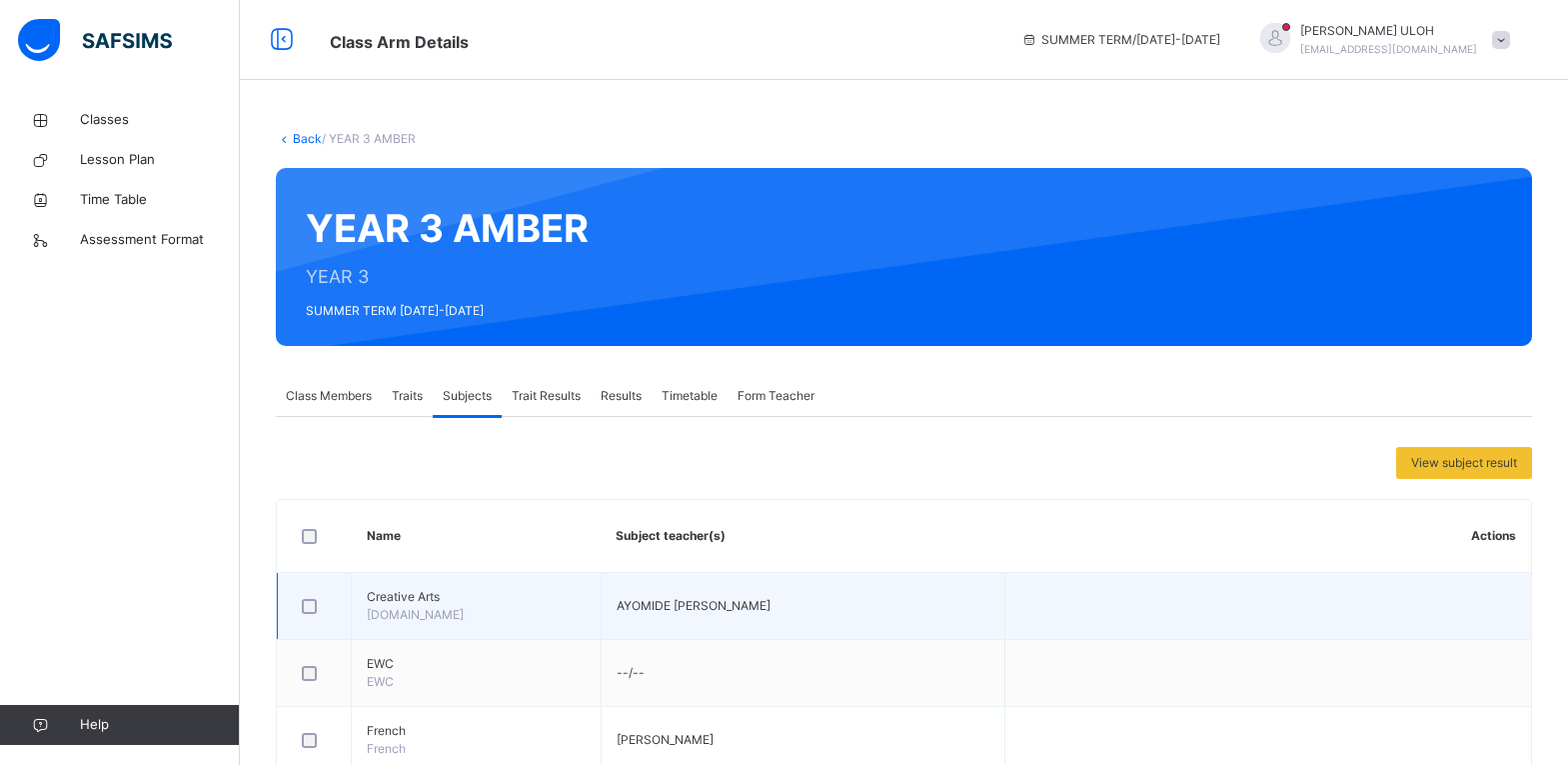 click at bounding box center (1267, 606) 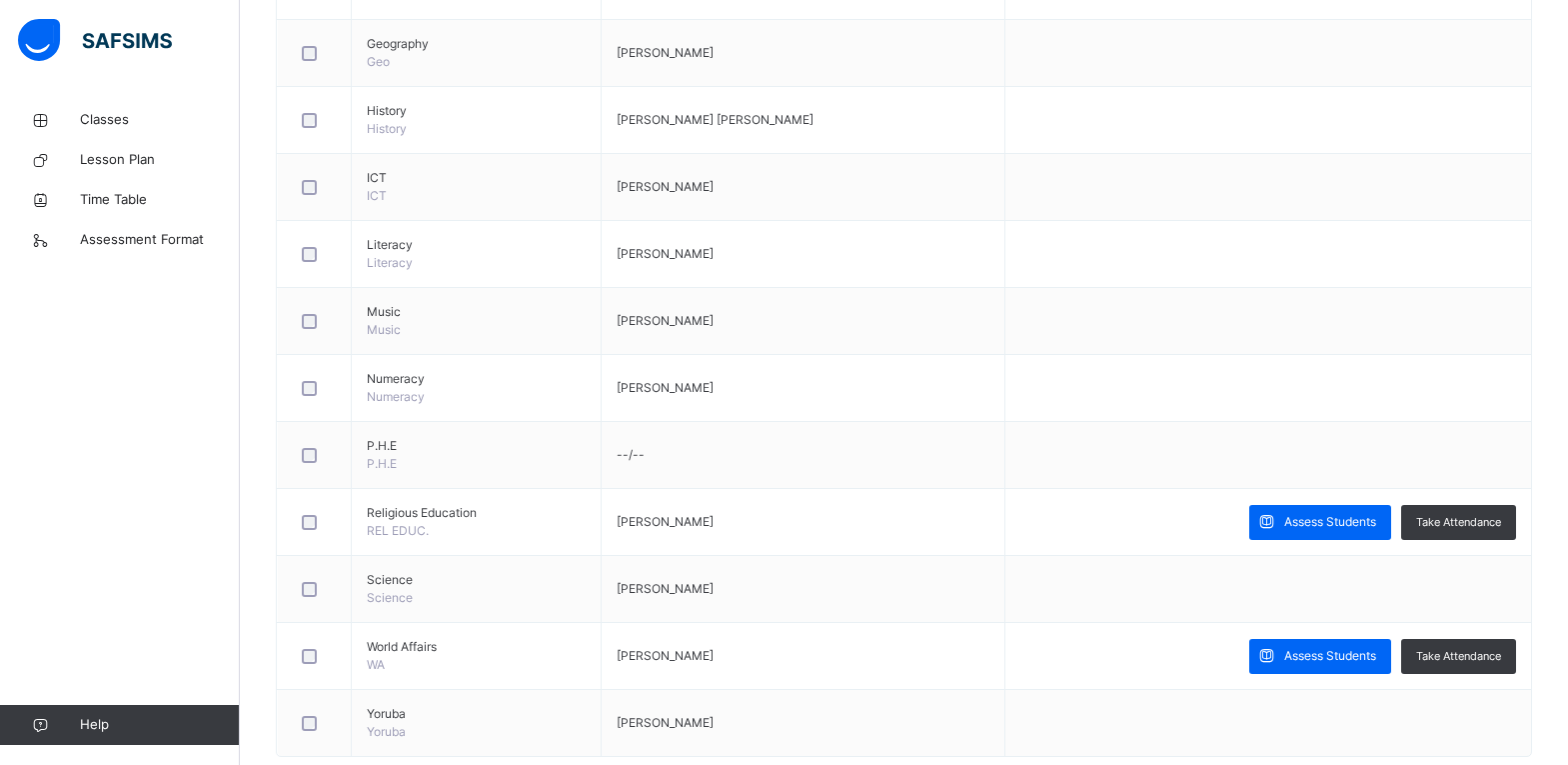 scroll, scrollTop: 796, scrollLeft: 0, axis: vertical 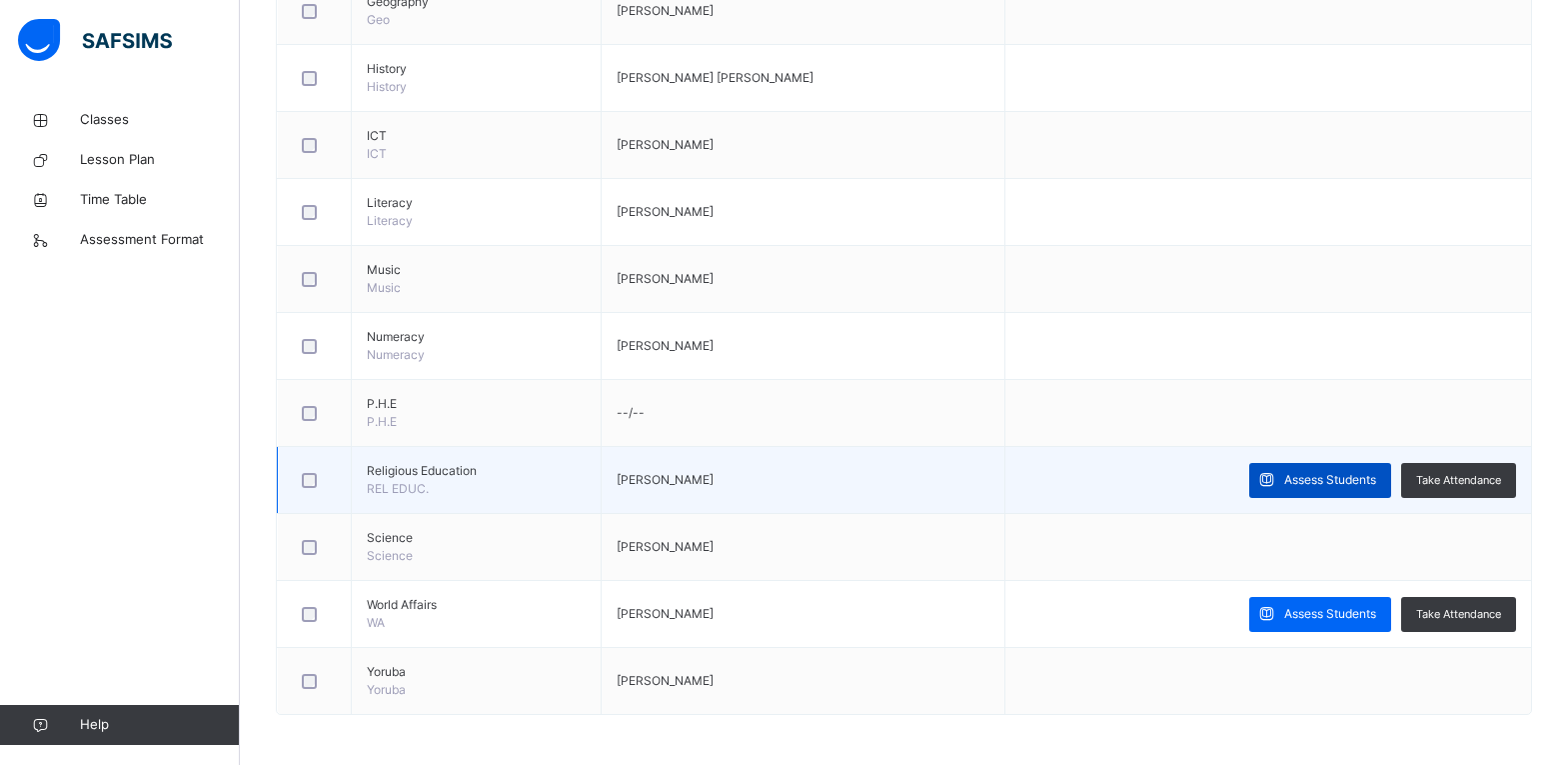 click on "Assess Students" at bounding box center (1330, 480) 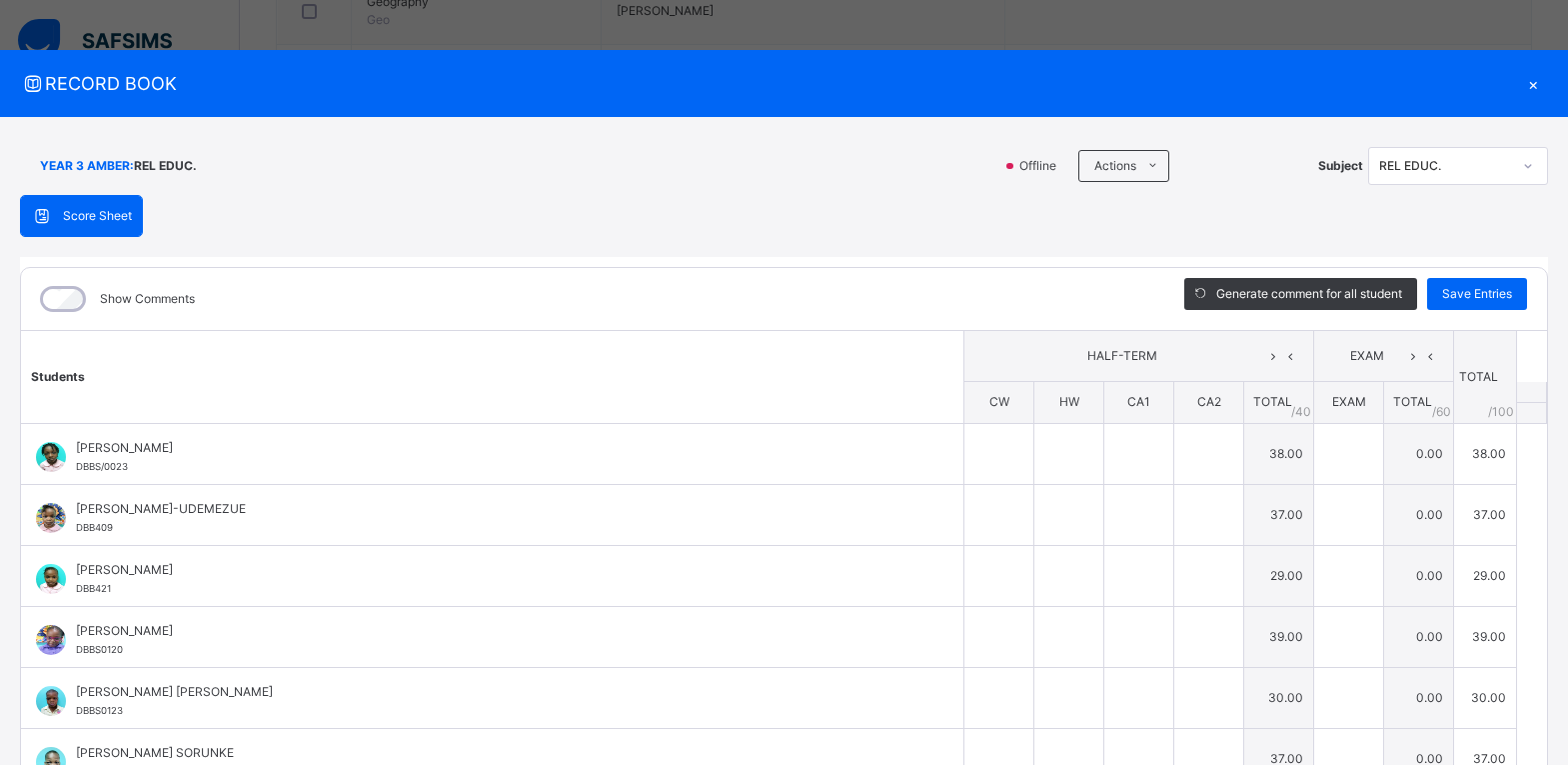 type on "**" 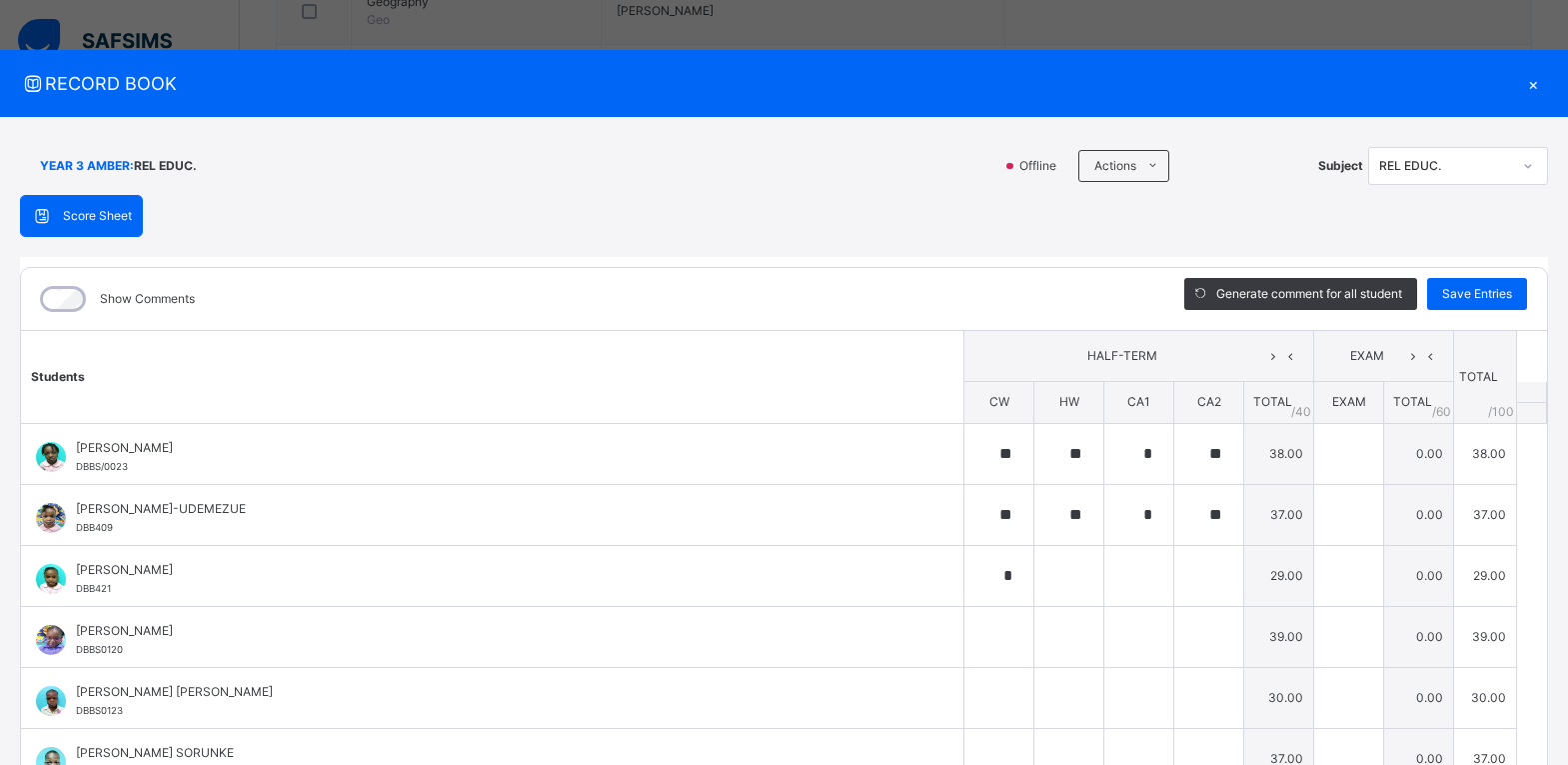 type on "**" 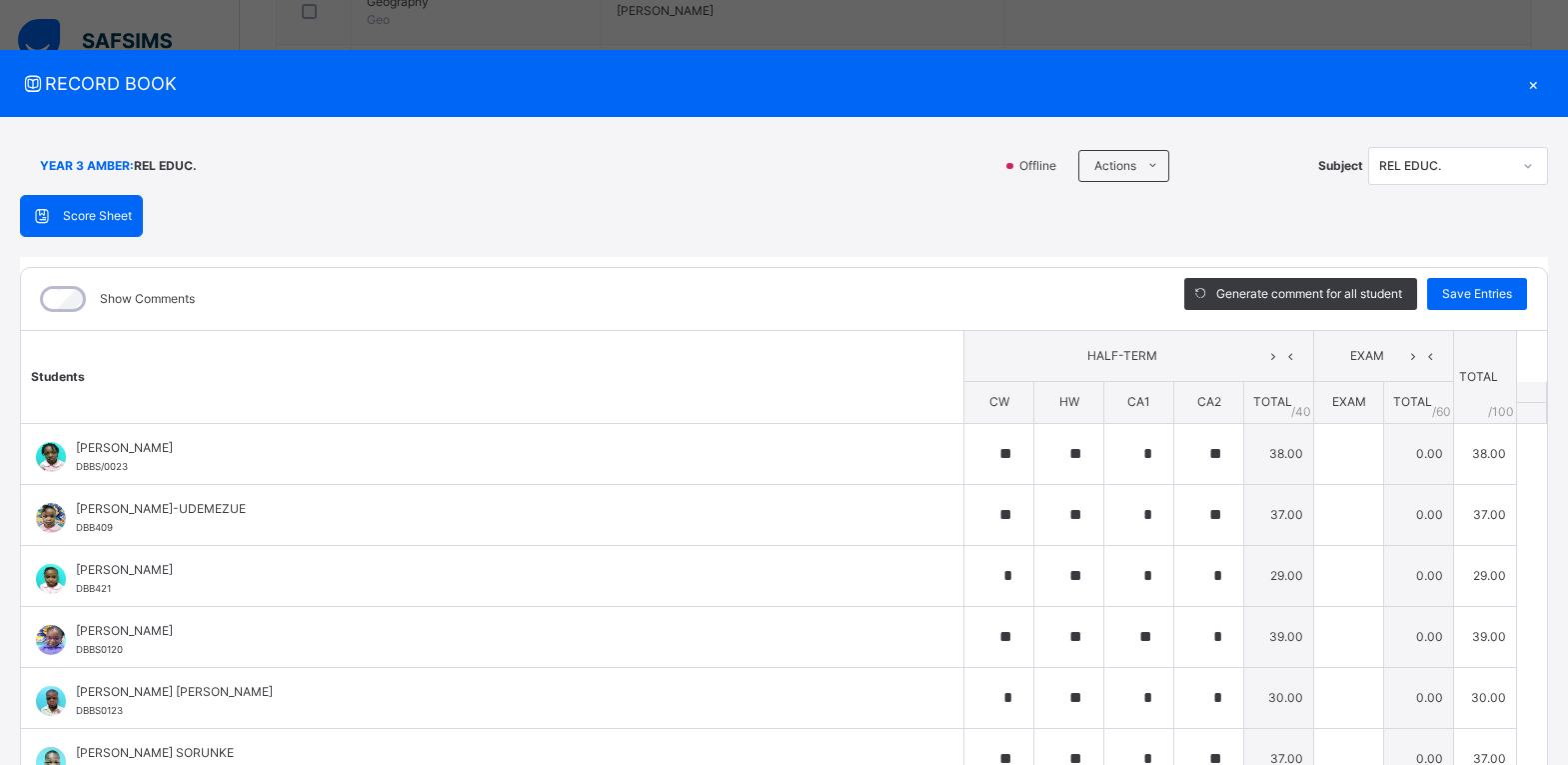 scroll, scrollTop: 146, scrollLeft: 0, axis: vertical 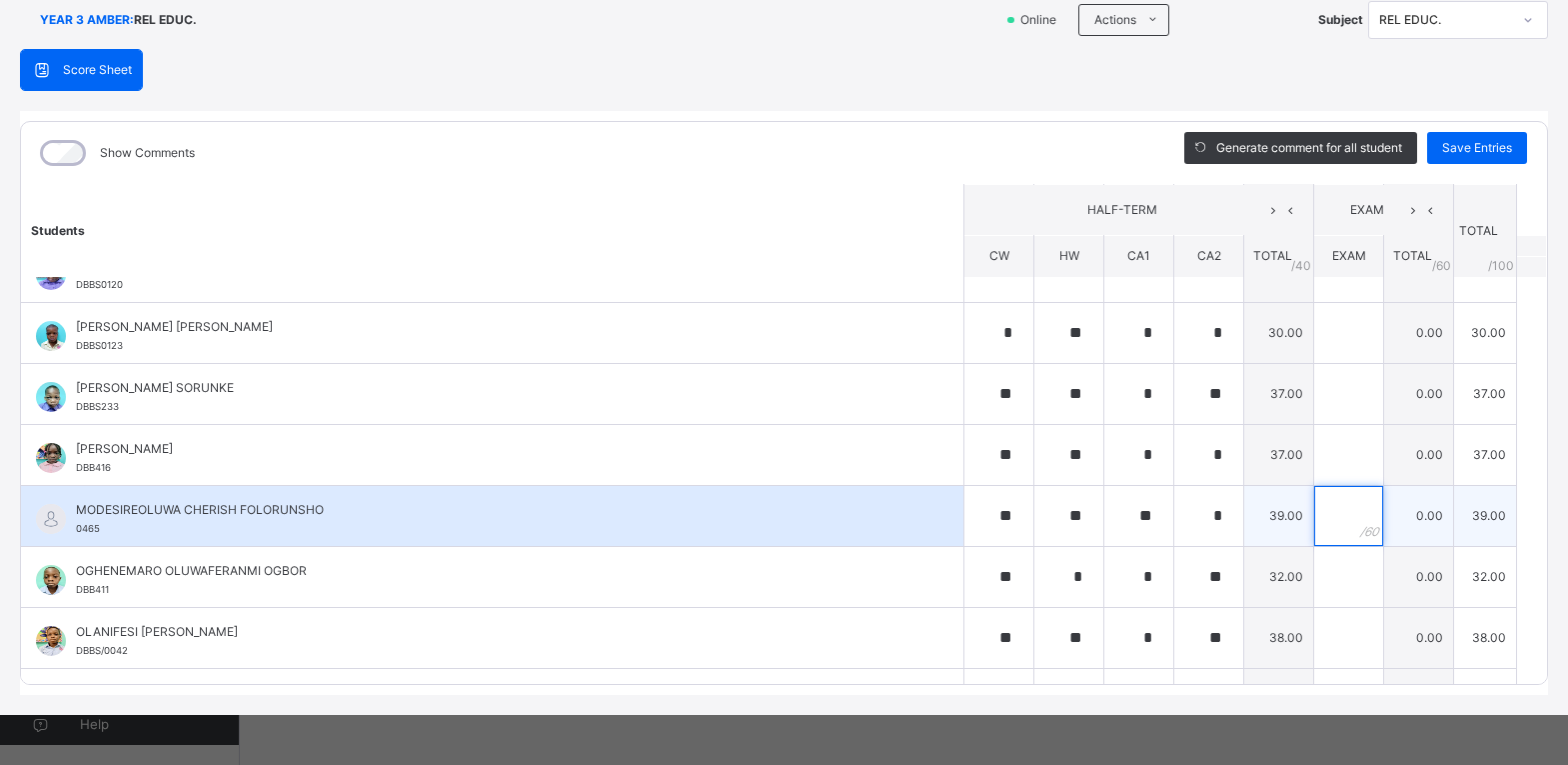 click at bounding box center [1348, 516] 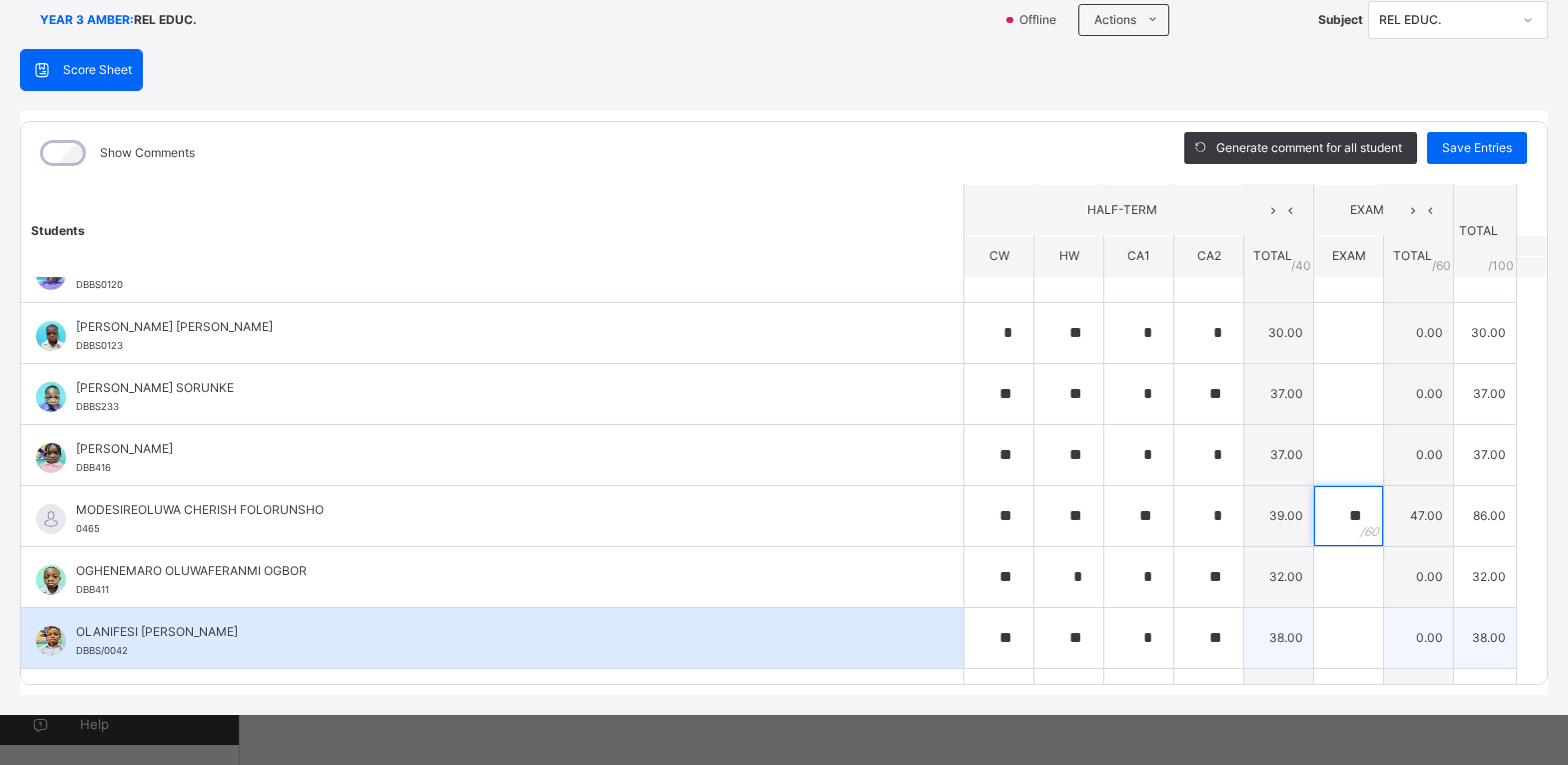 type on "**" 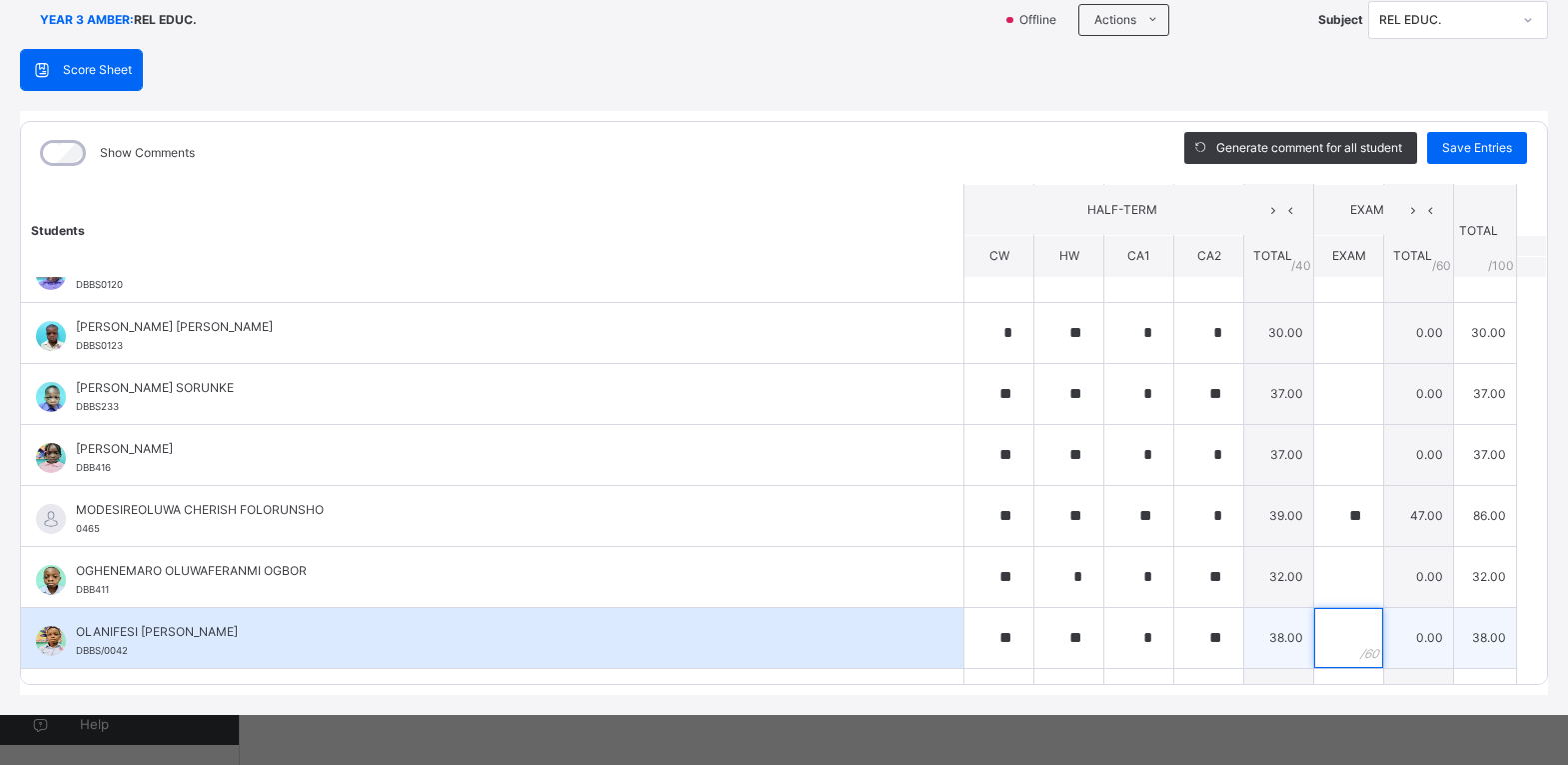 click at bounding box center (1348, 638) 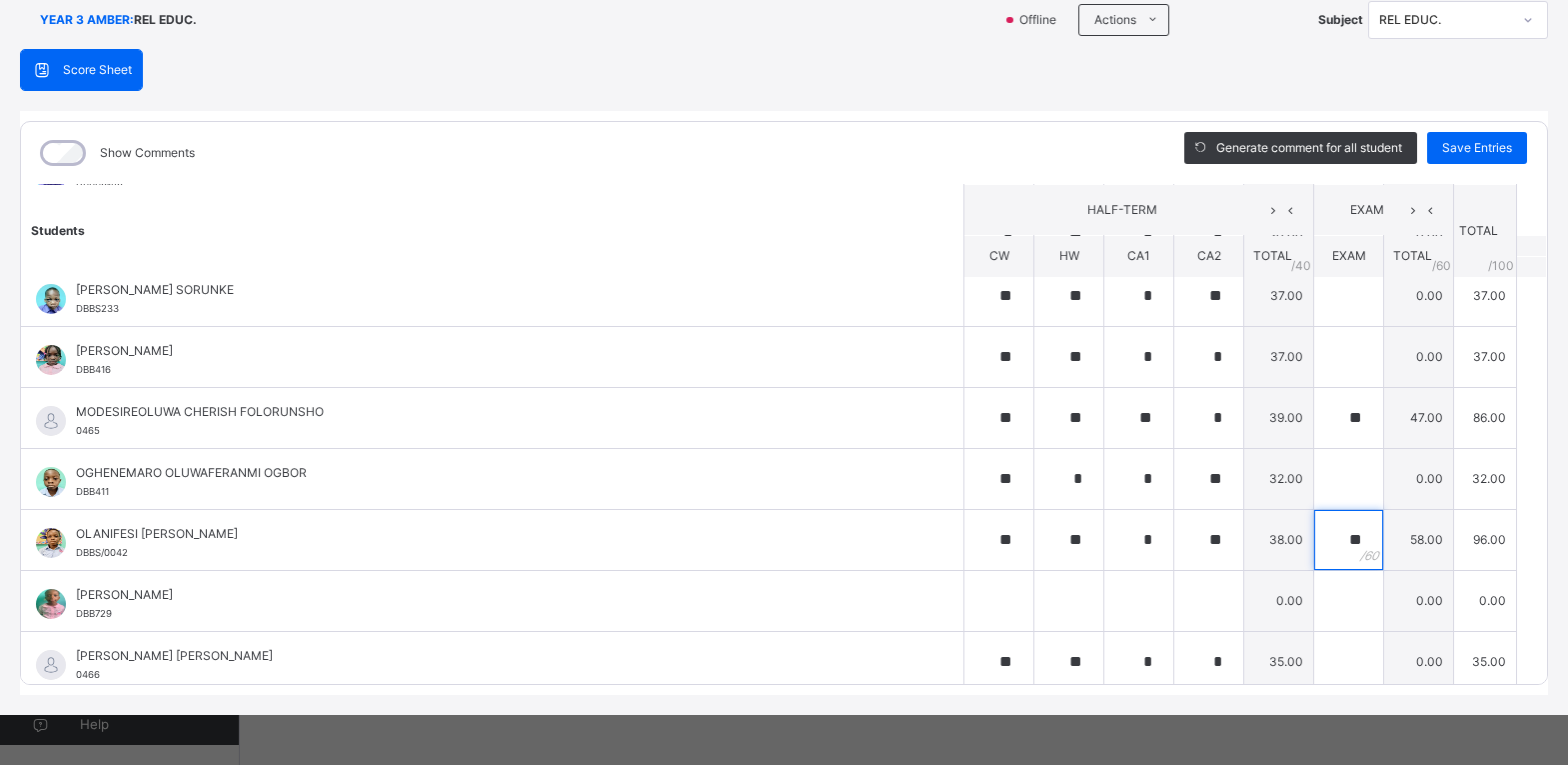 scroll, scrollTop: 326, scrollLeft: 0, axis: vertical 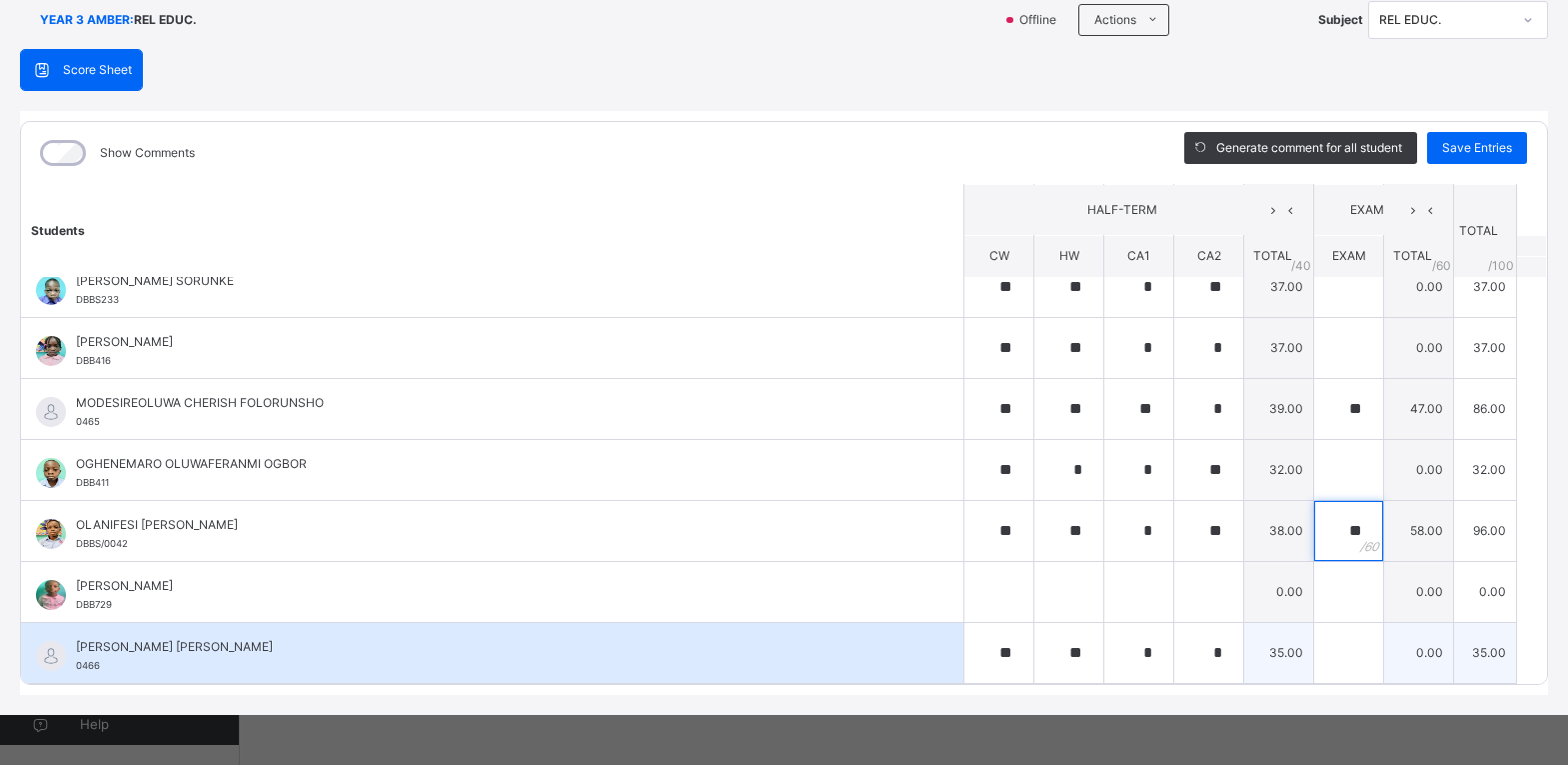 type on "**" 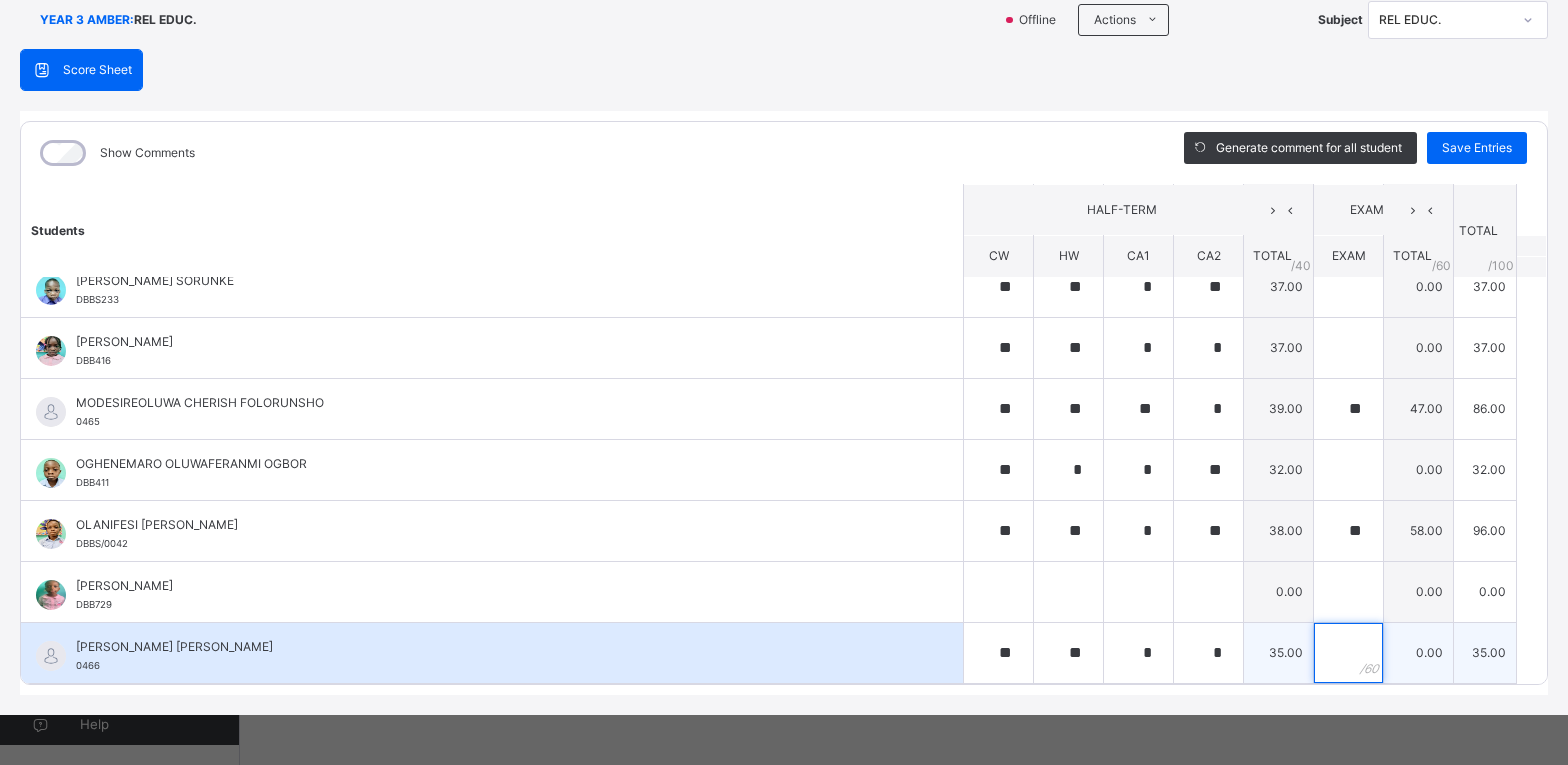 click at bounding box center [1348, 653] 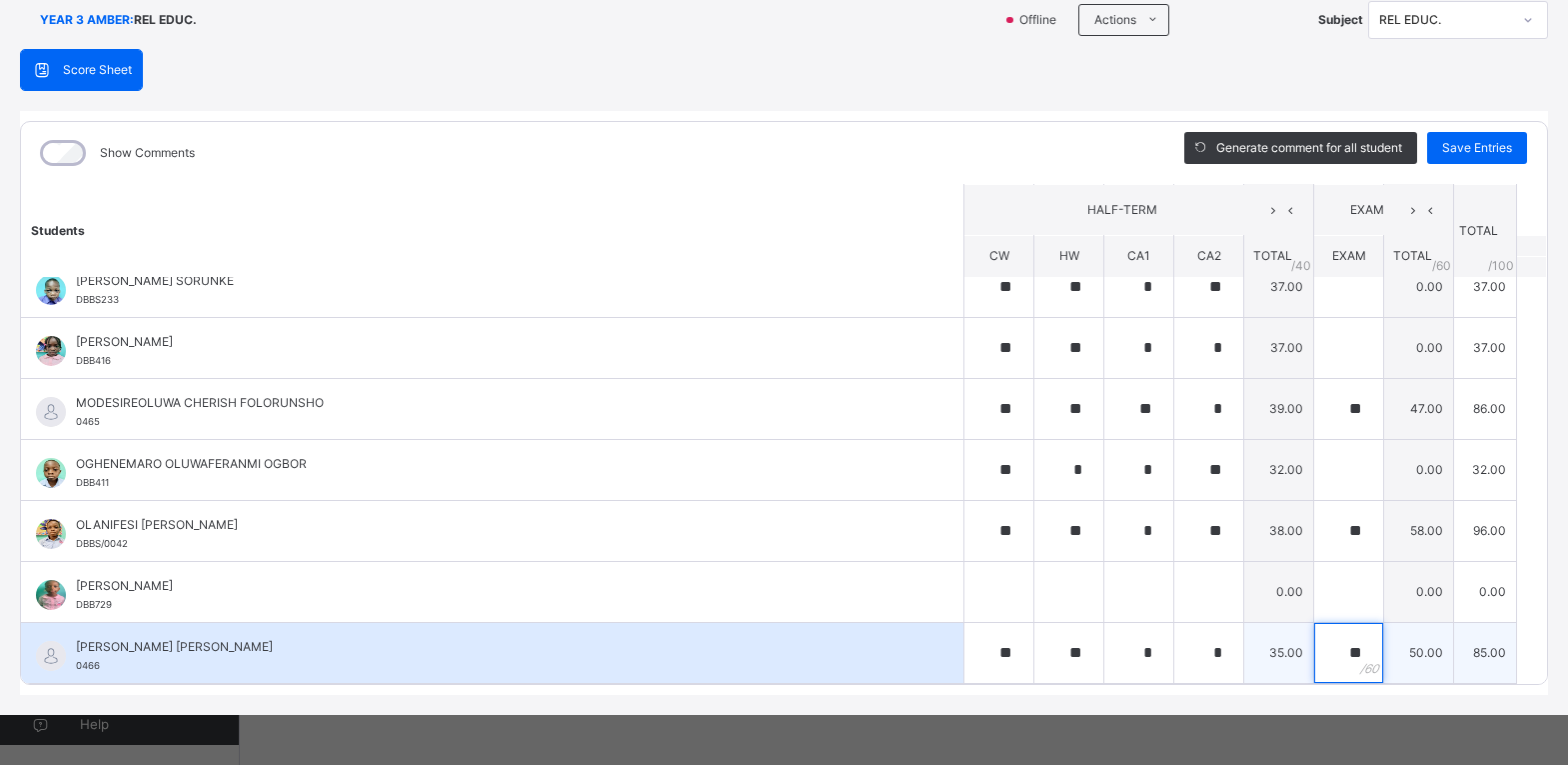 click on "**" at bounding box center [1348, 653] 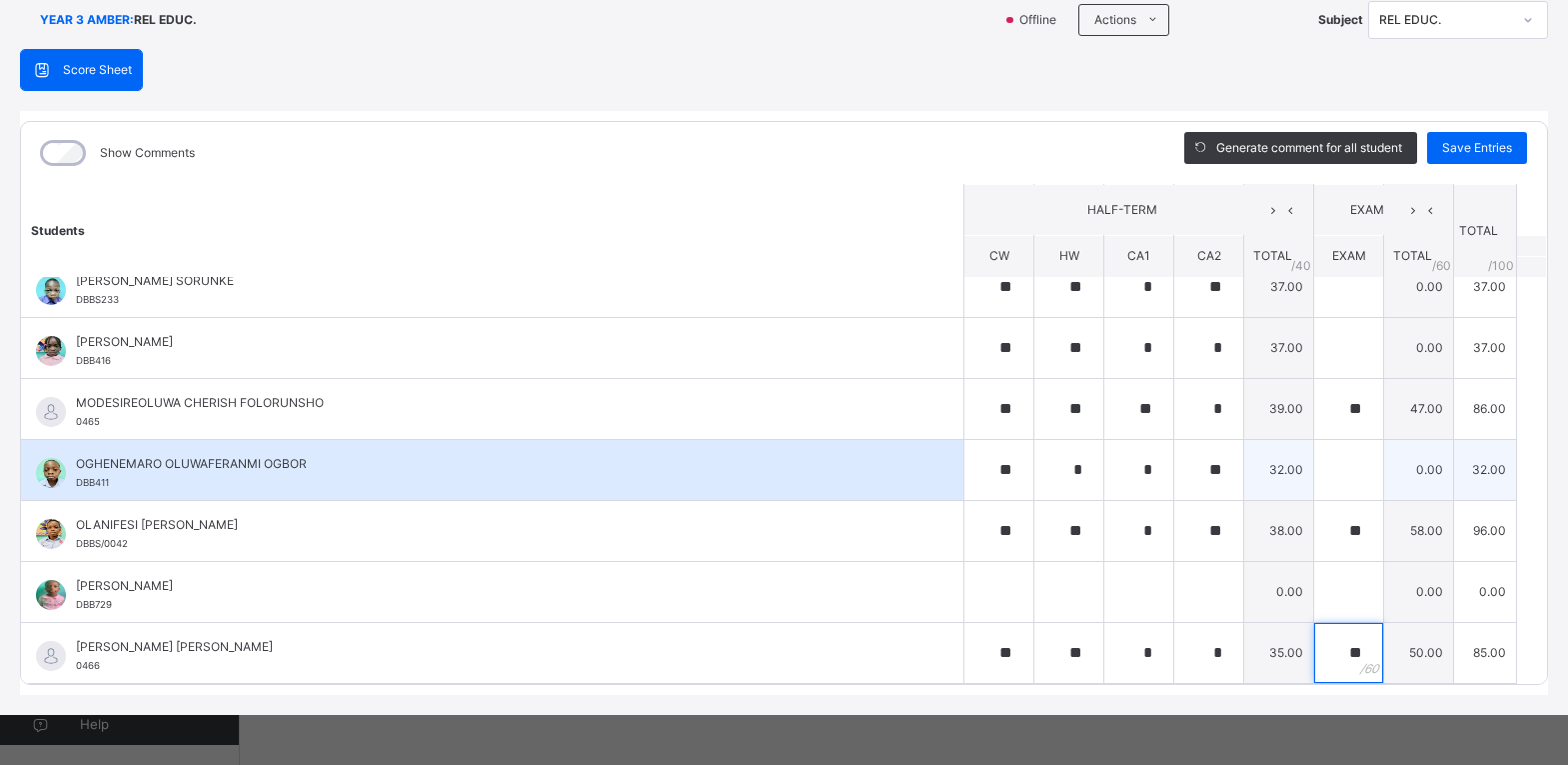 type on "**" 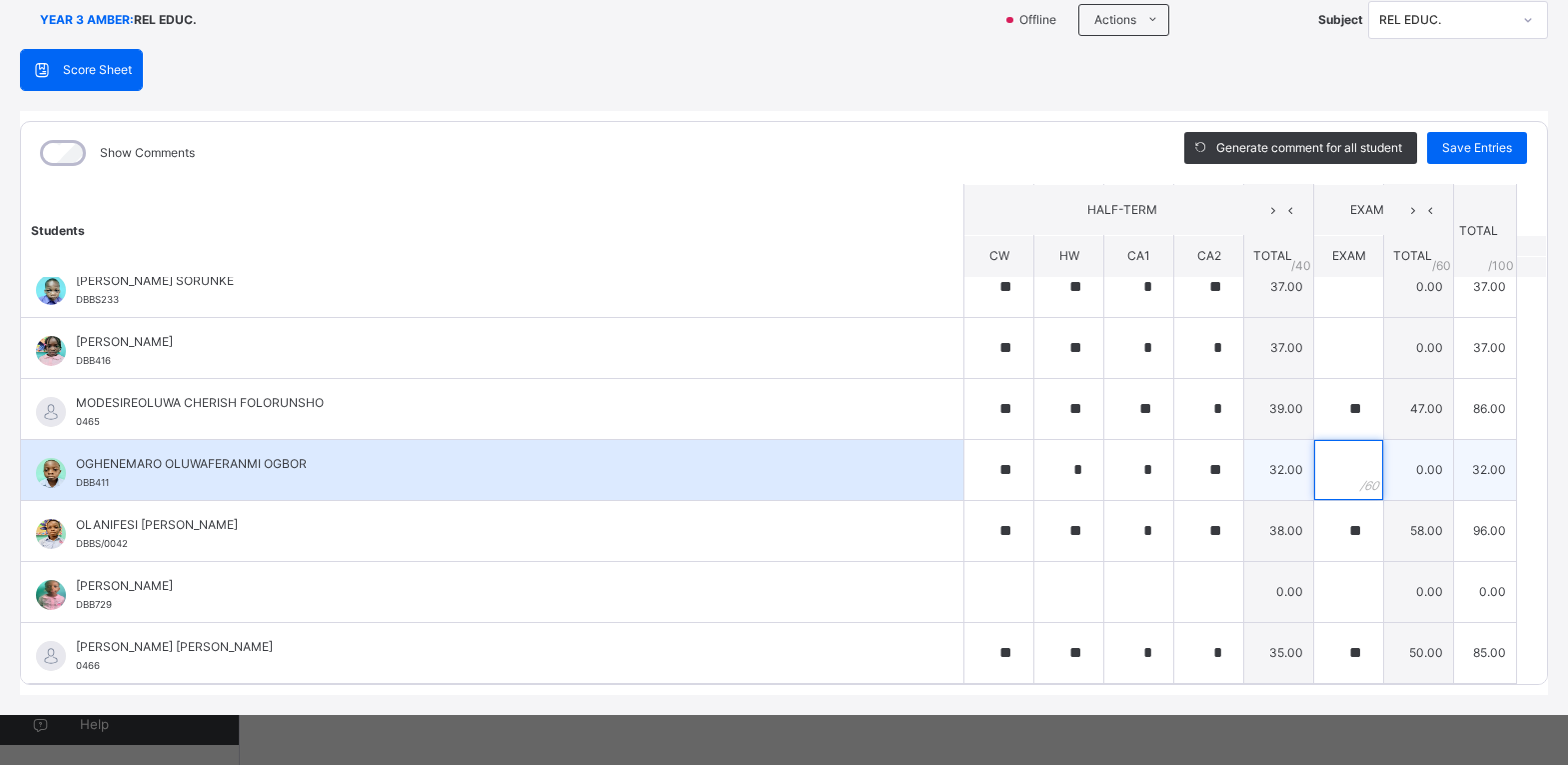click at bounding box center [1348, 470] 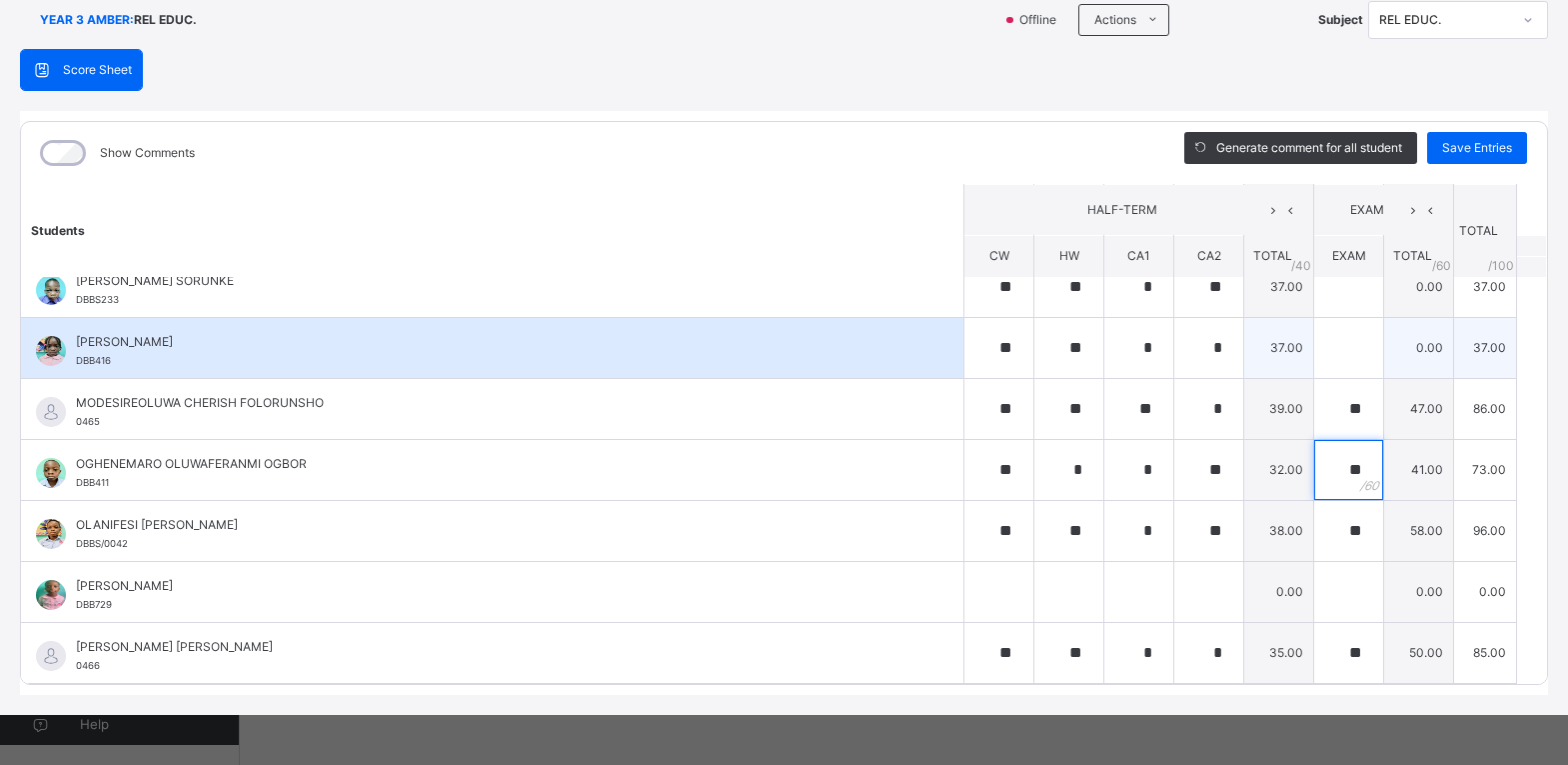 type on "**" 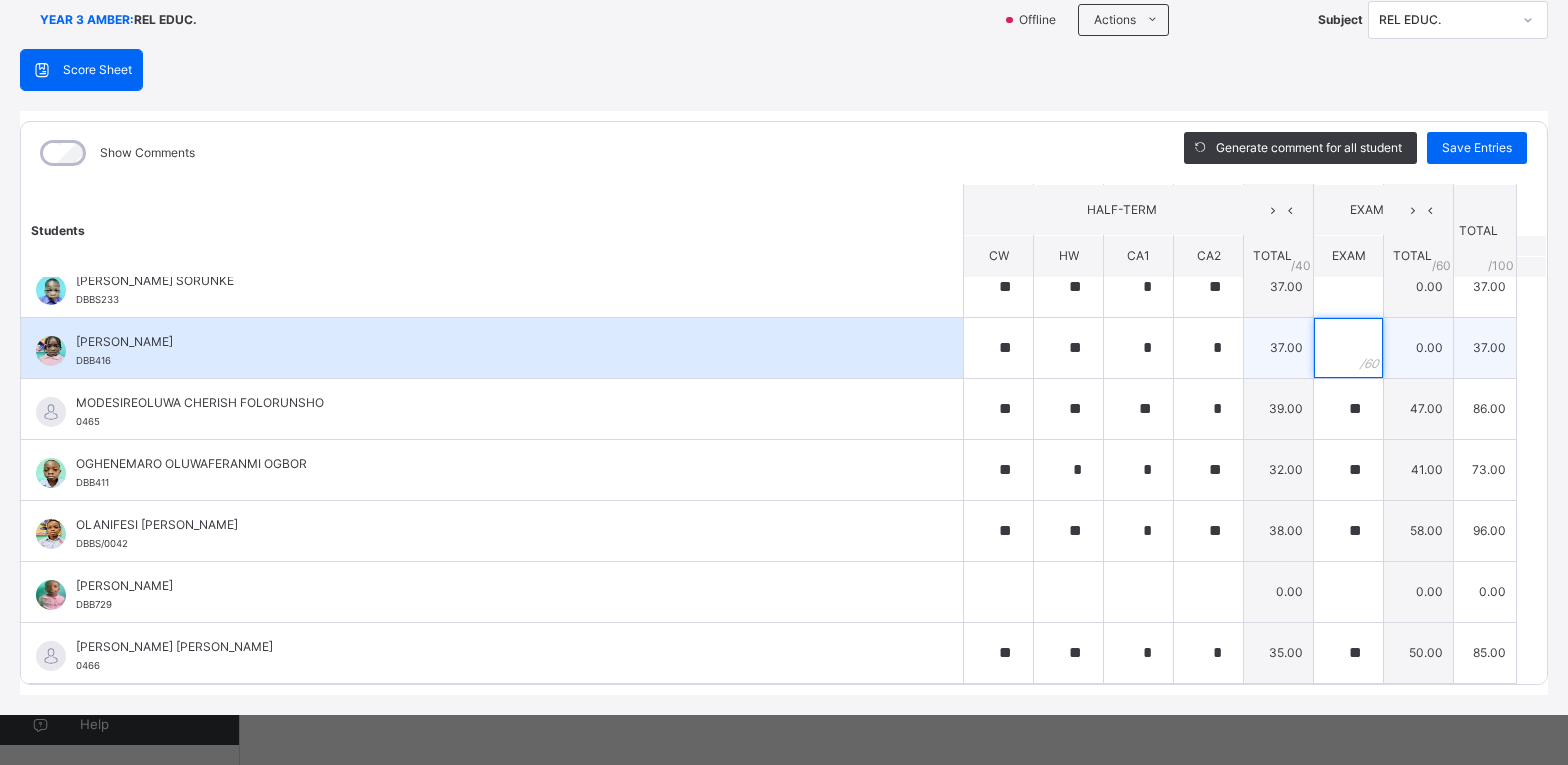 click at bounding box center (1348, 348) 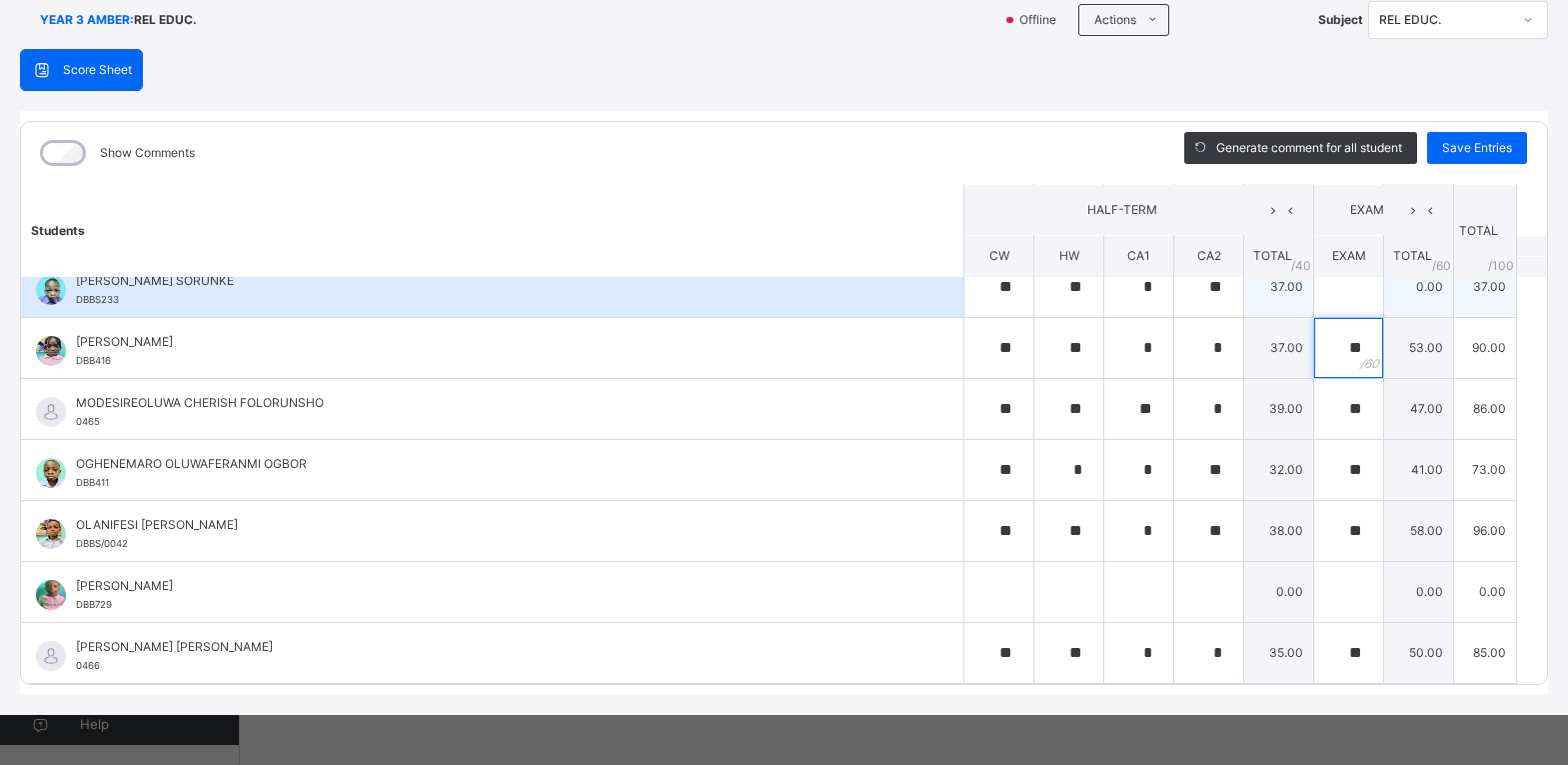 type on "**" 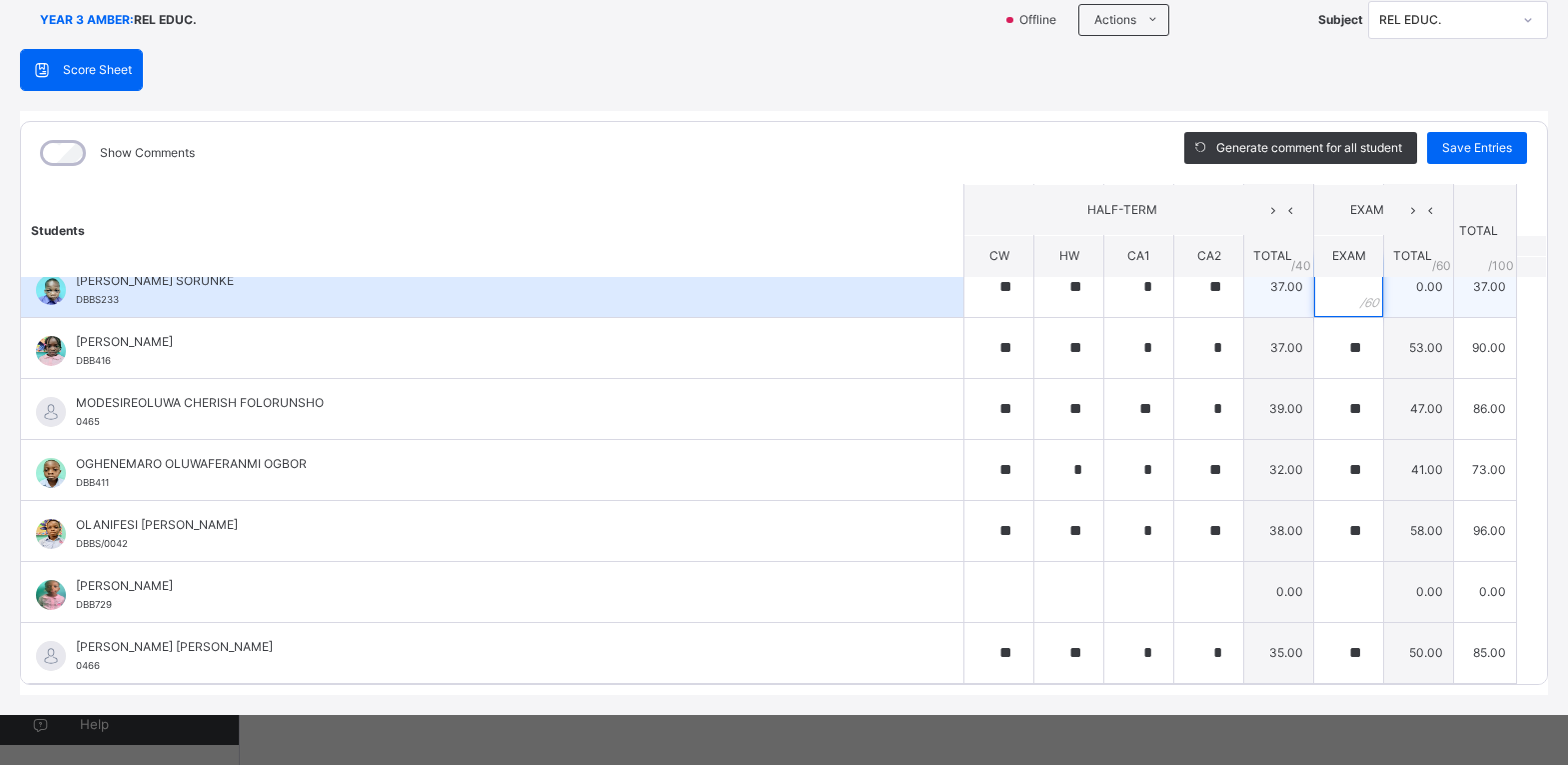 click at bounding box center [1348, 287] 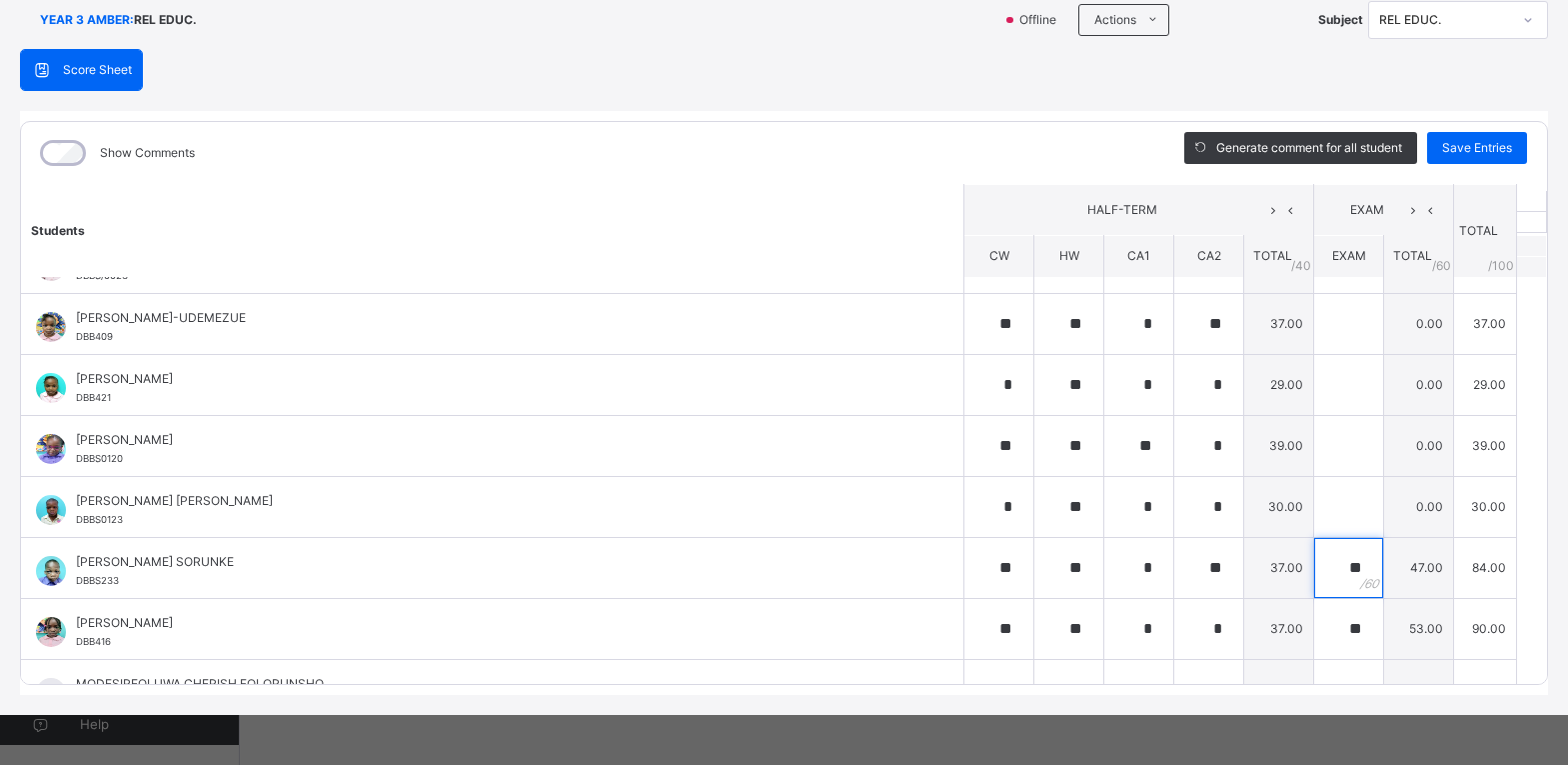scroll, scrollTop: 33, scrollLeft: 0, axis: vertical 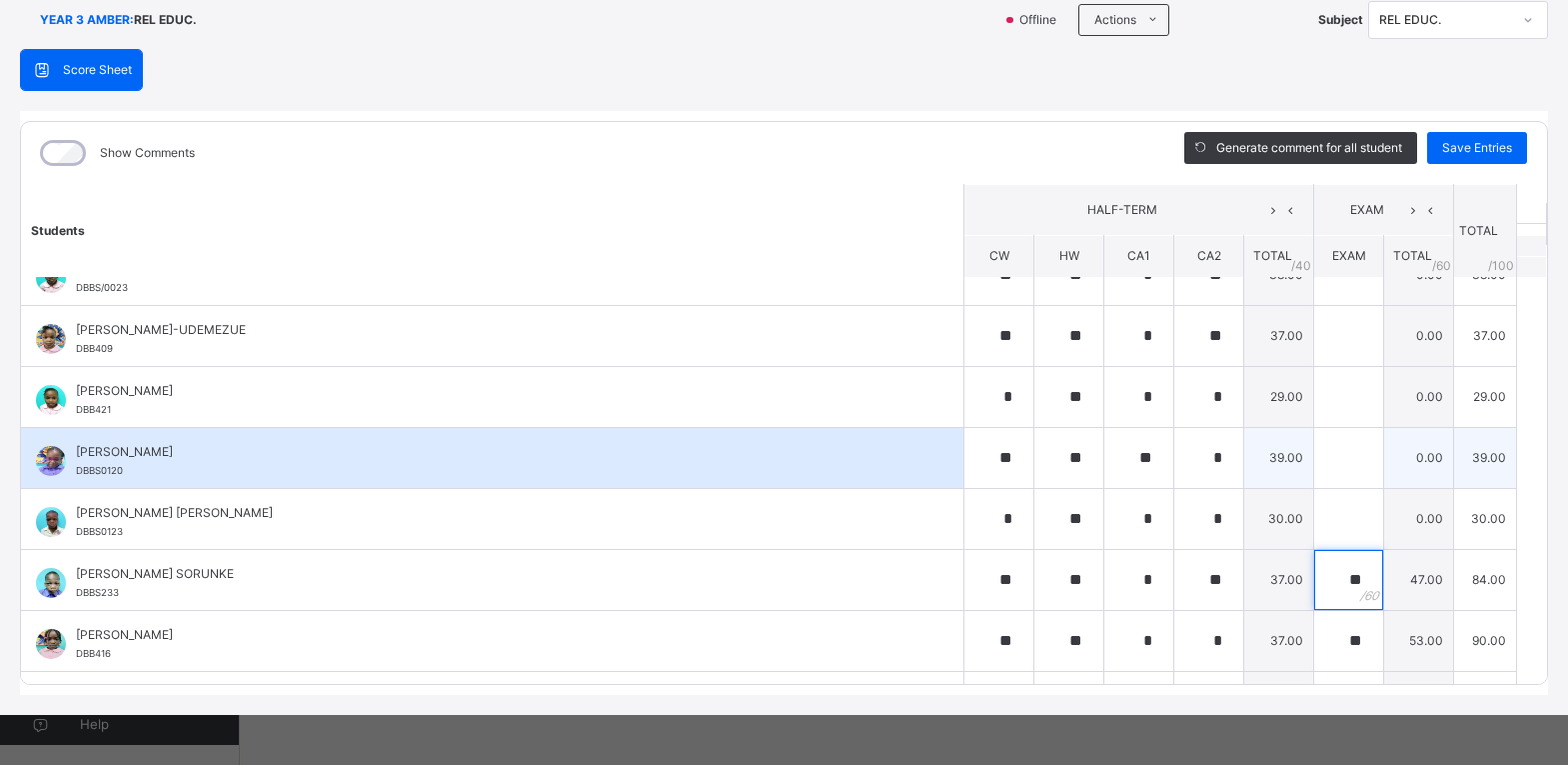 type on "**" 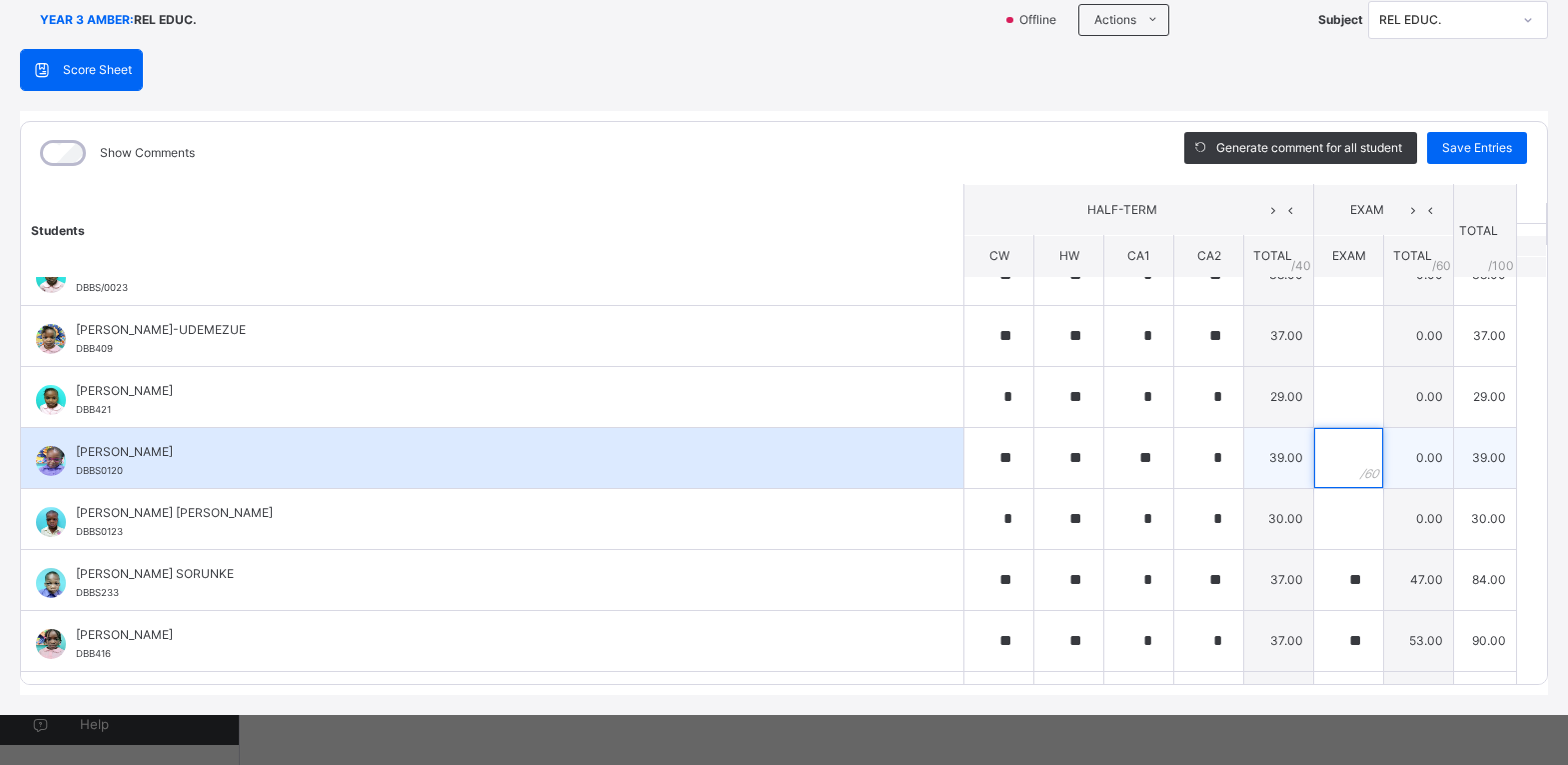 click at bounding box center [1348, 458] 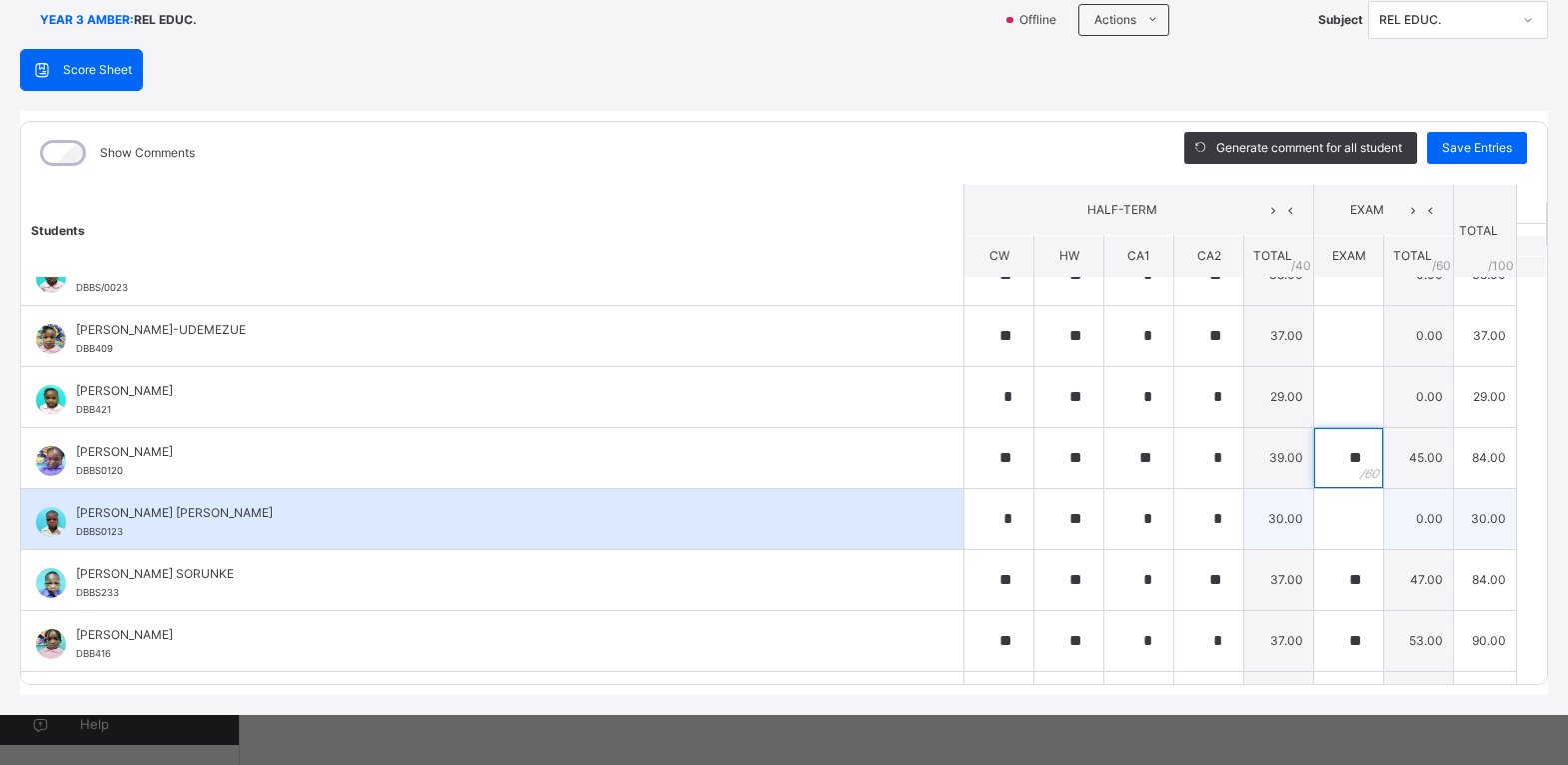 type on "**" 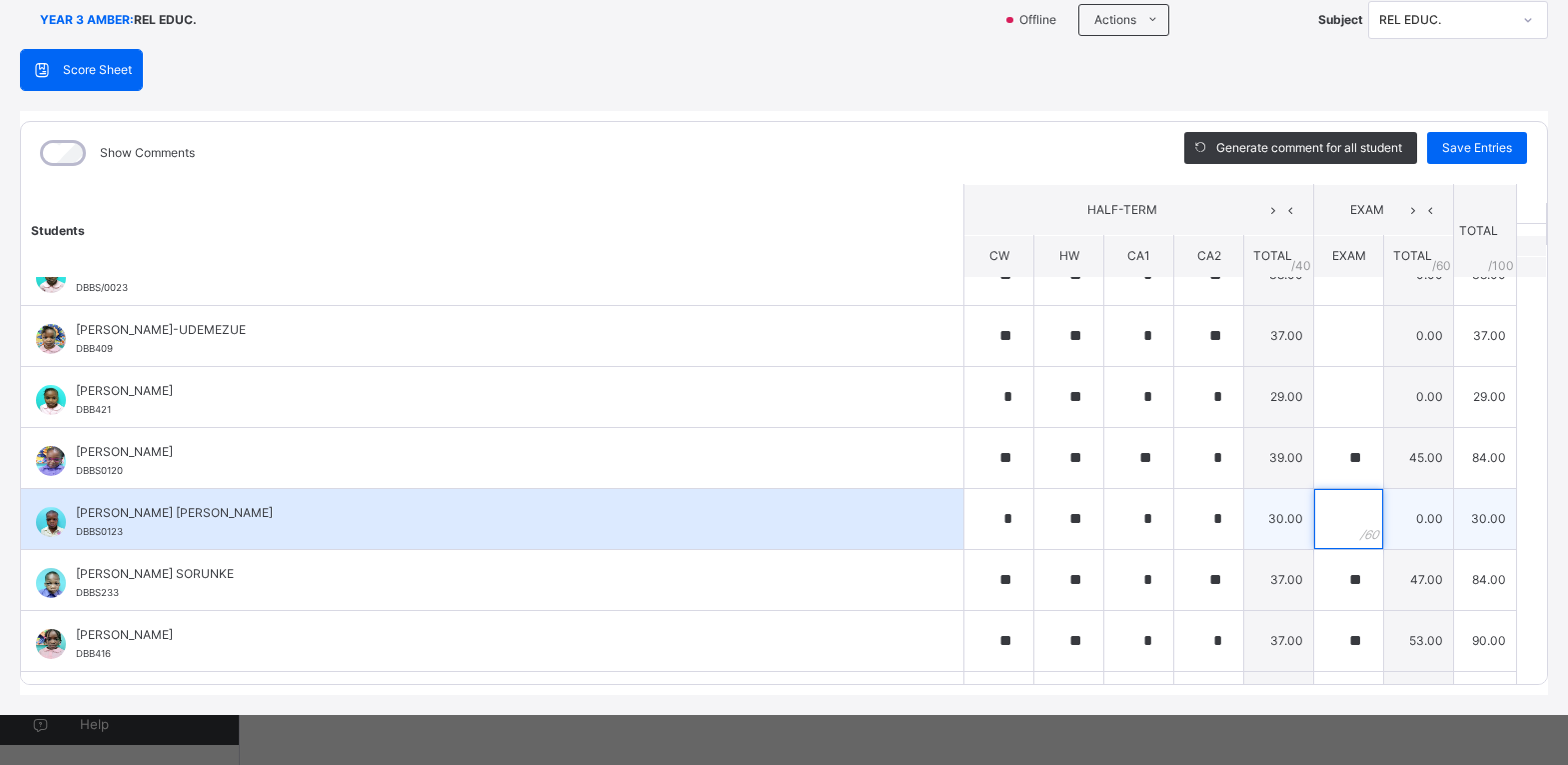 click at bounding box center (1348, 519) 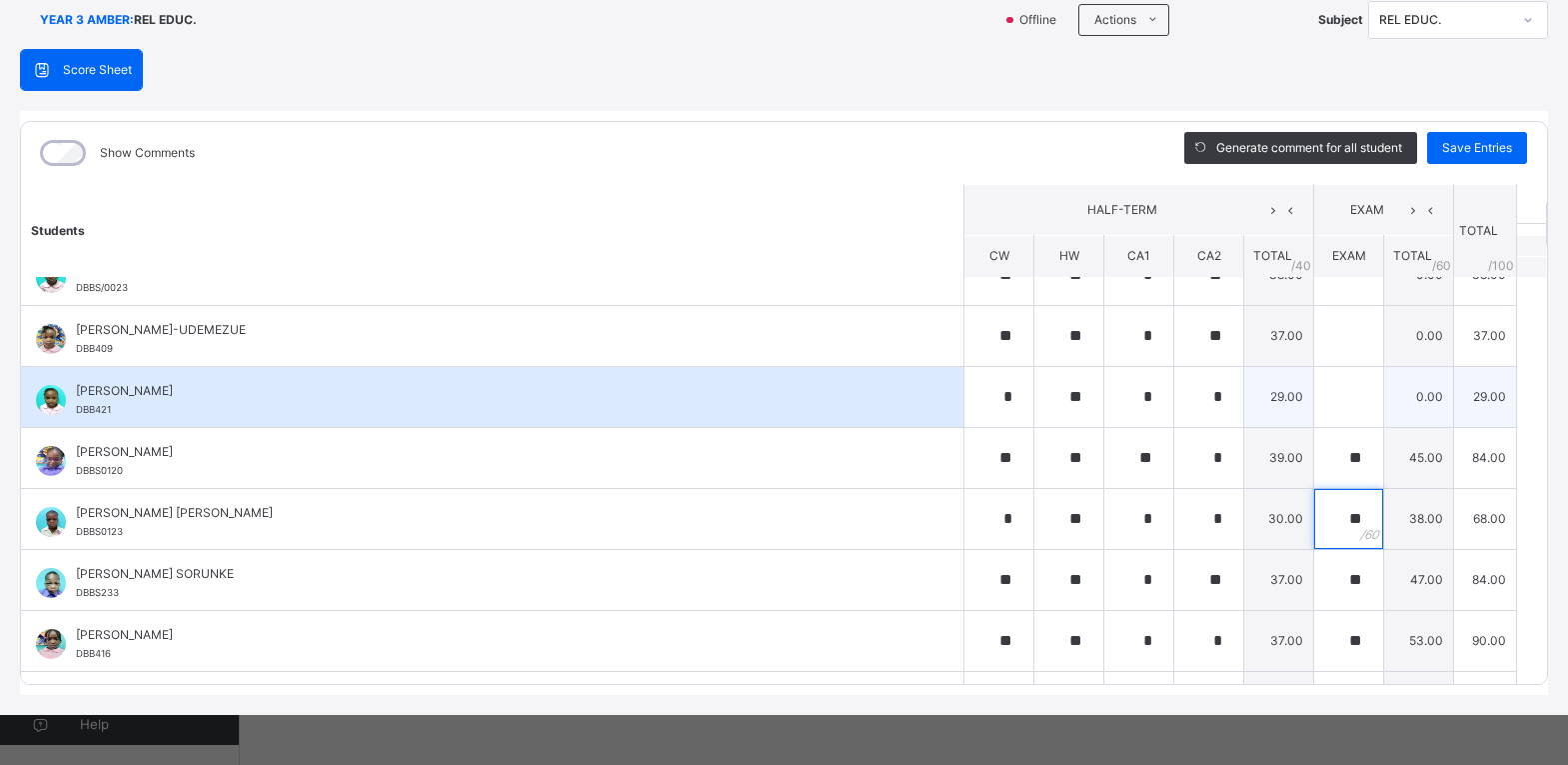 type on "**" 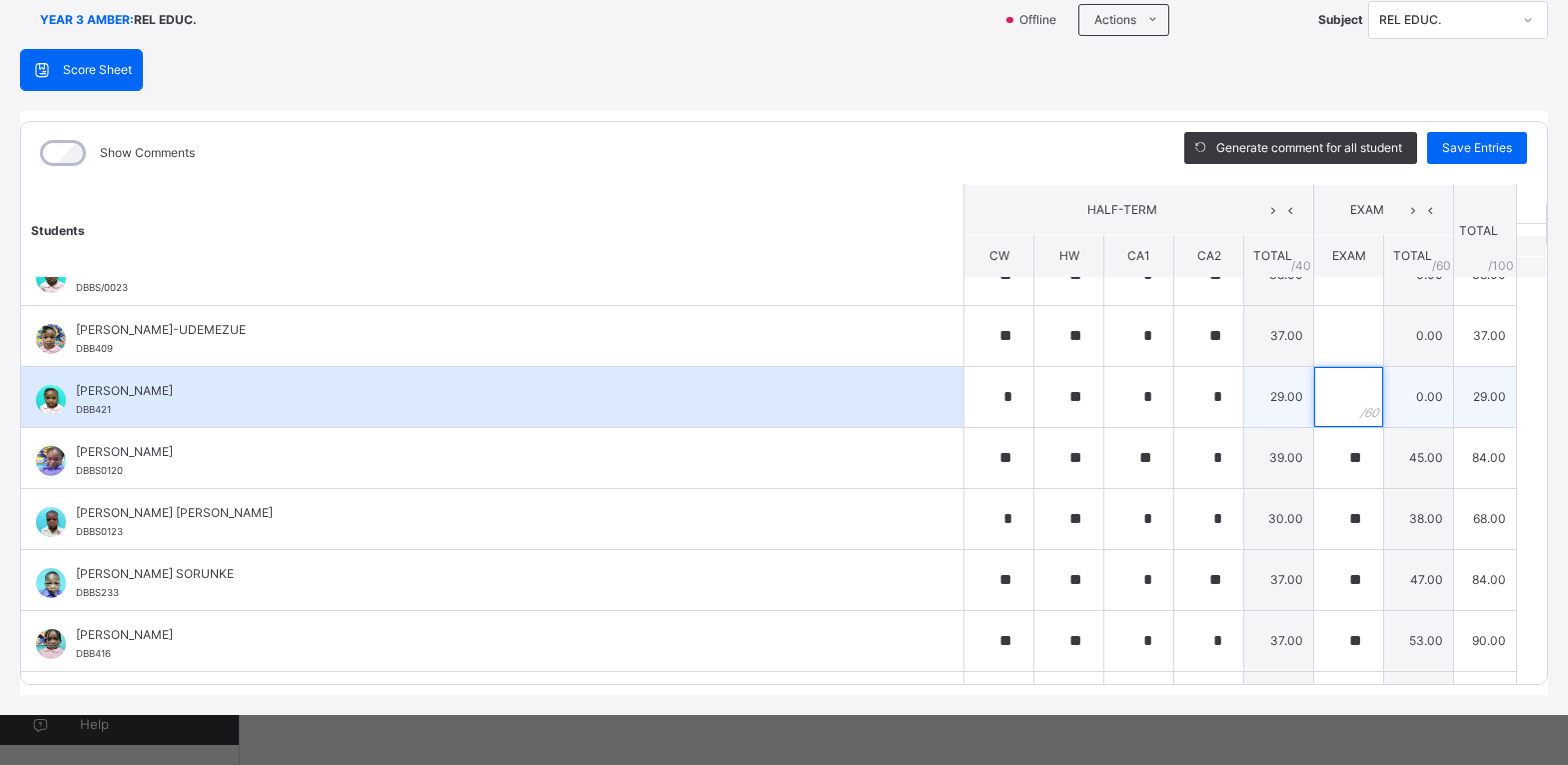 click at bounding box center [1348, 397] 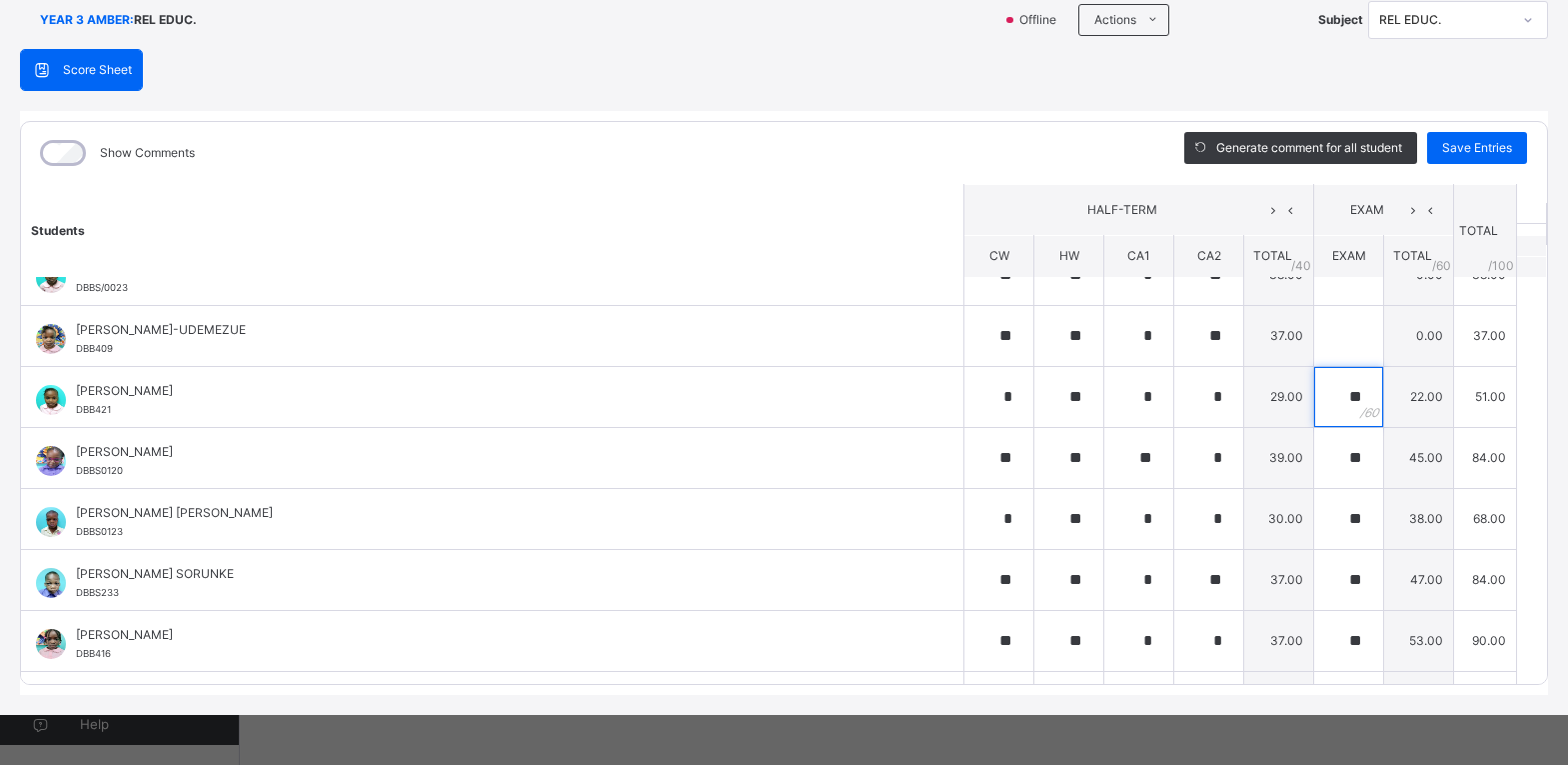 scroll, scrollTop: 14, scrollLeft: 0, axis: vertical 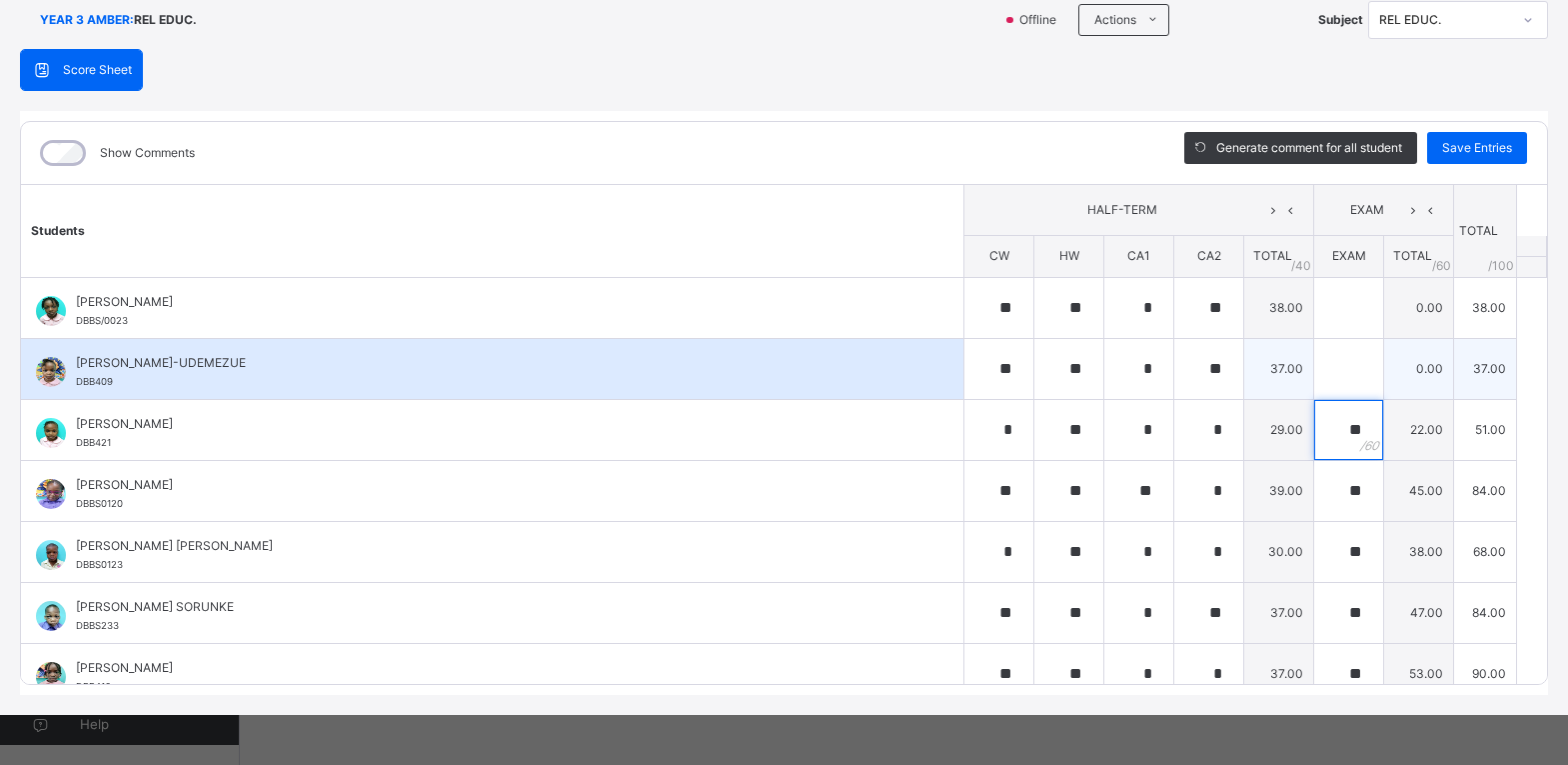 type on "**" 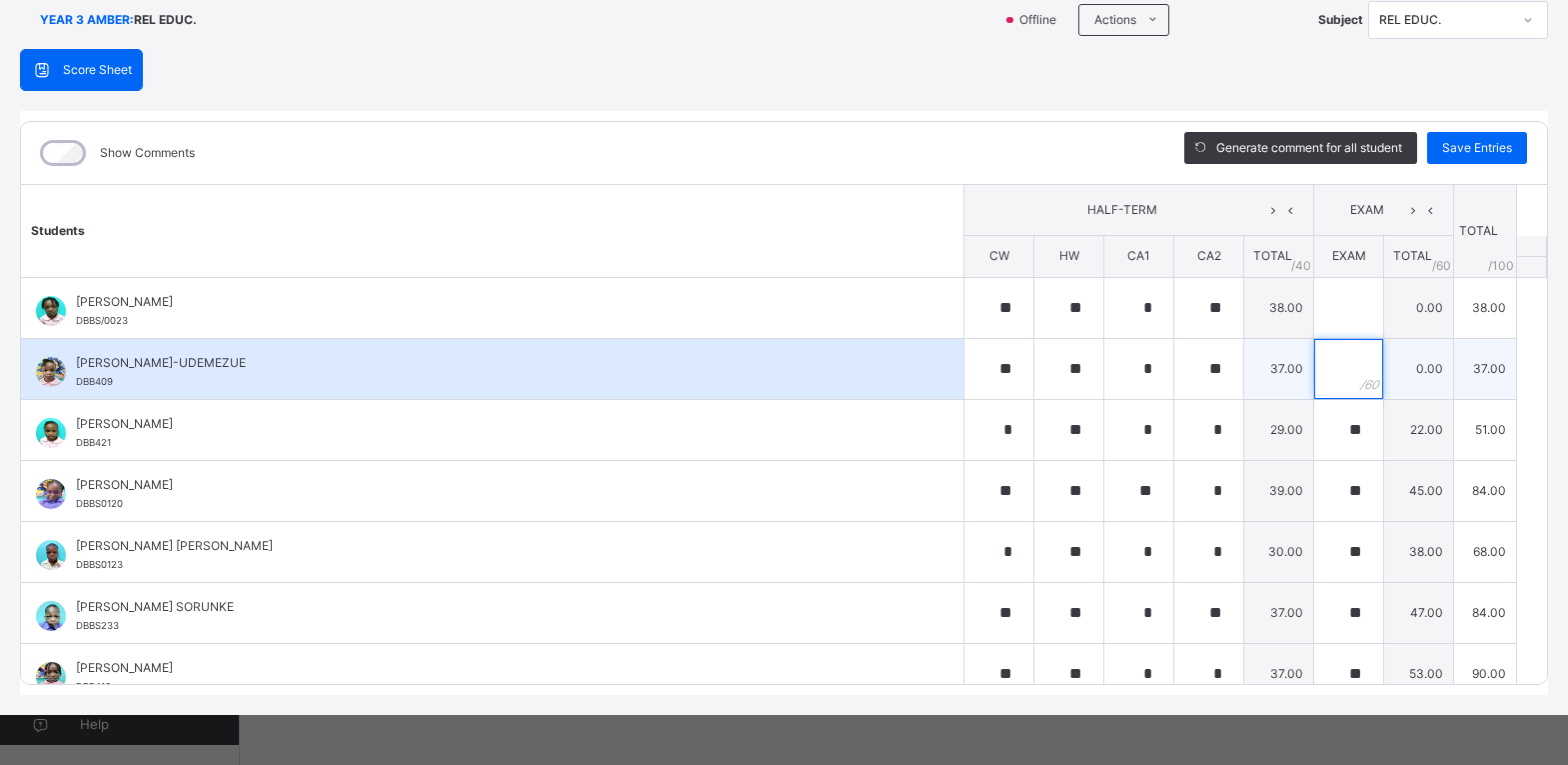 click at bounding box center [1348, 369] 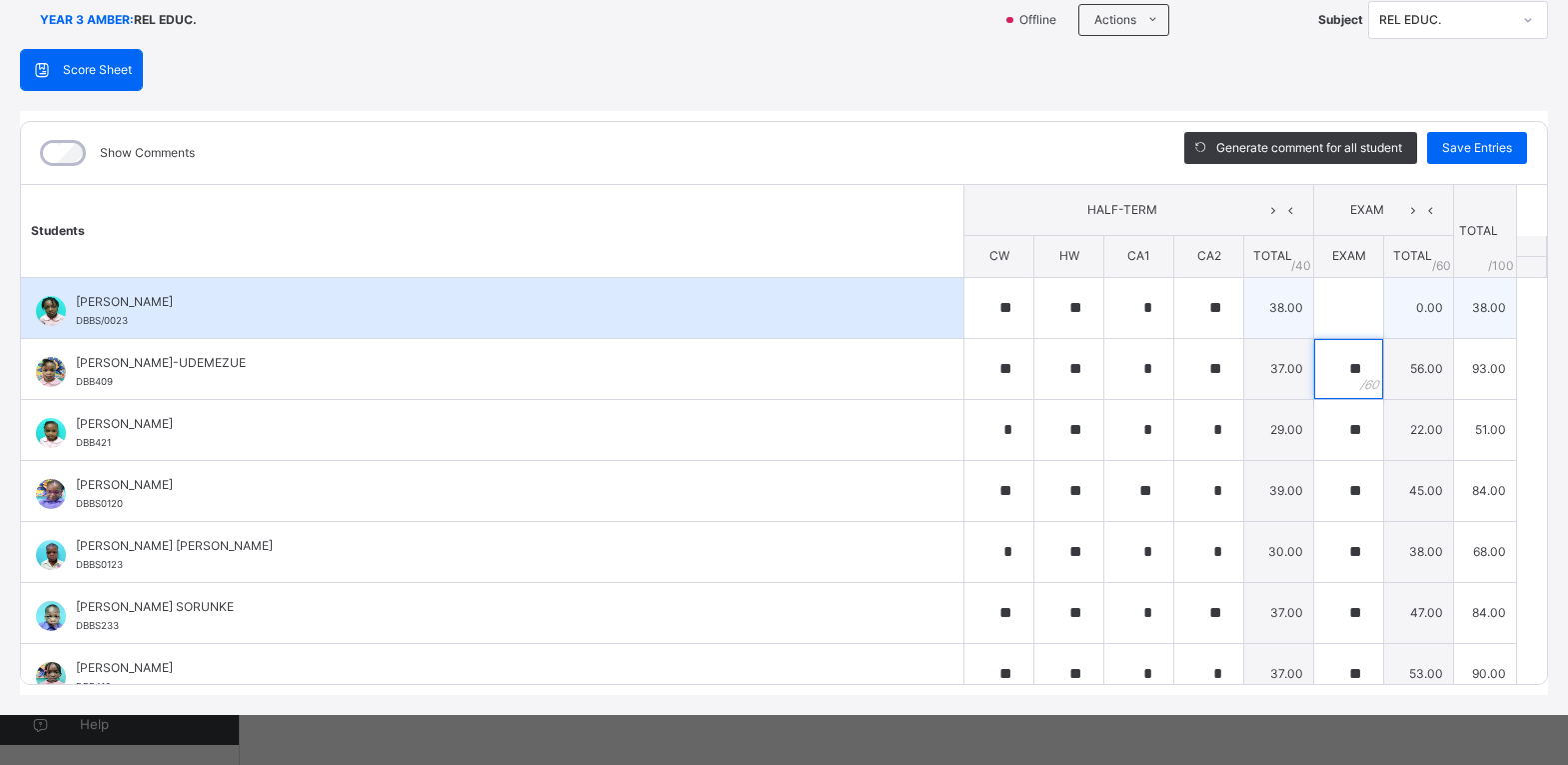 type on "**" 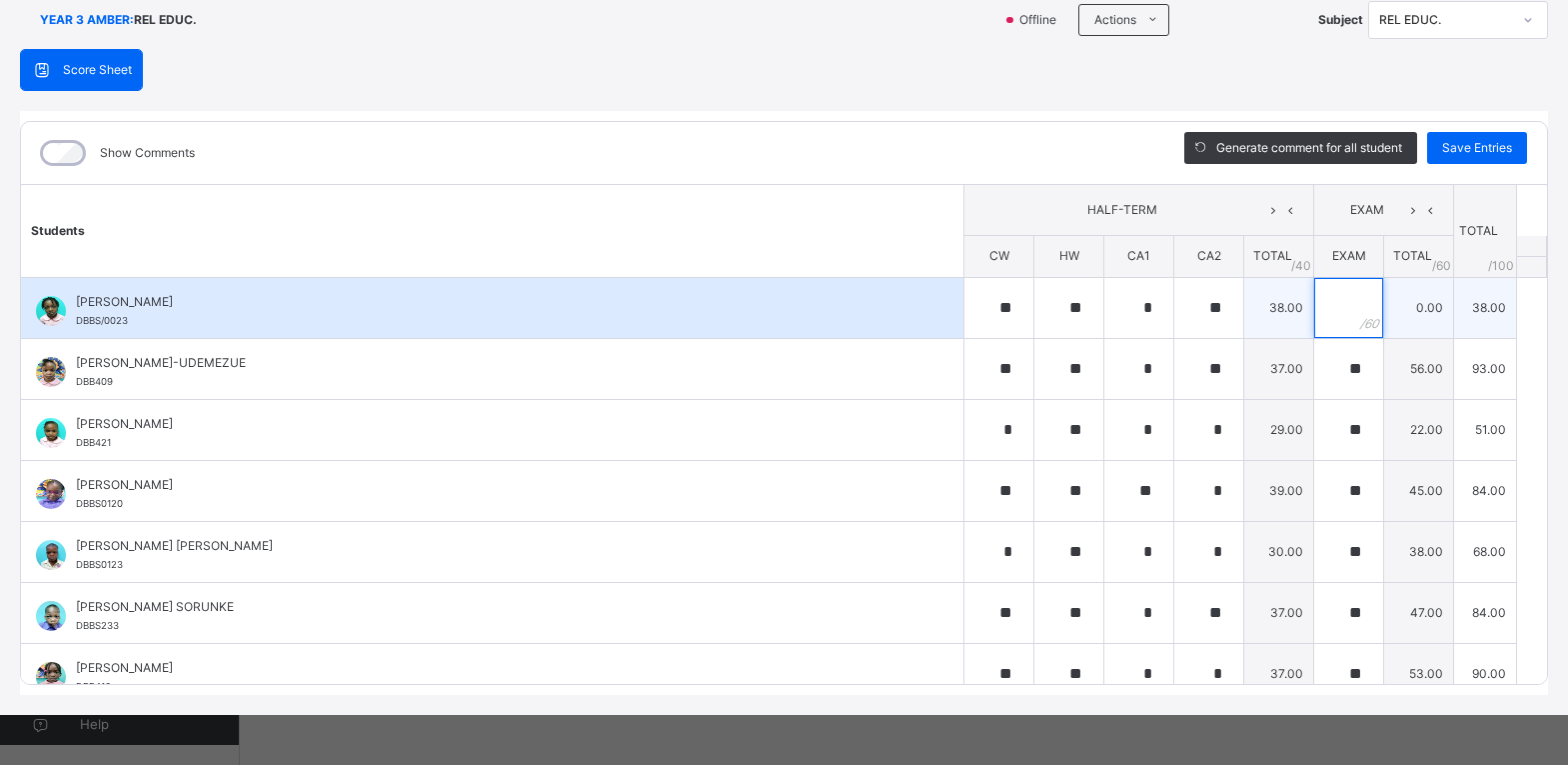 click at bounding box center [1348, 308] 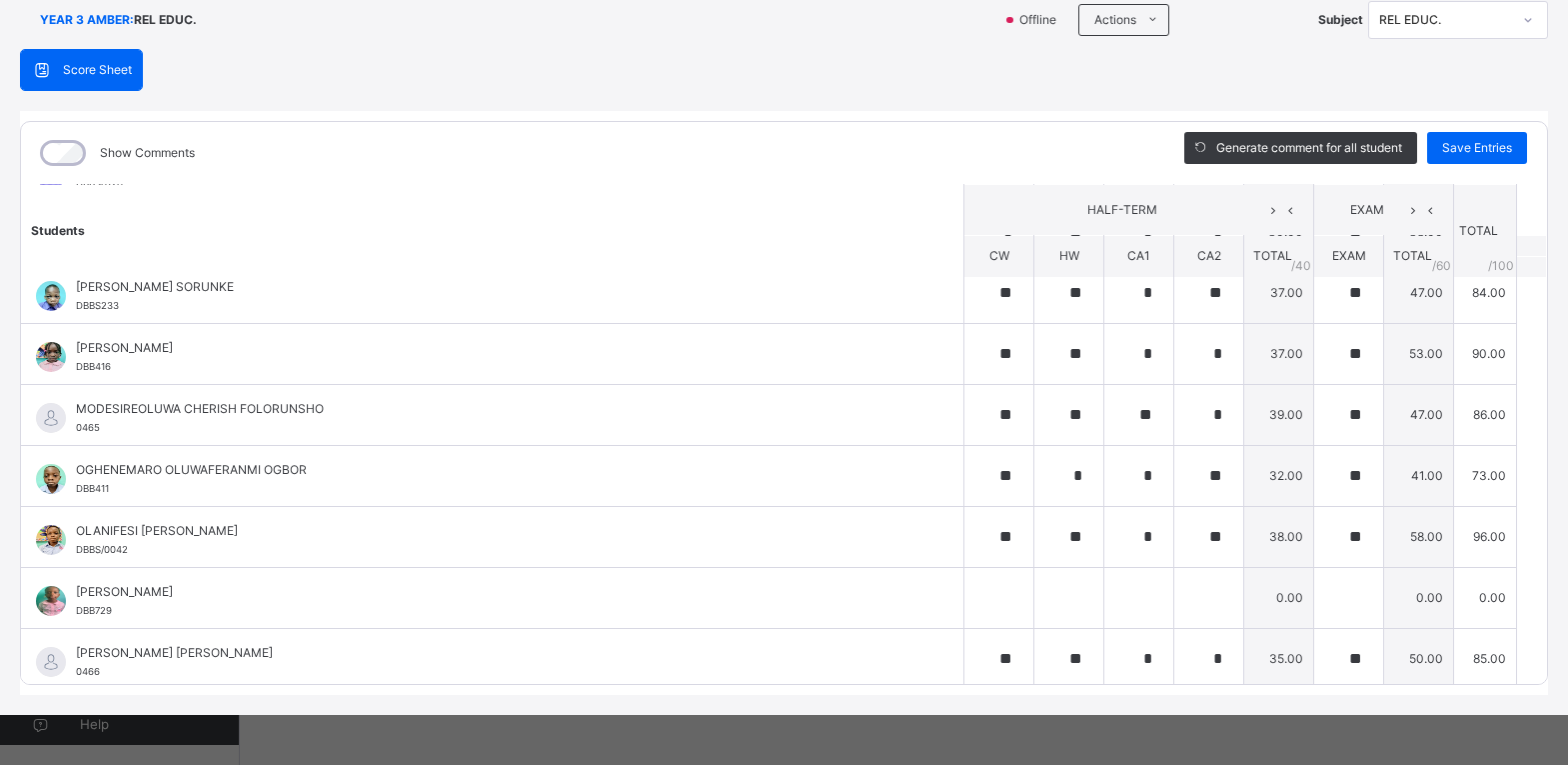 scroll, scrollTop: 326, scrollLeft: 0, axis: vertical 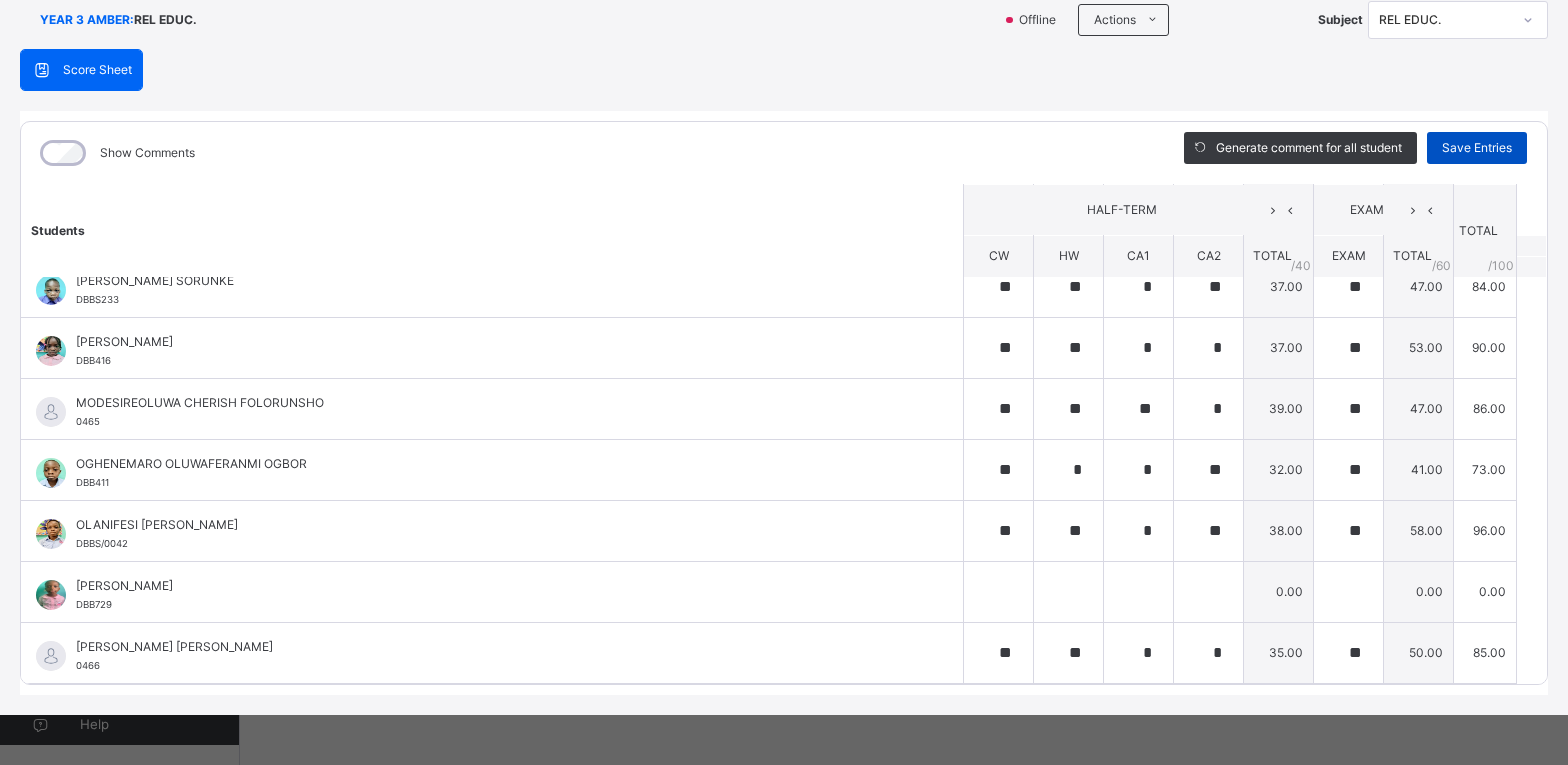 type on "**" 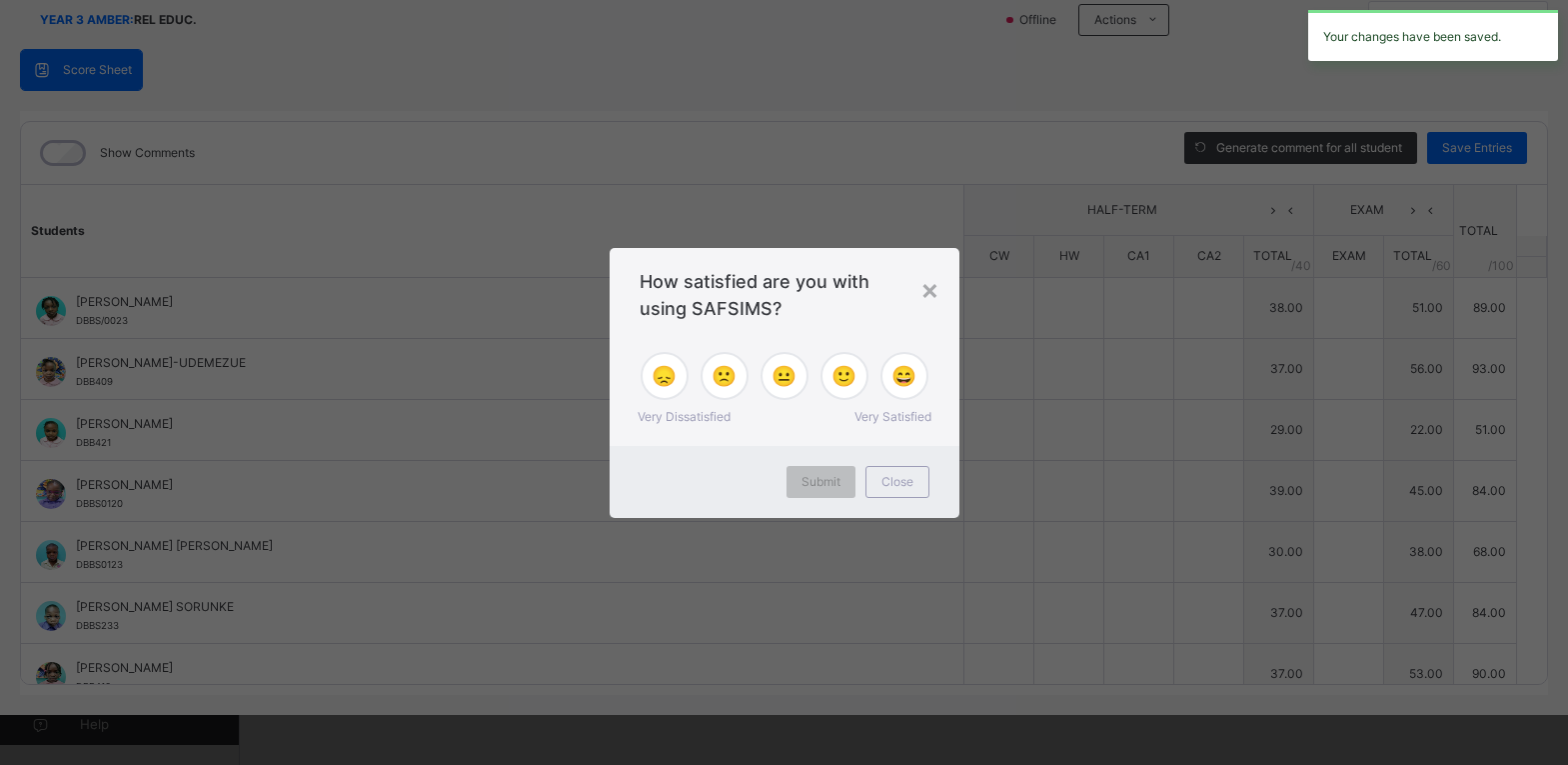 type on "**" 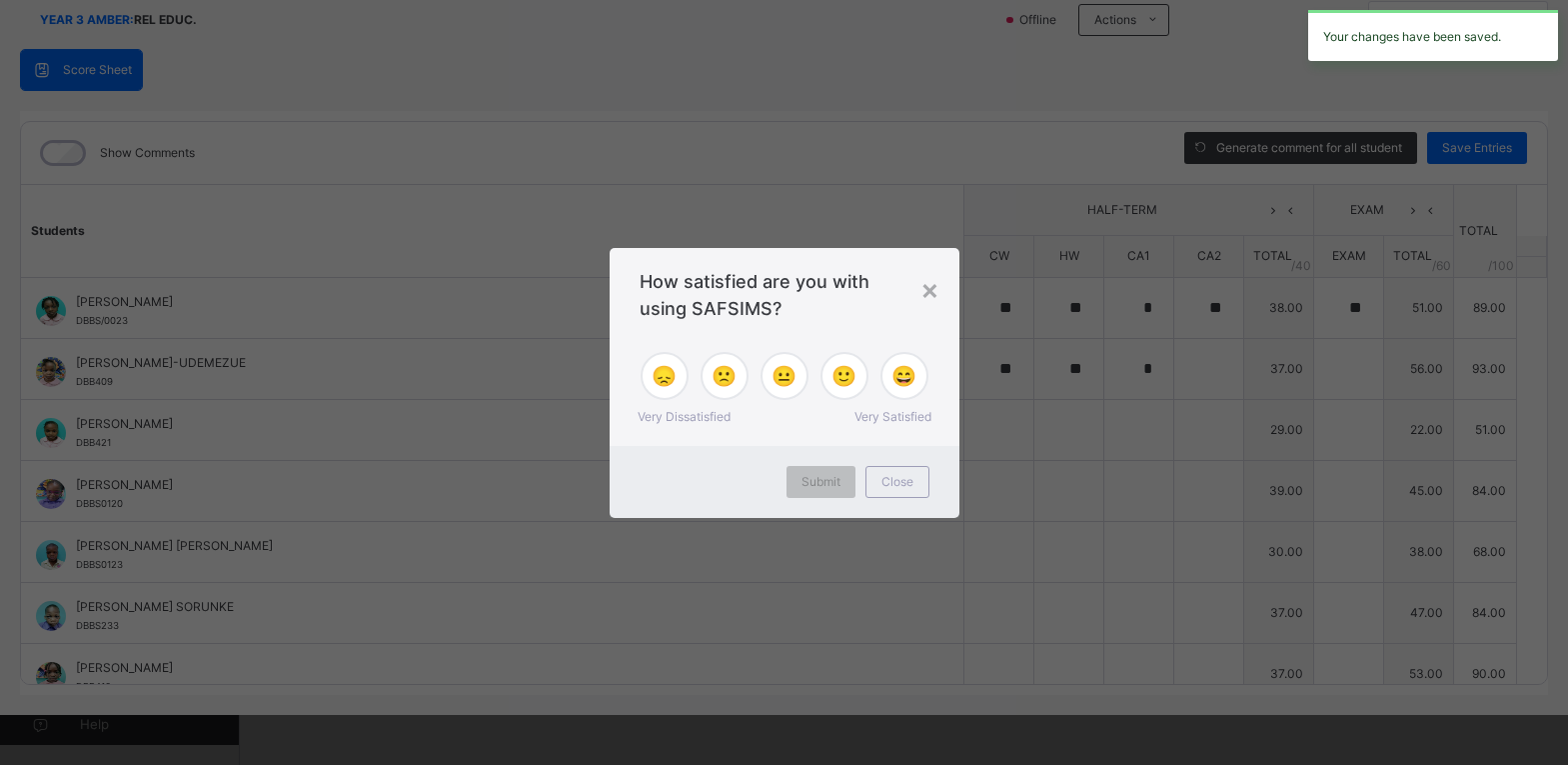 type on "**" 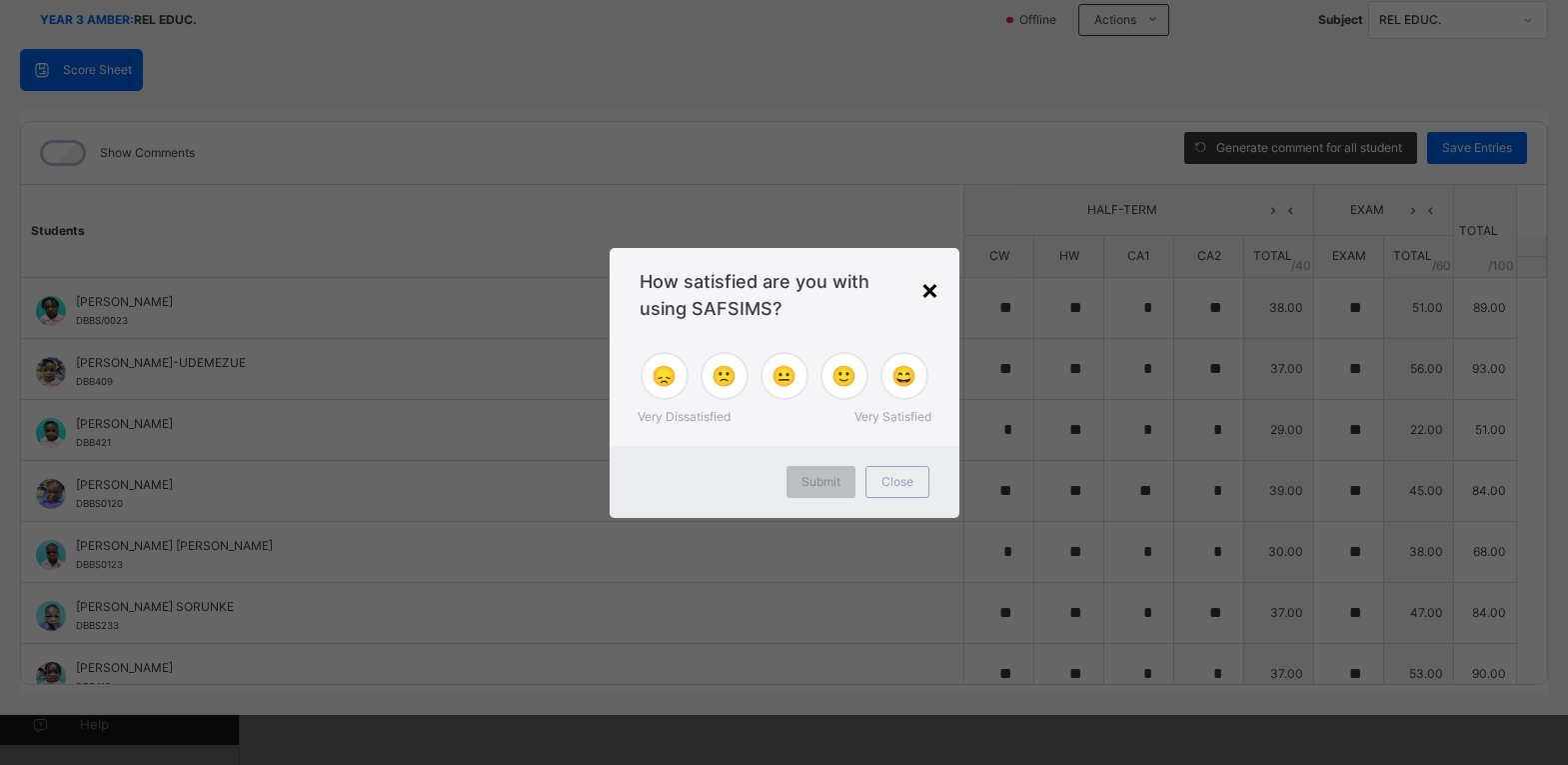 click on "×" at bounding box center (929, 289) 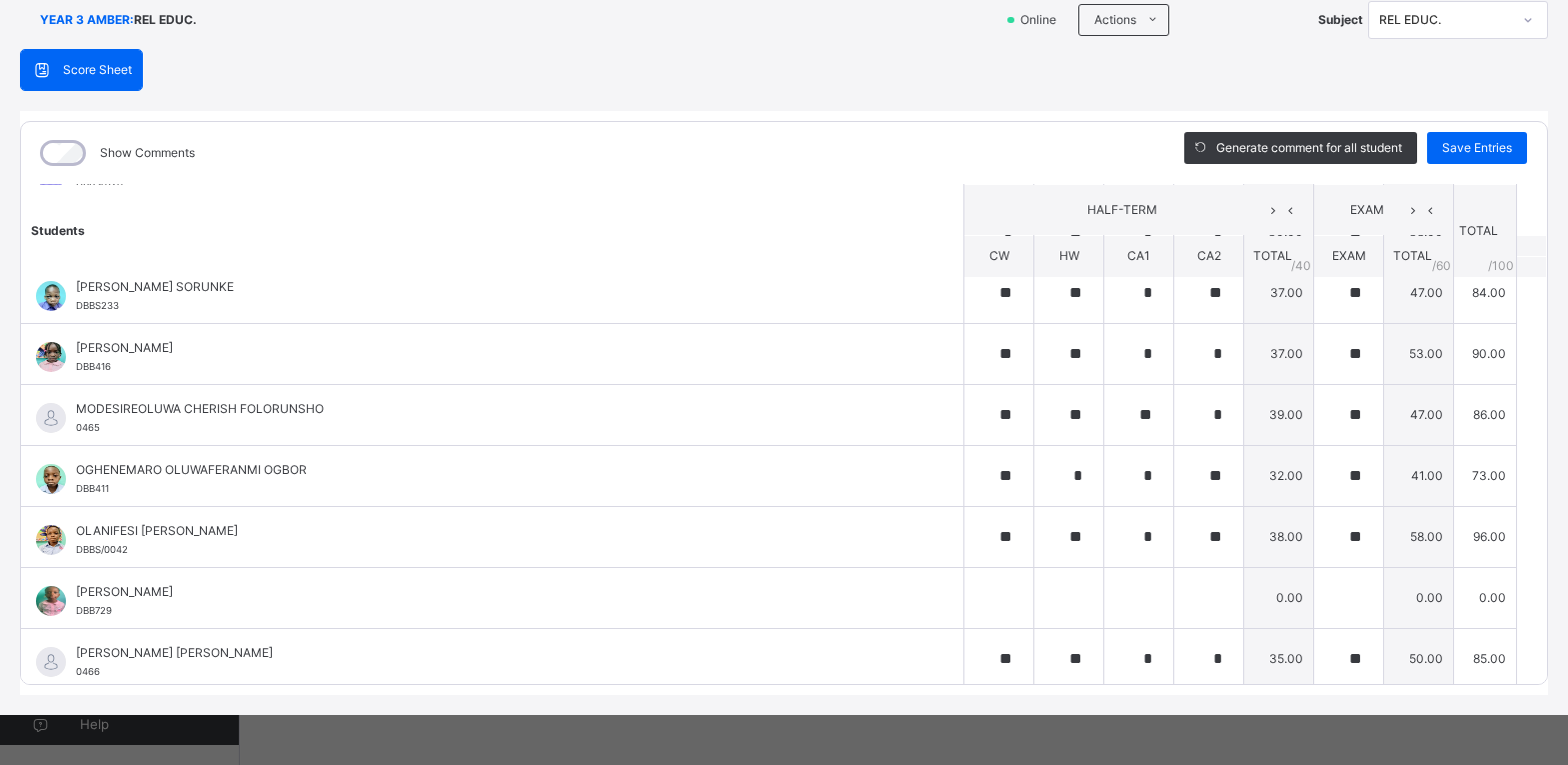 scroll, scrollTop: 326, scrollLeft: 0, axis: vertical 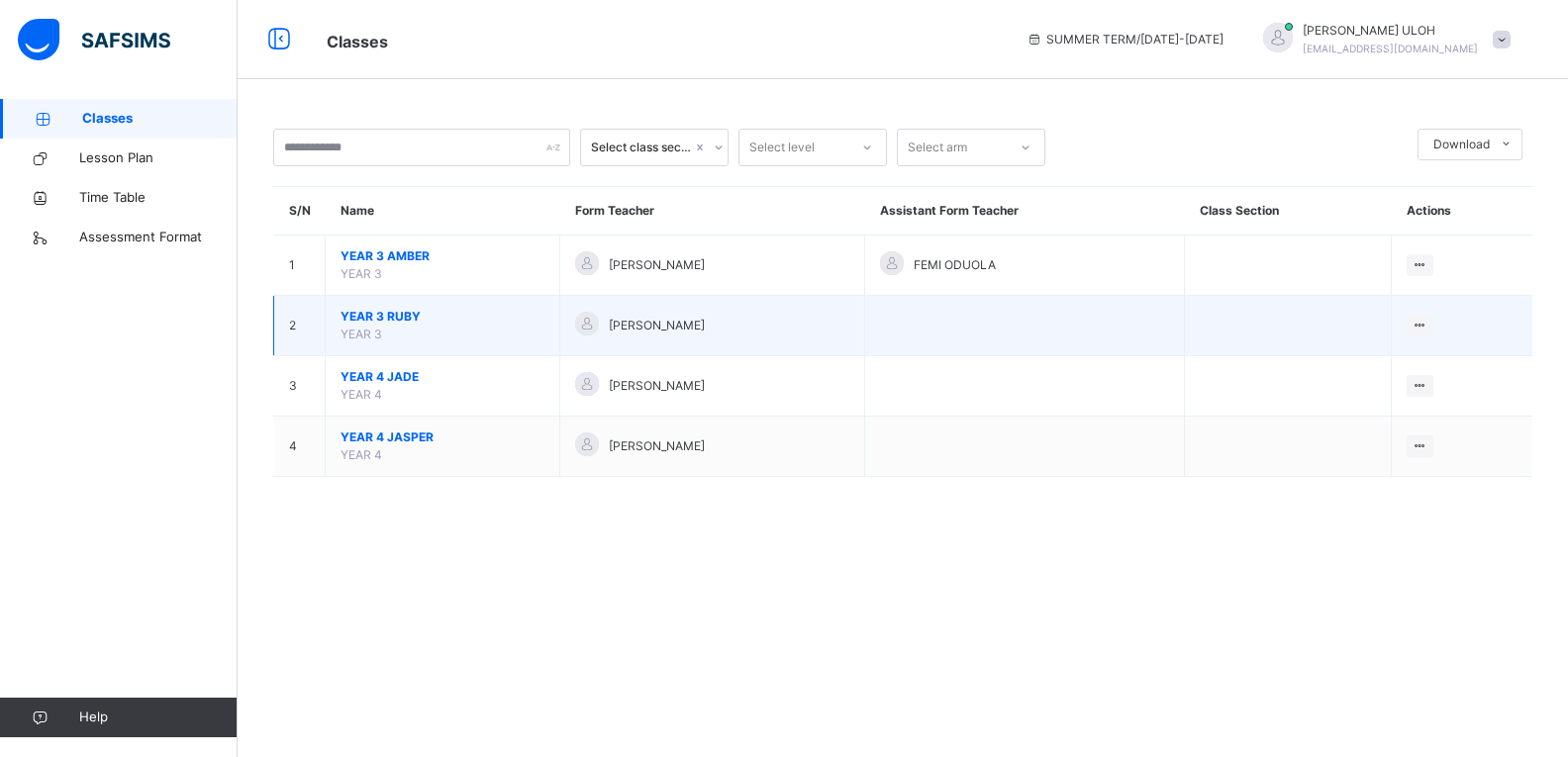 click on "YEAR 3    RUBY" at bounding box center [442, 317] 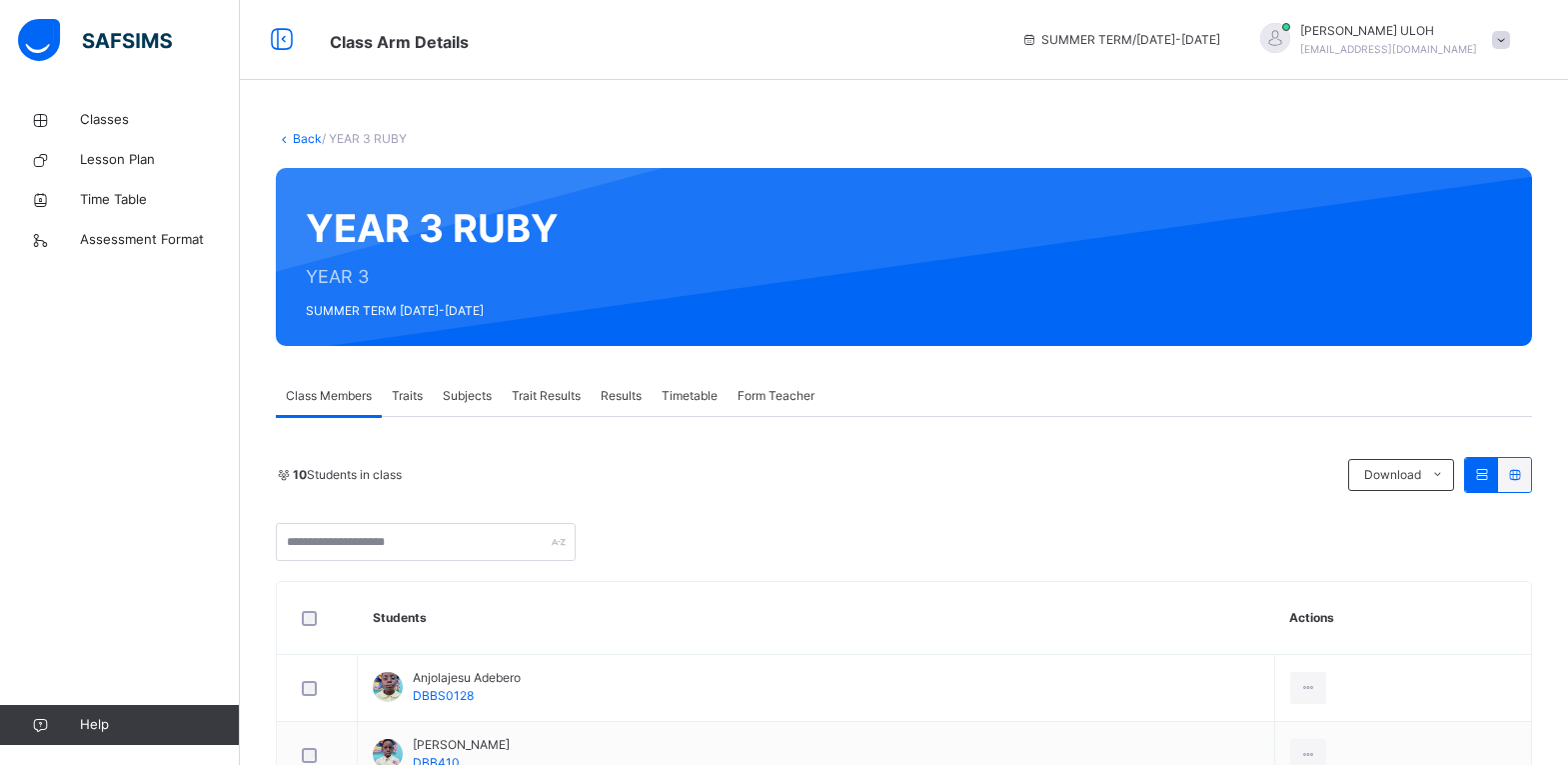 click on "Subjects" at bounding box center [467, 396] 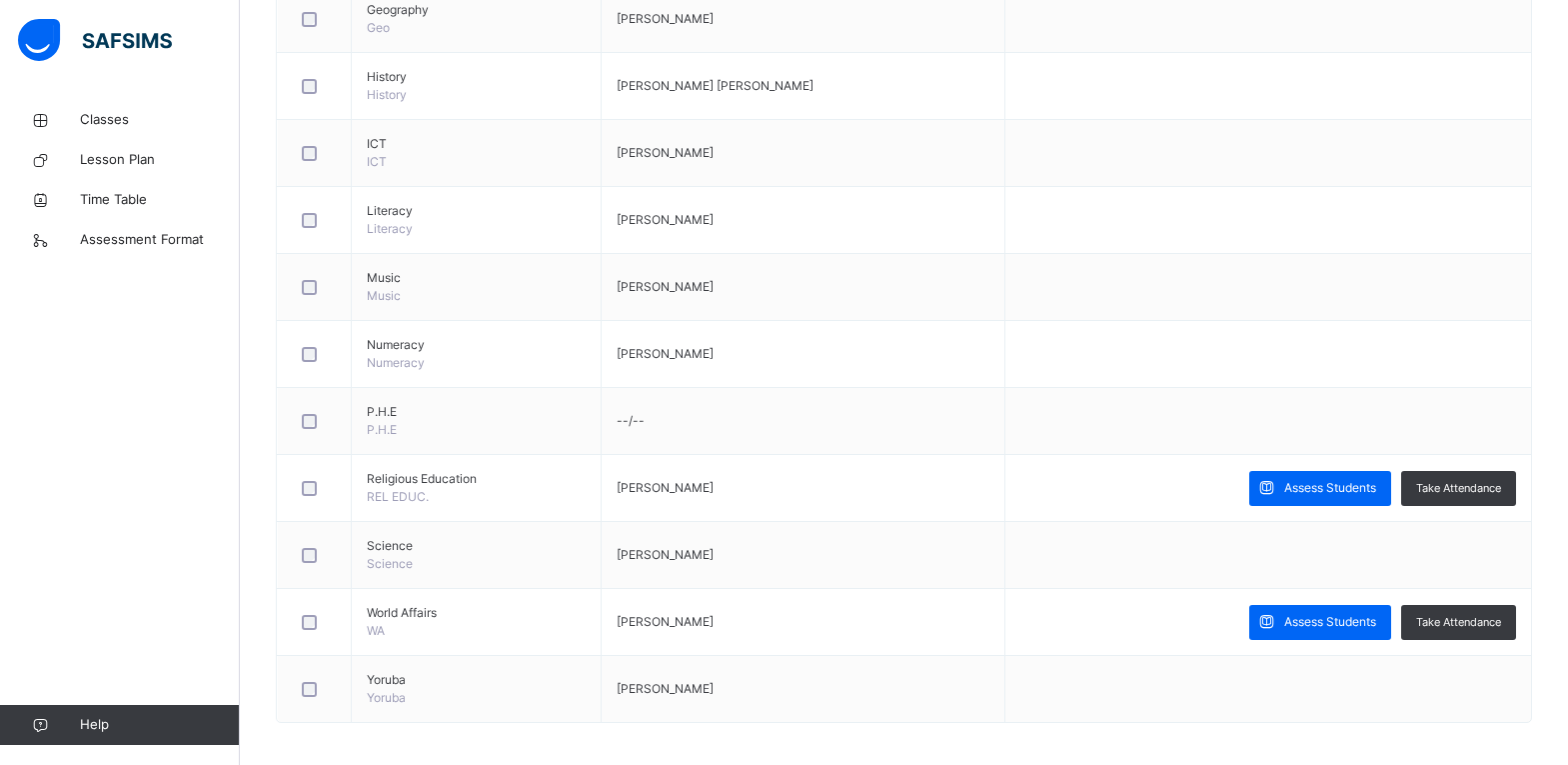 scroll, scrollTop: 796, scrollLeft: 0, axis: vertical 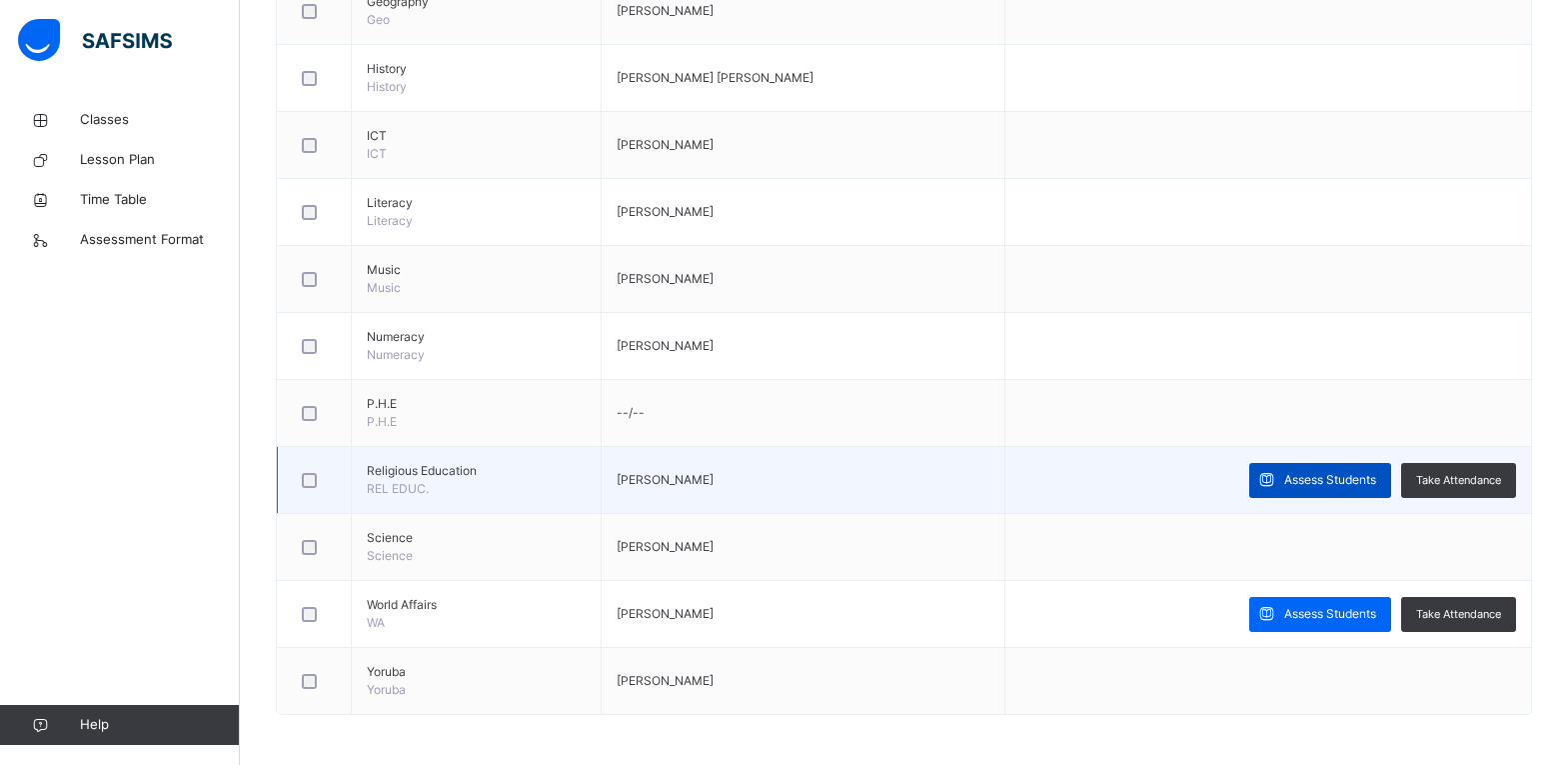 click on "Assess Students" at bounding box center [1330, 480] 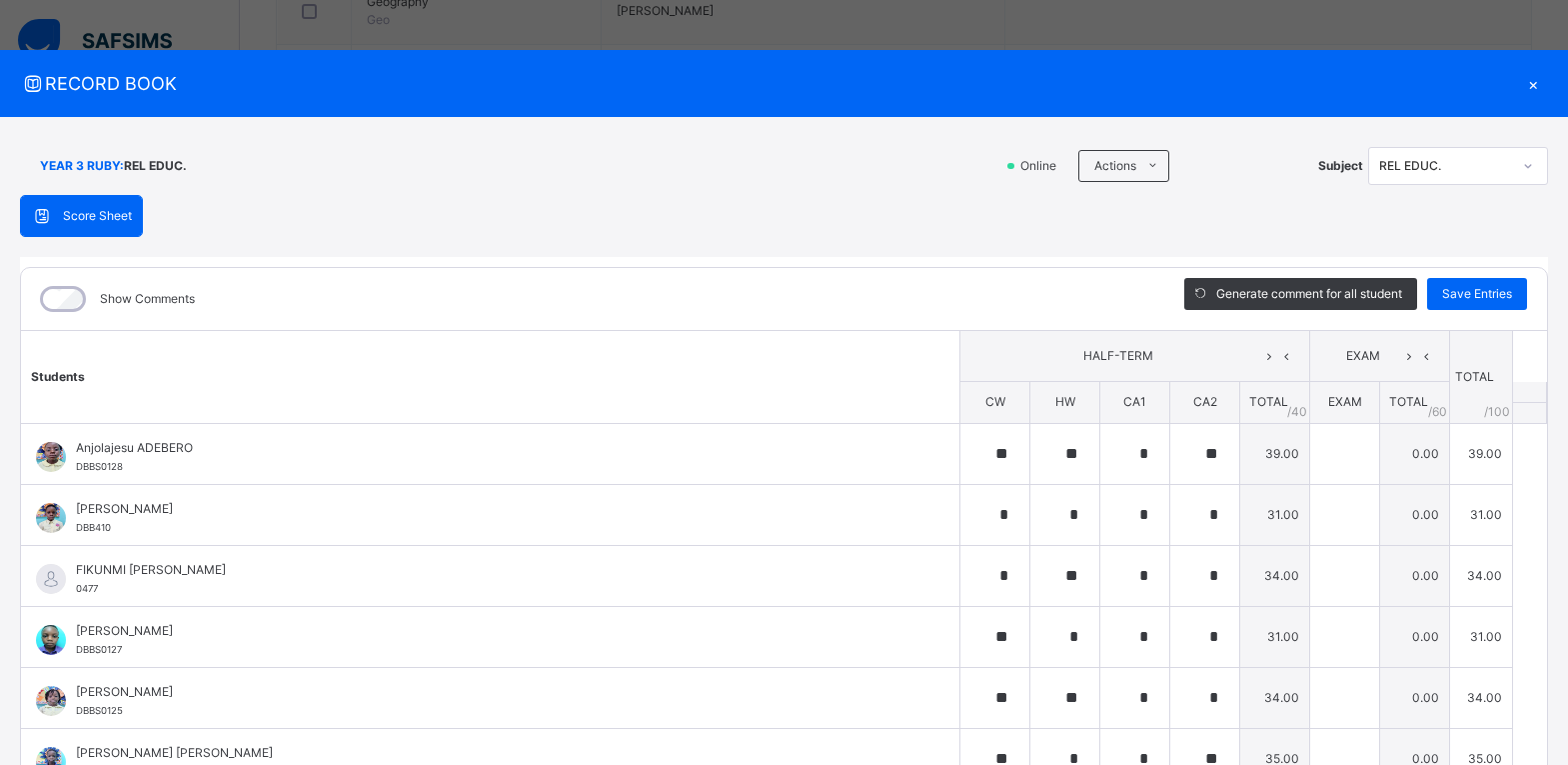 type on "**" 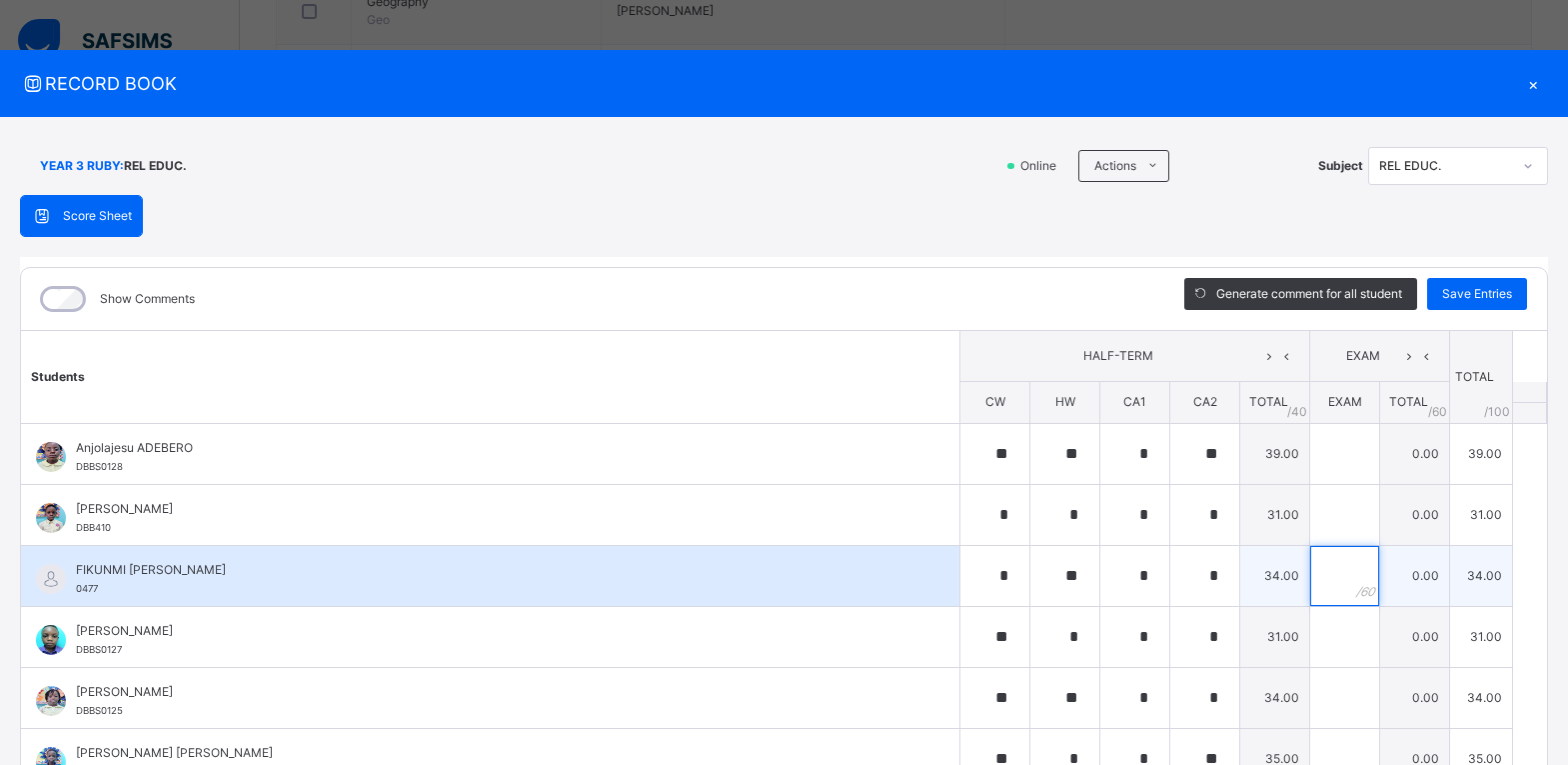 click at bounding box center (1344, 576) 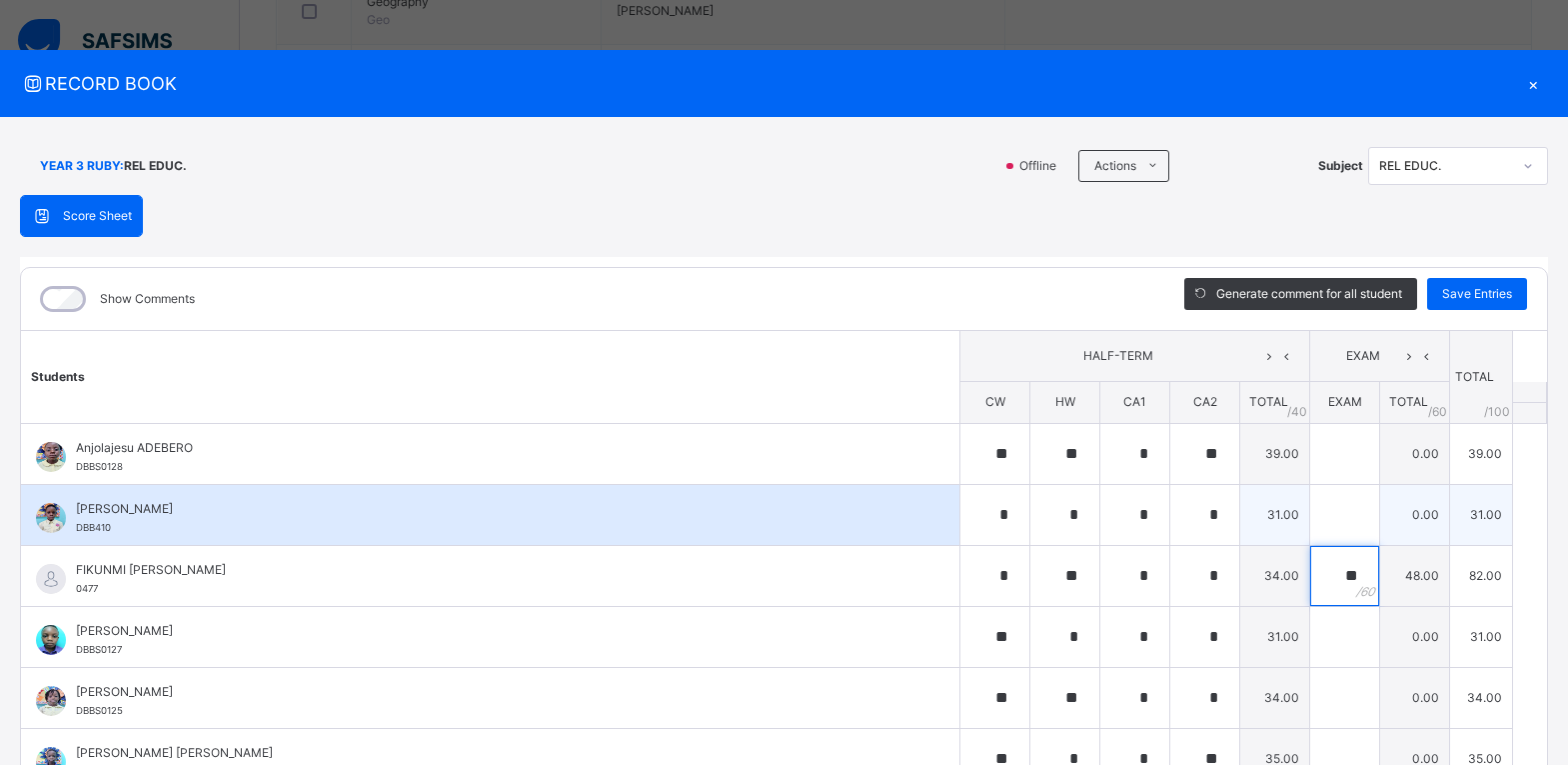 type on "**" 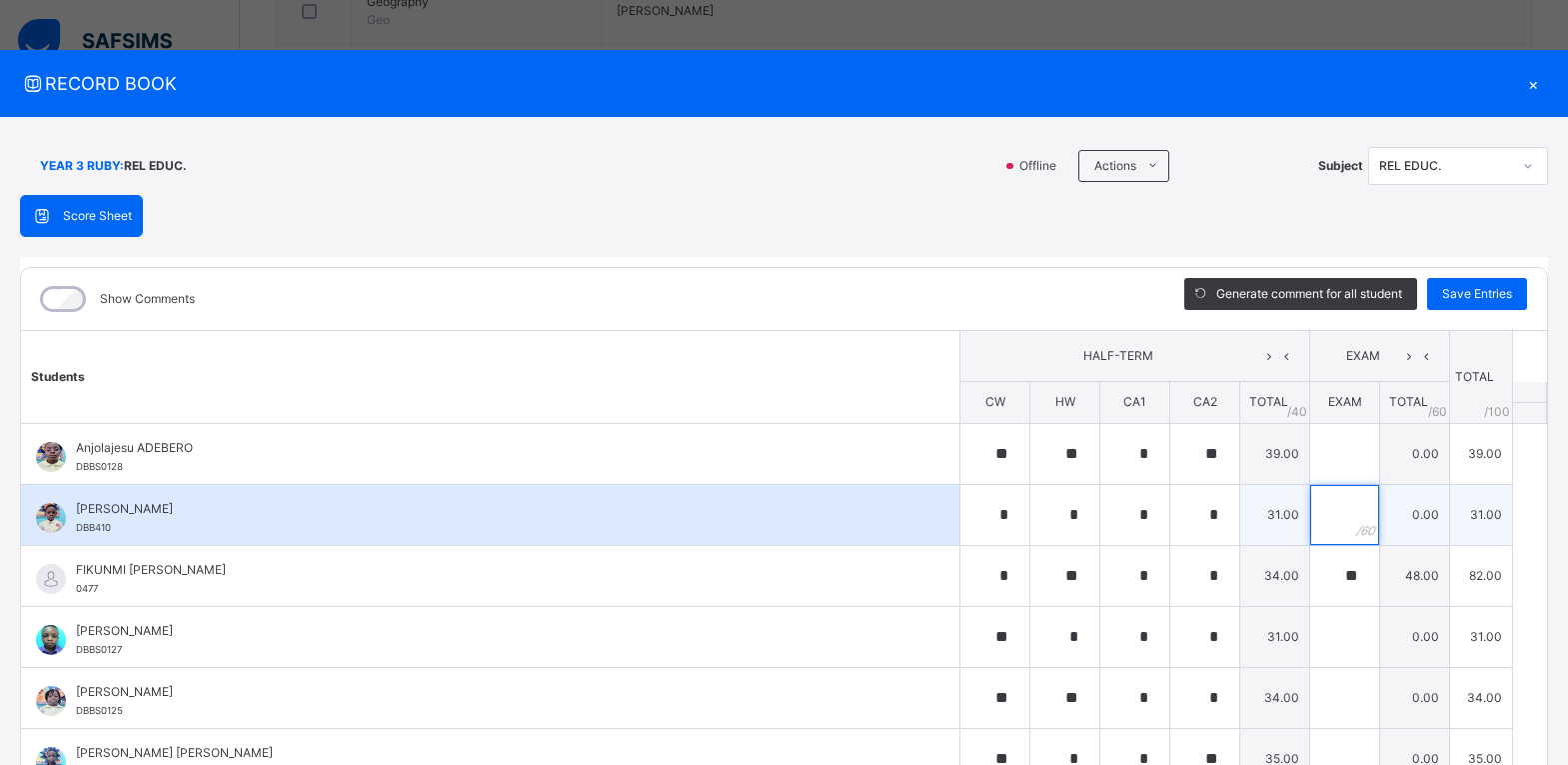 click at bounding box center (1344, 515) 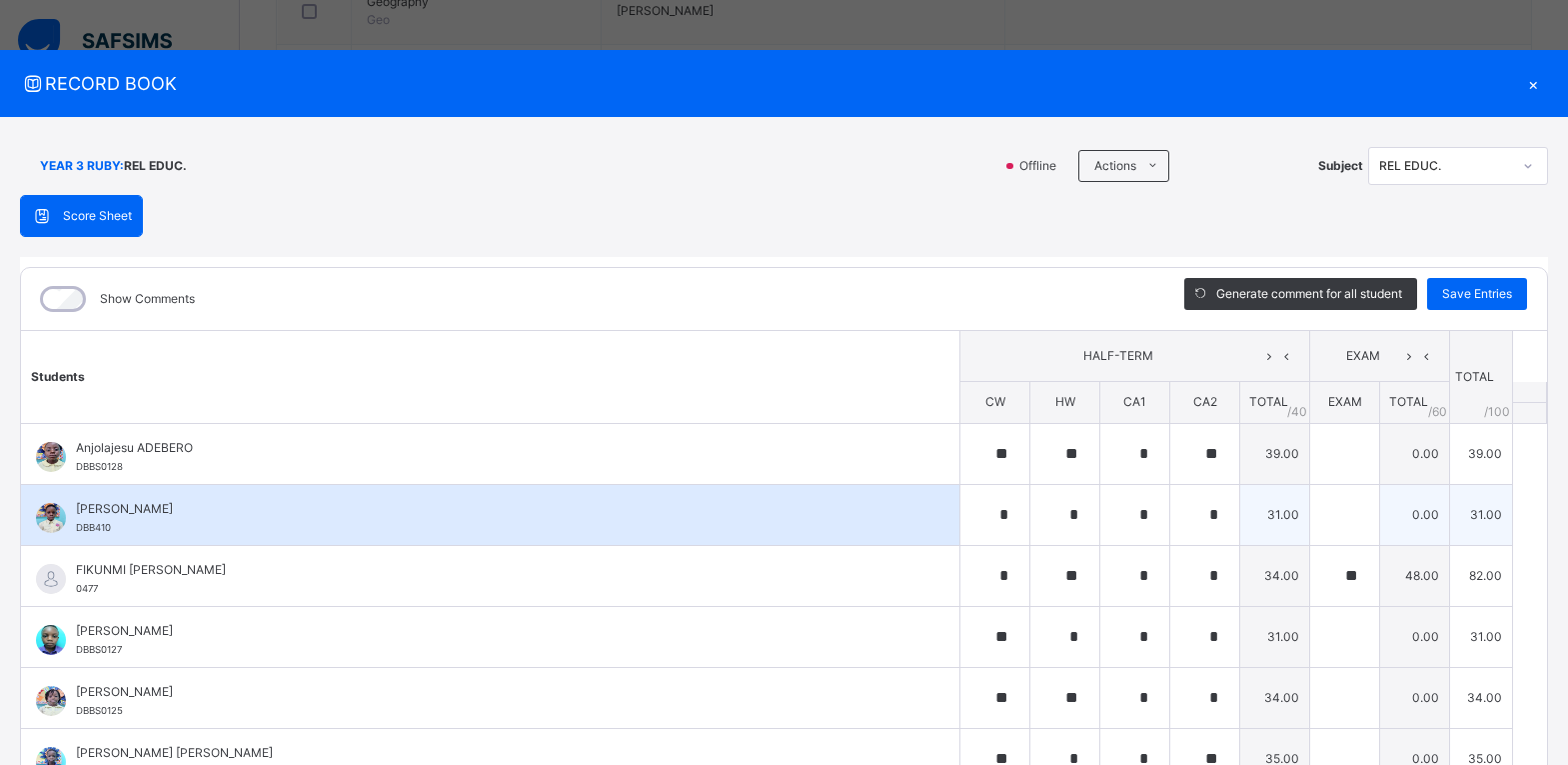 click at bounding box center (1344, 515) 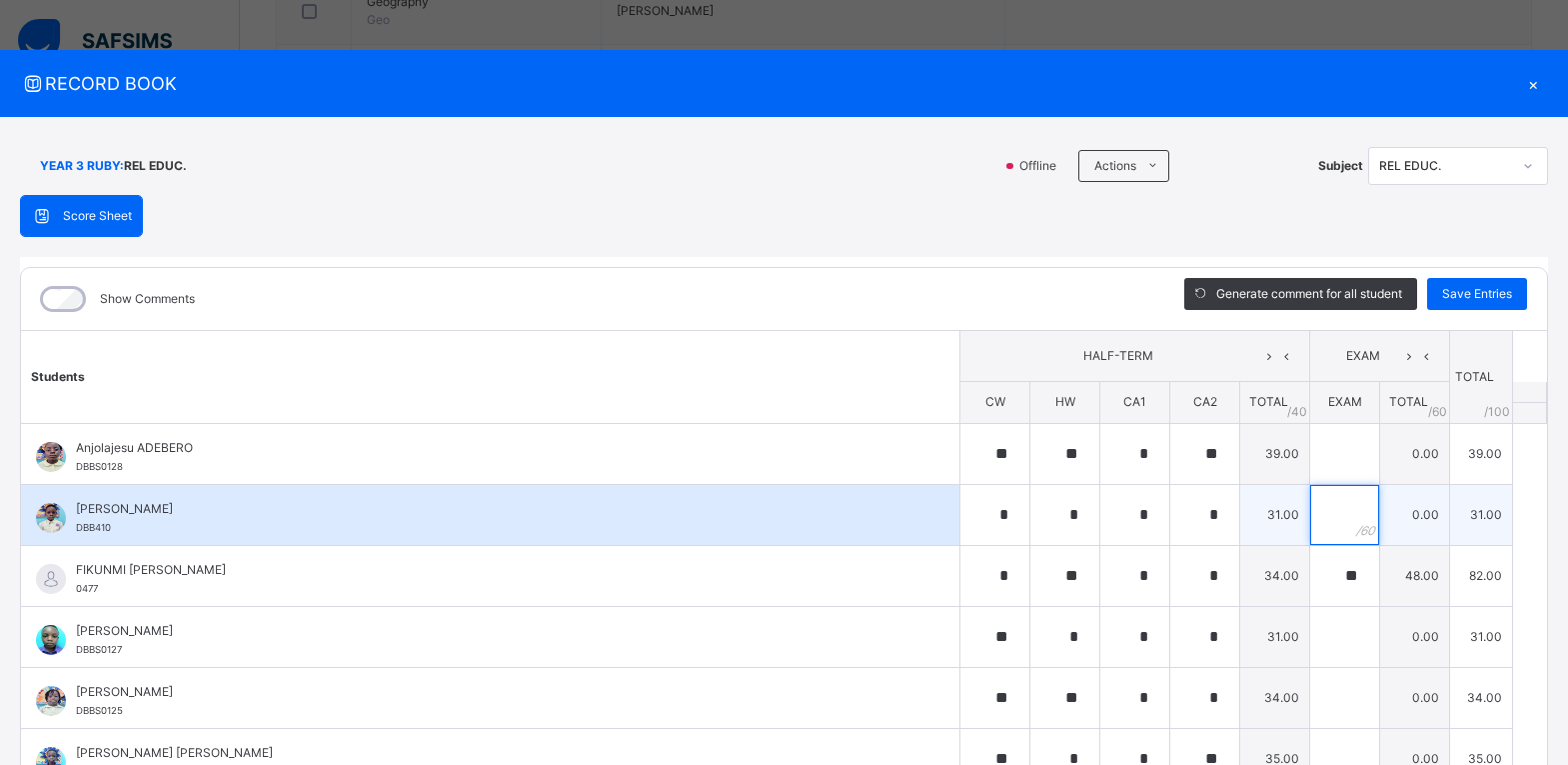 click at bounding box center (1344, 515) 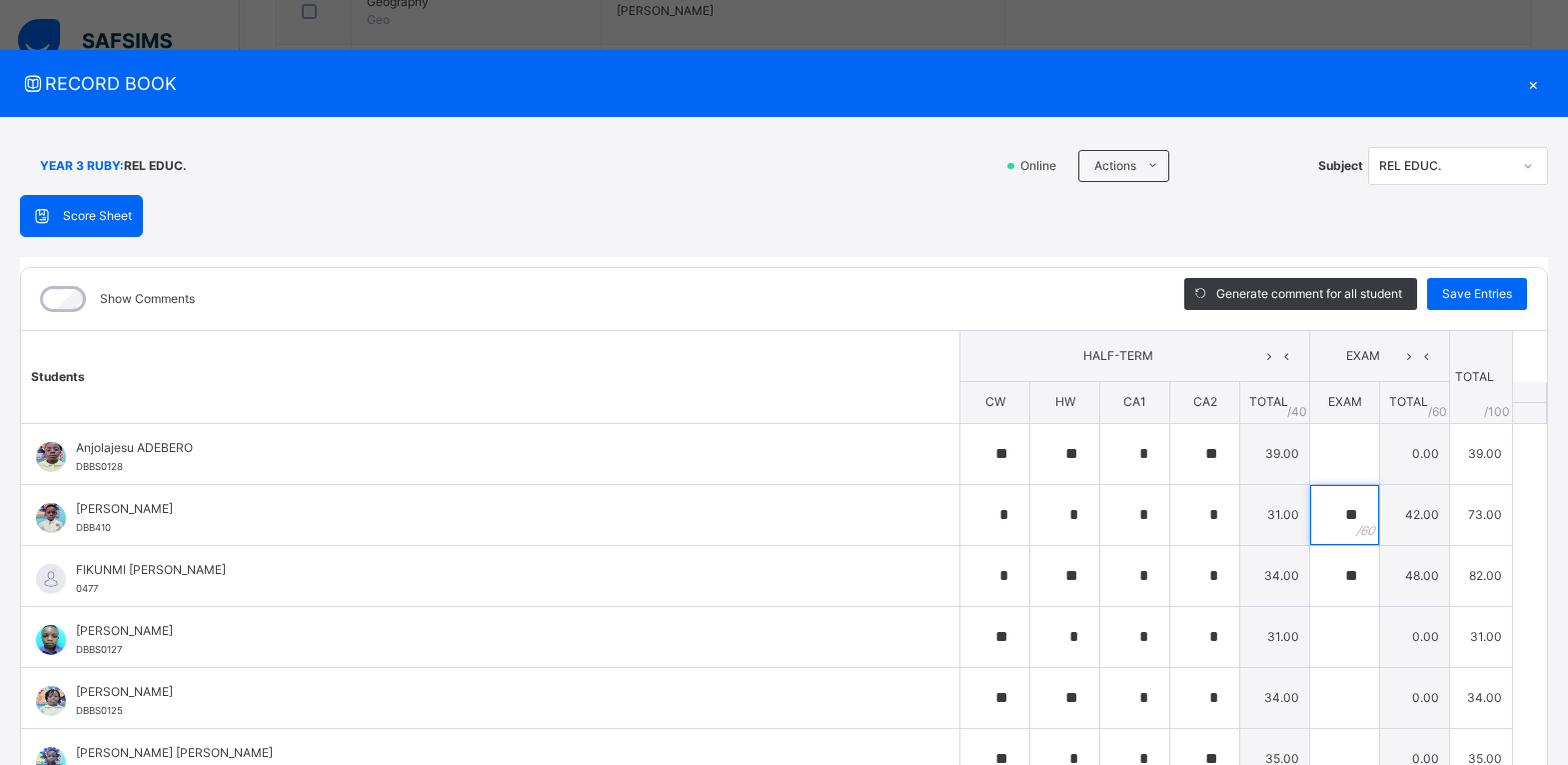 scroll, scrollTop: 204, scrollLeft: 0, axis: vertical 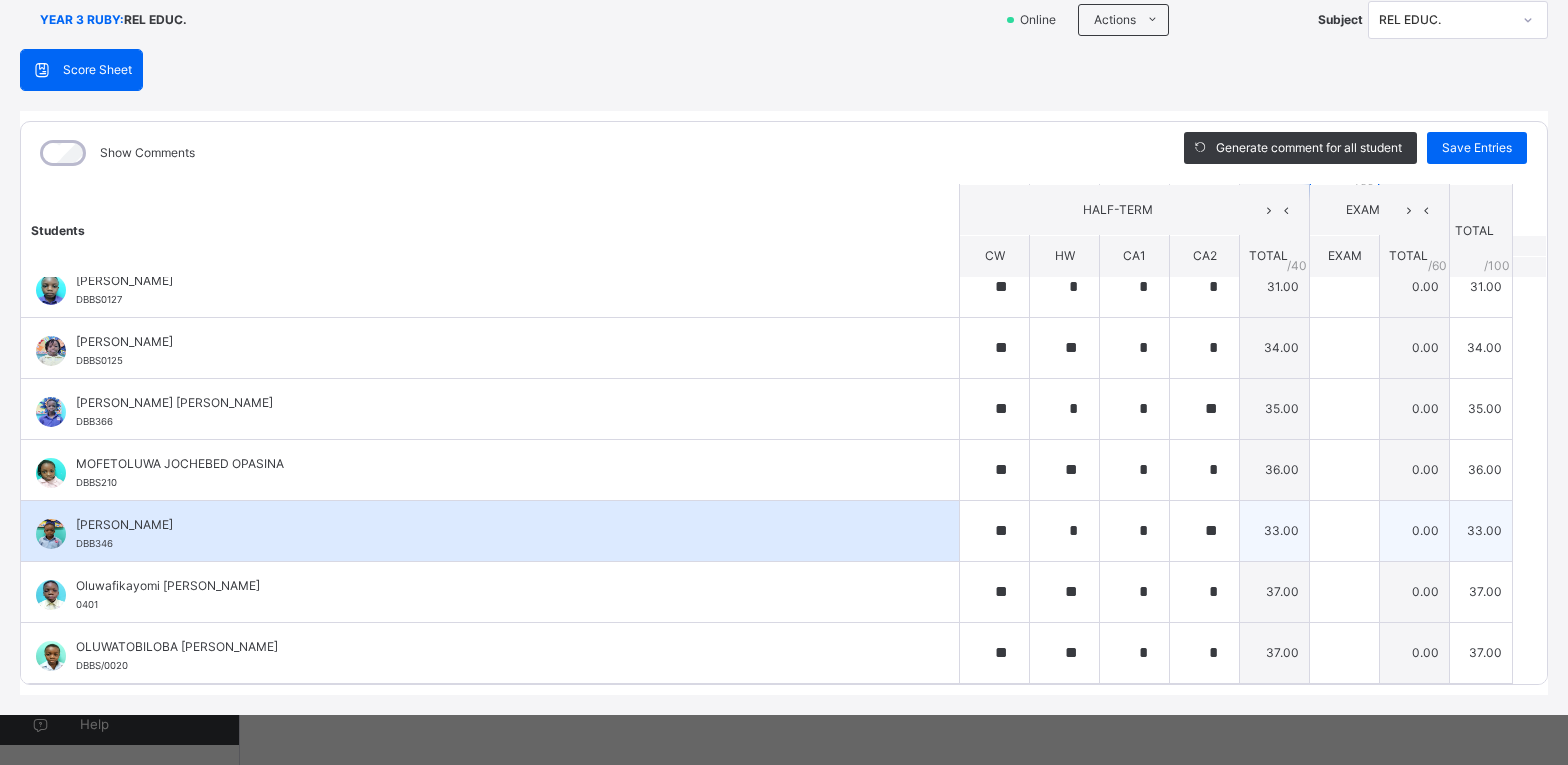 type on "**" 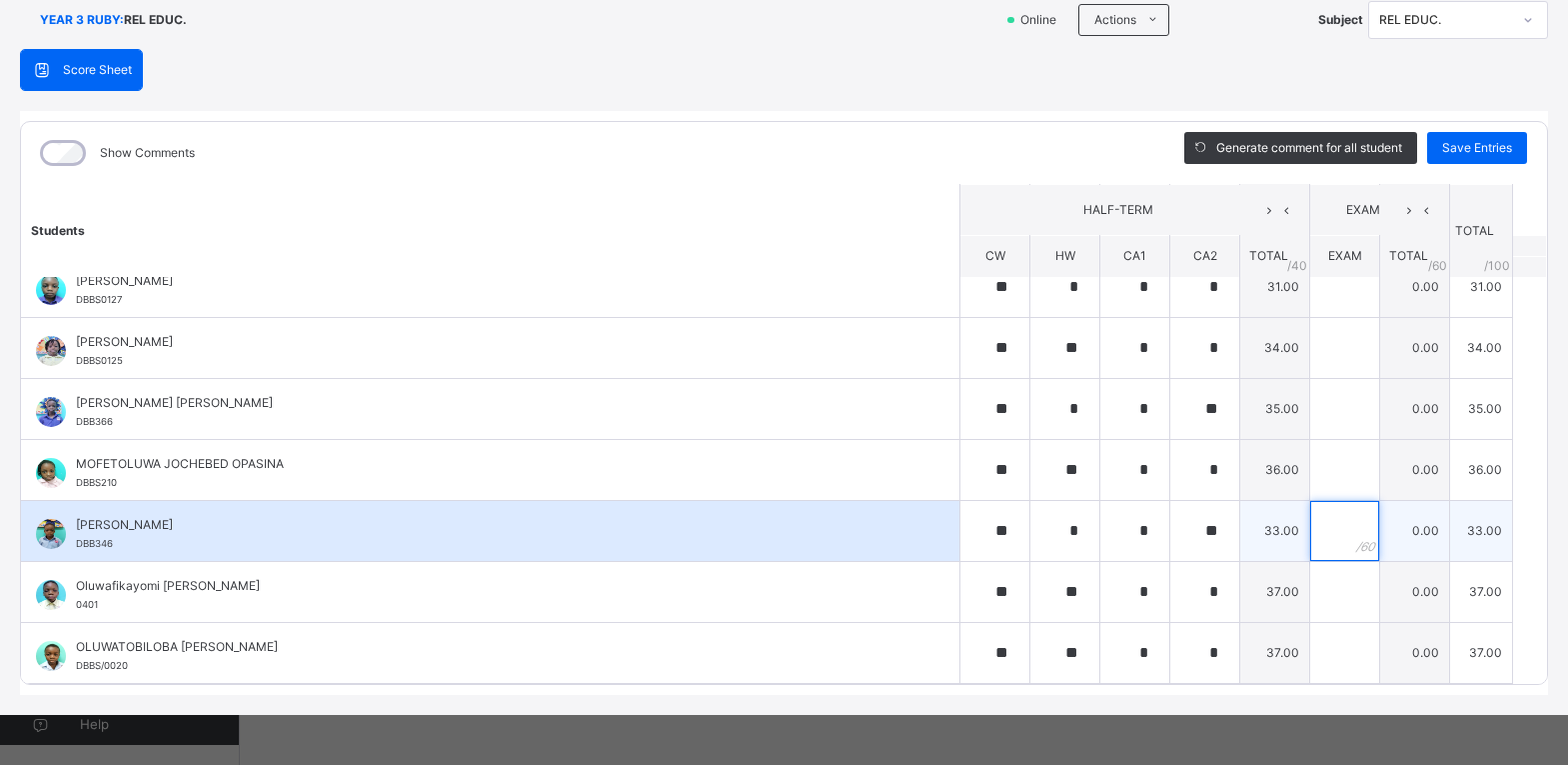 click at bounding box center [1344, 531] 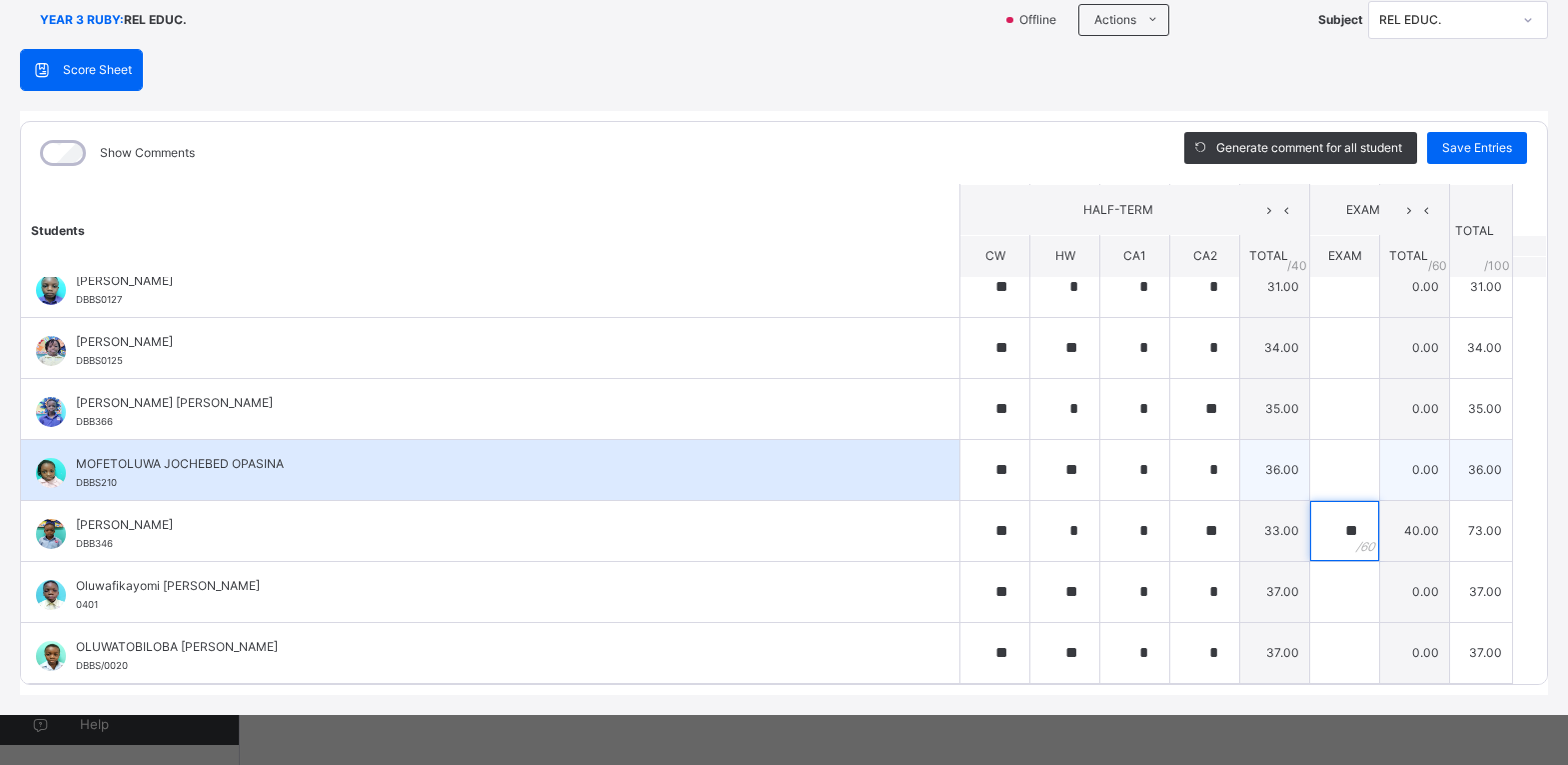type on "**" 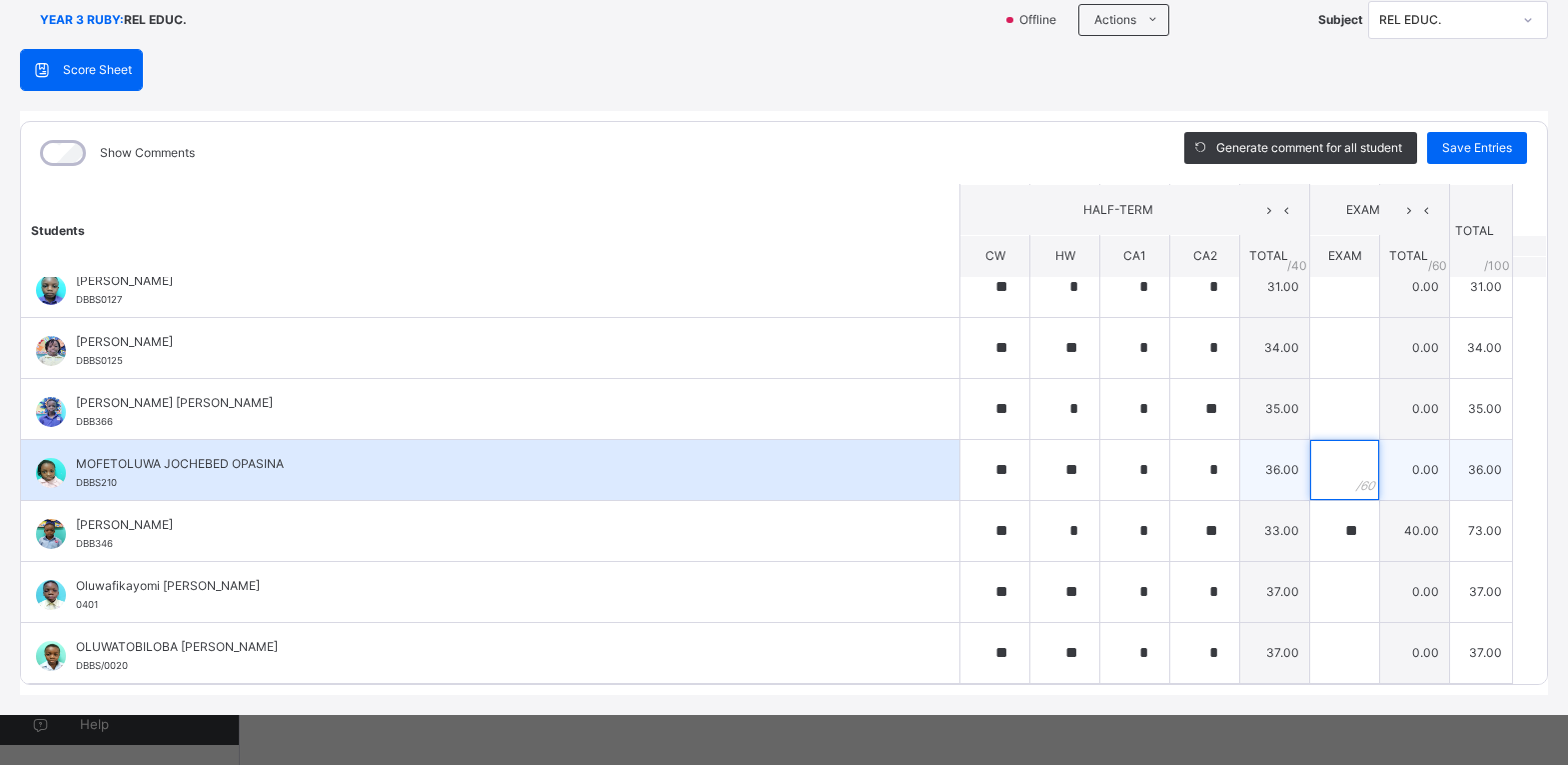 click at bounding box center (1344, 470) 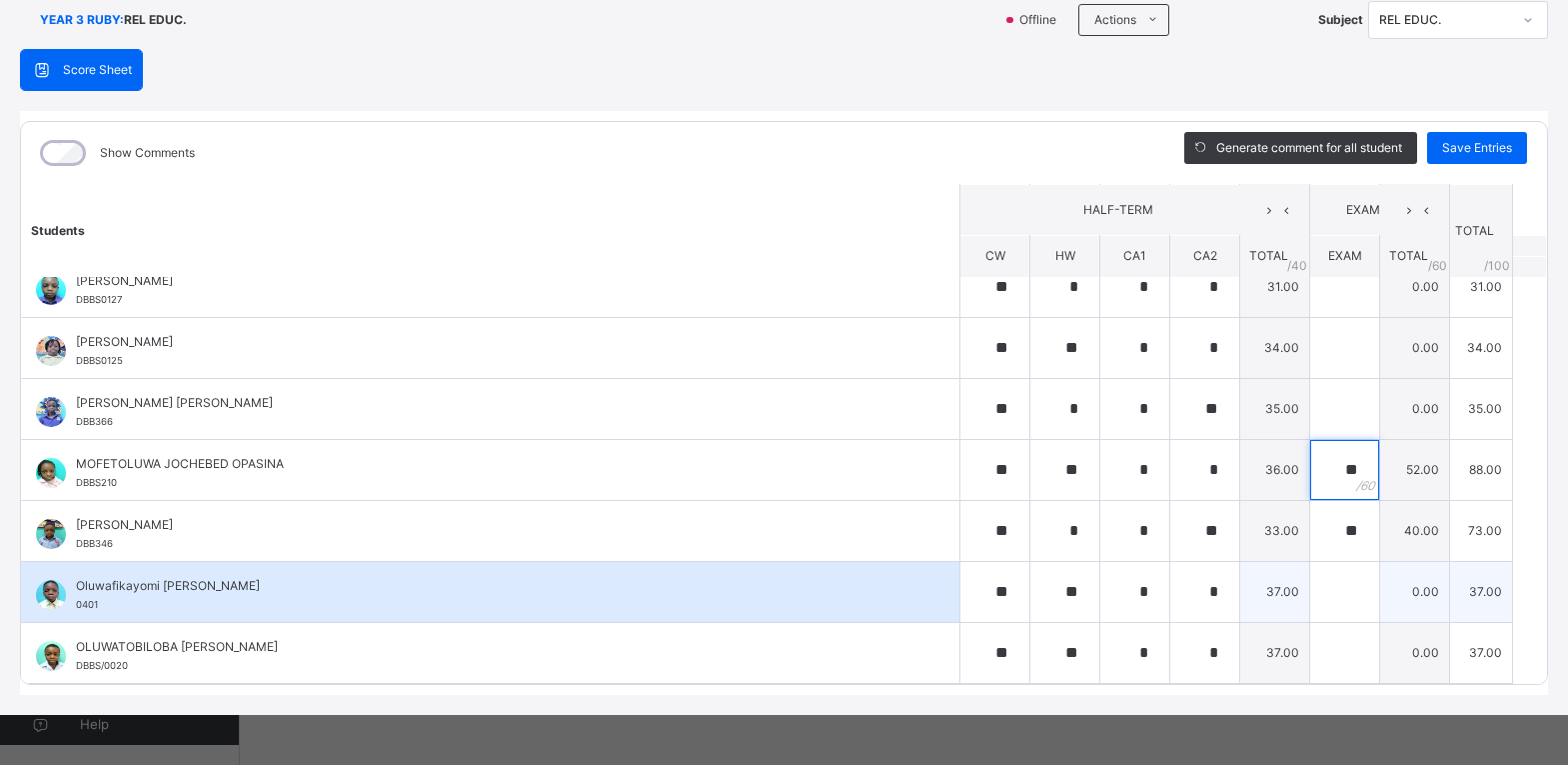 type on "**" 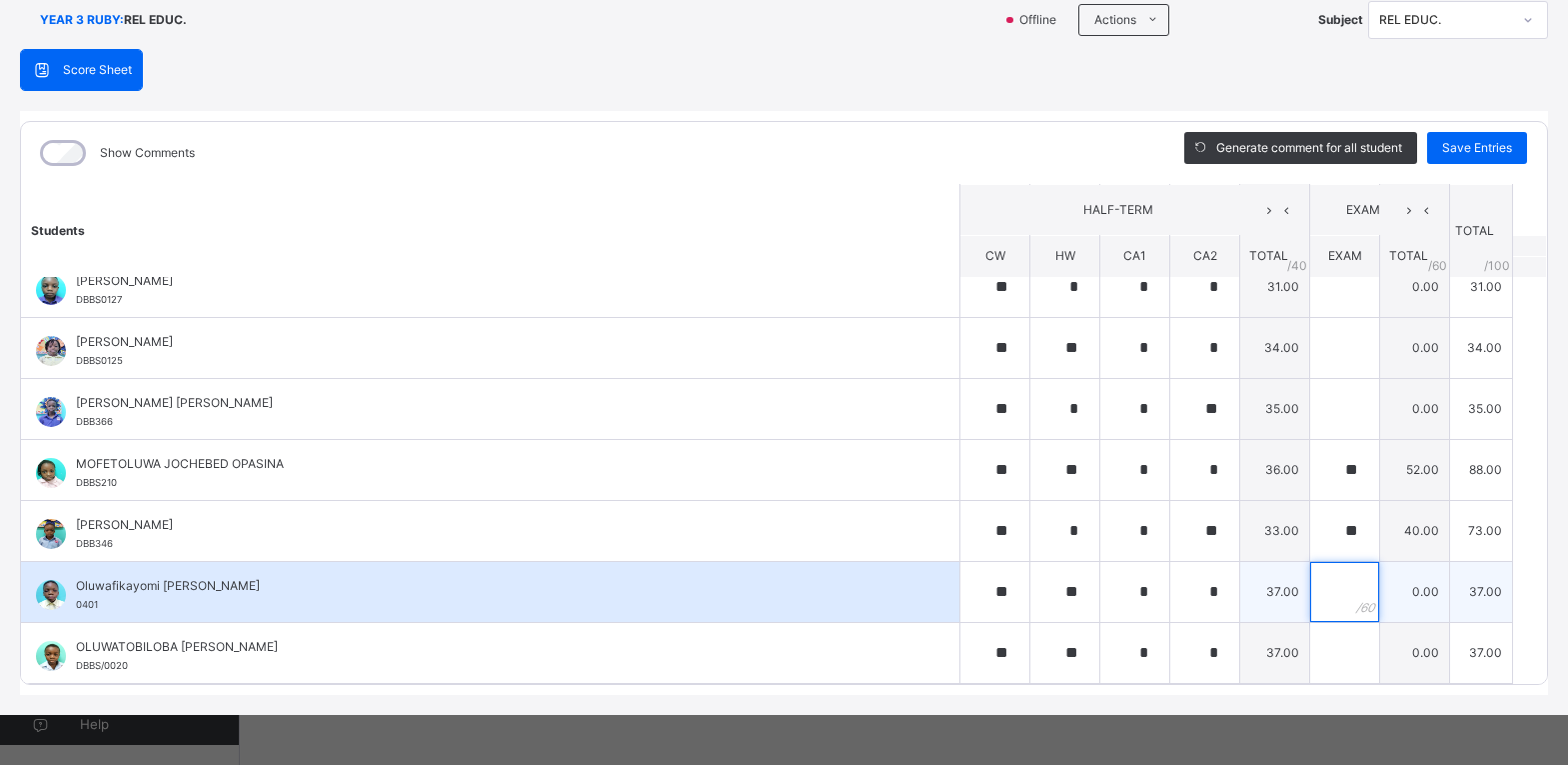 click at bounding box center [1344, 592] 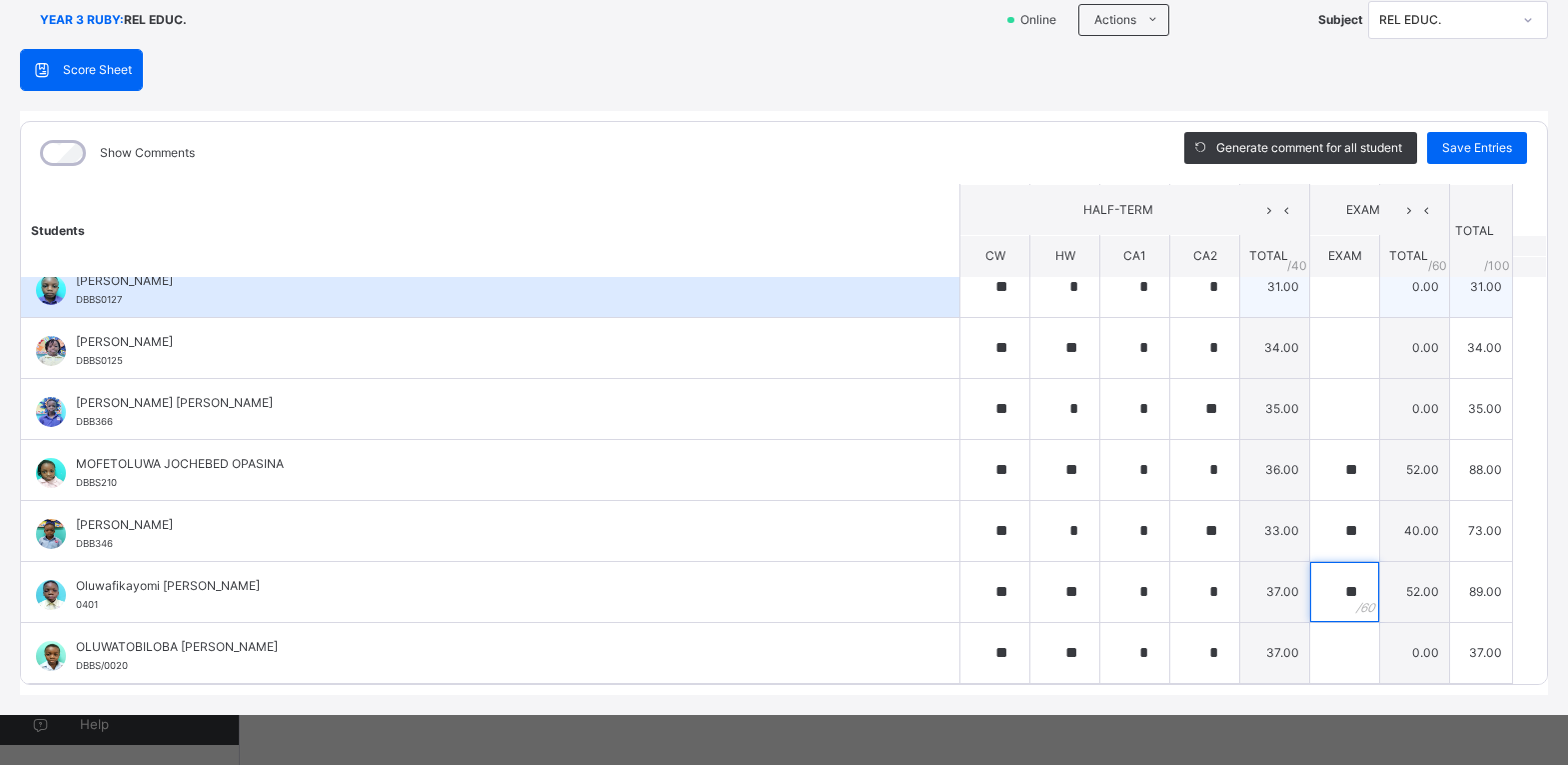 type on "**" 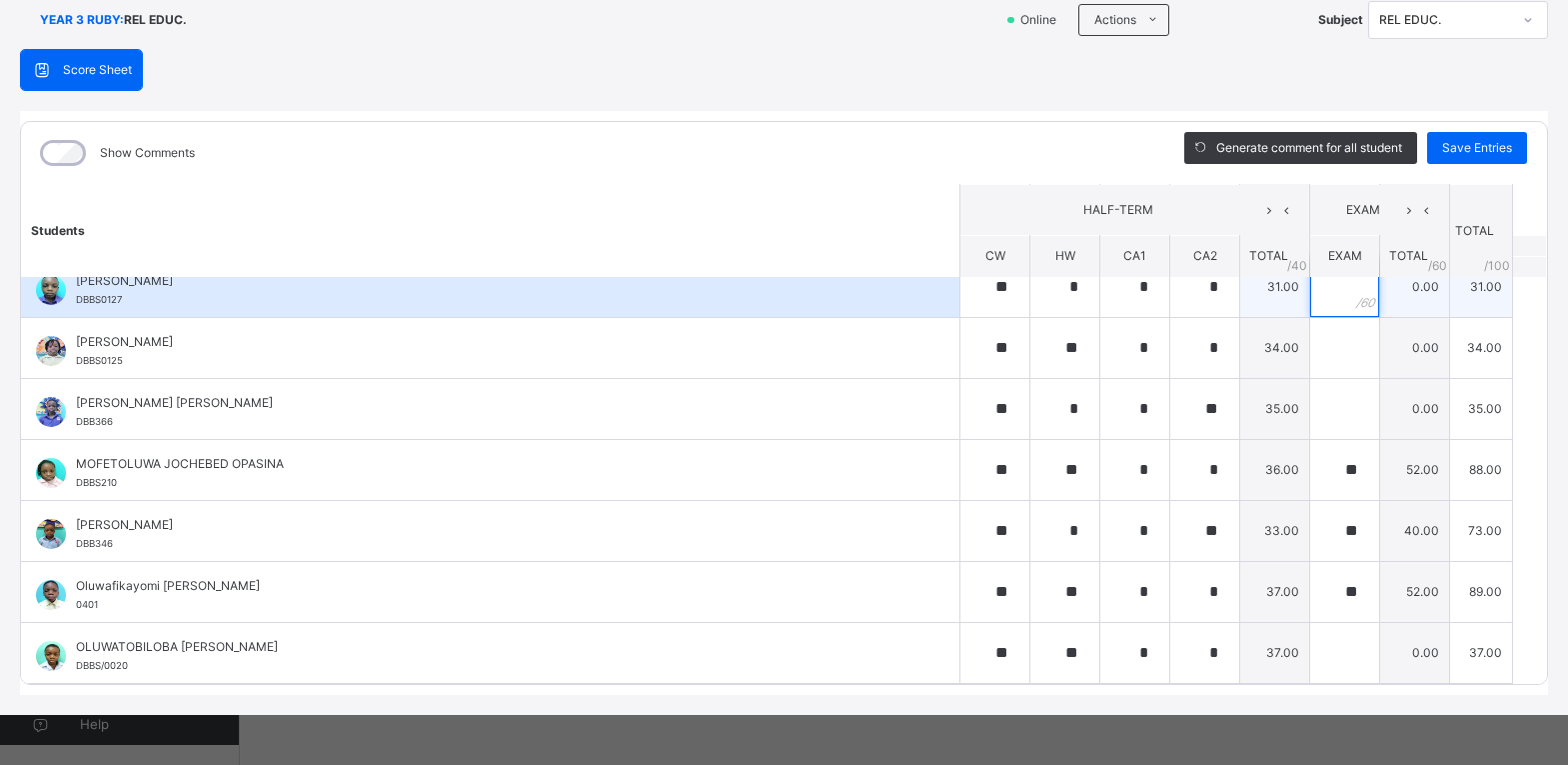 click at bounding box center [1344, 287] 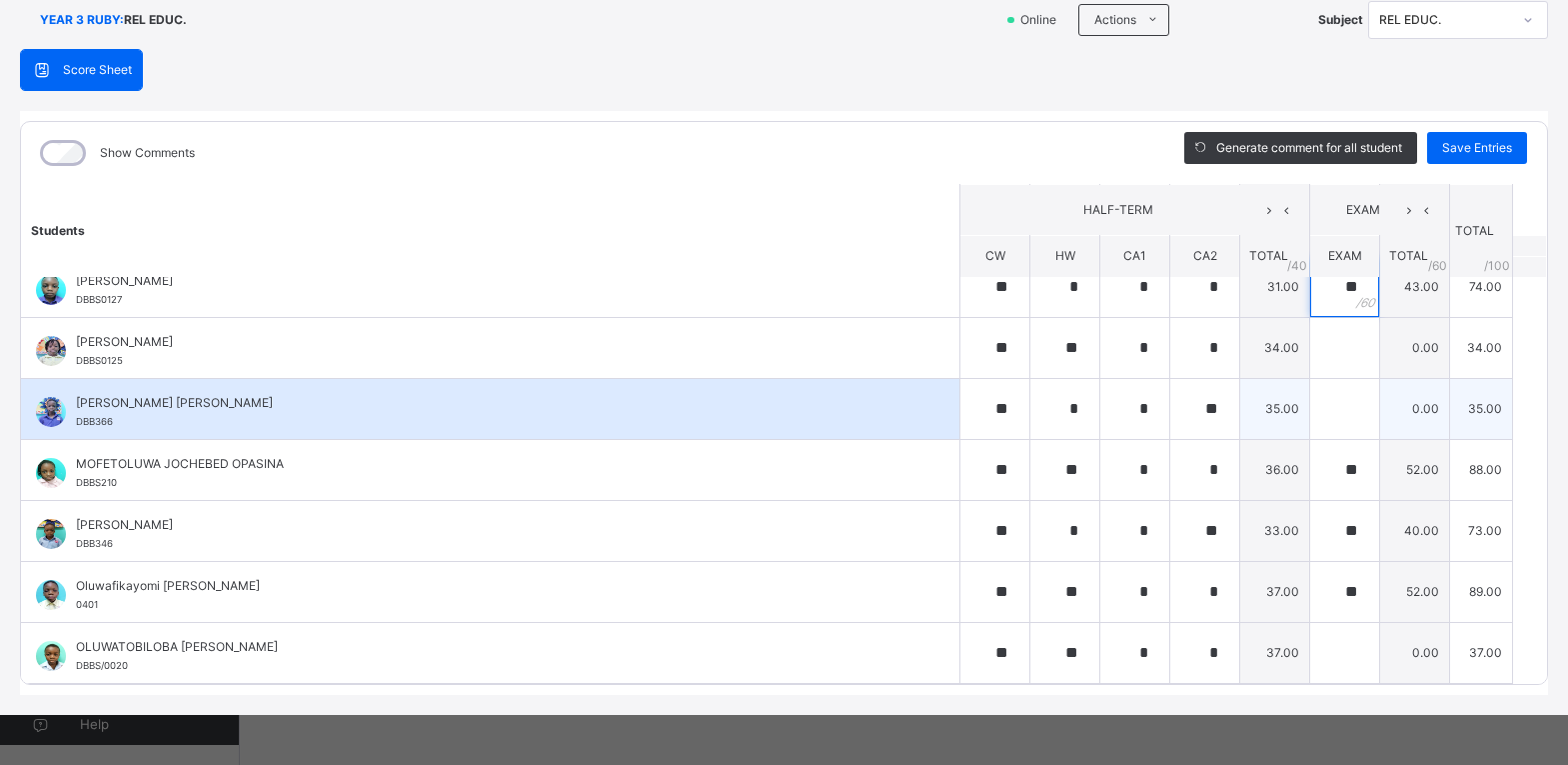 type on "**" 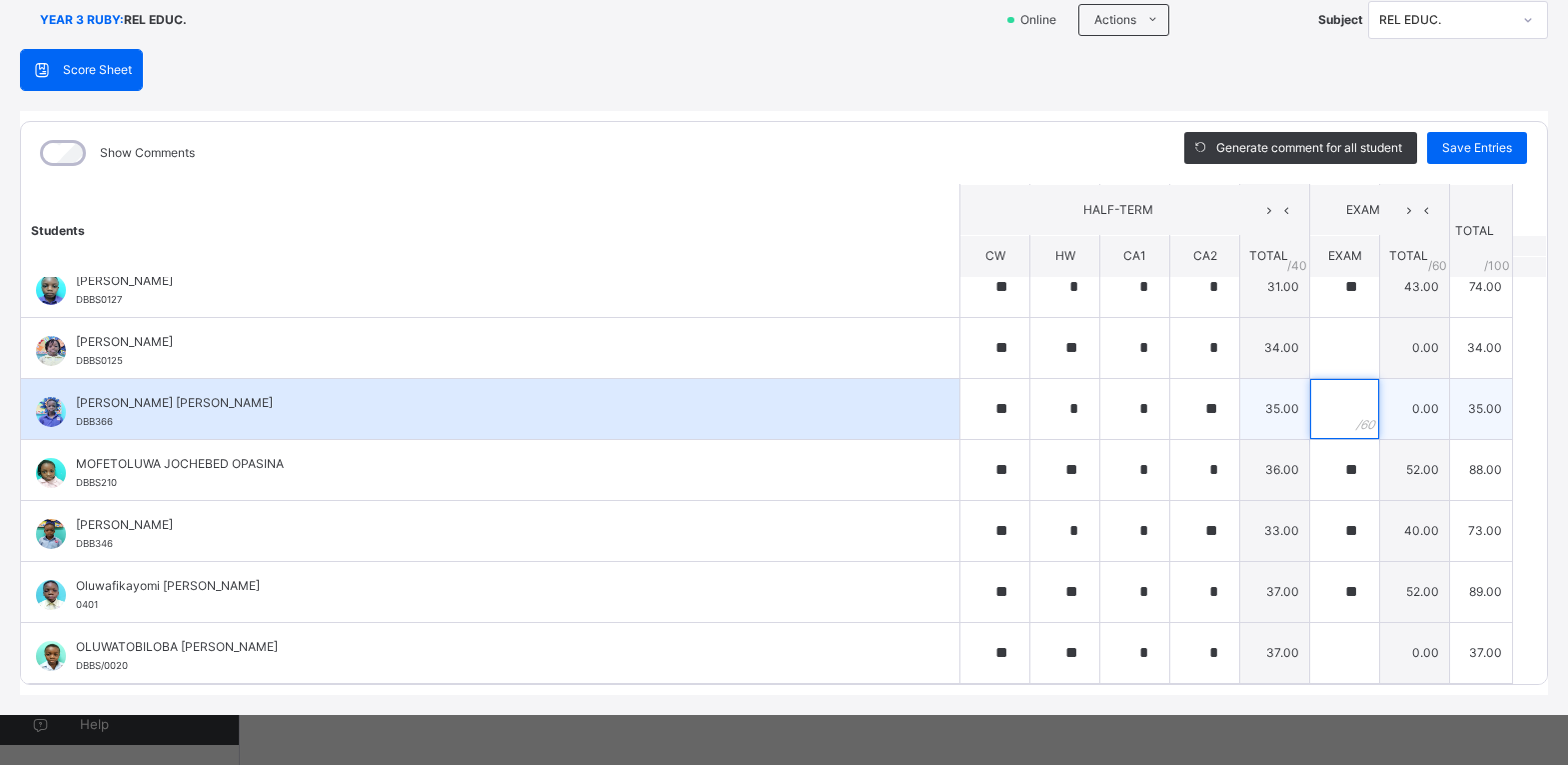 click at bounding box center [1344, 409] 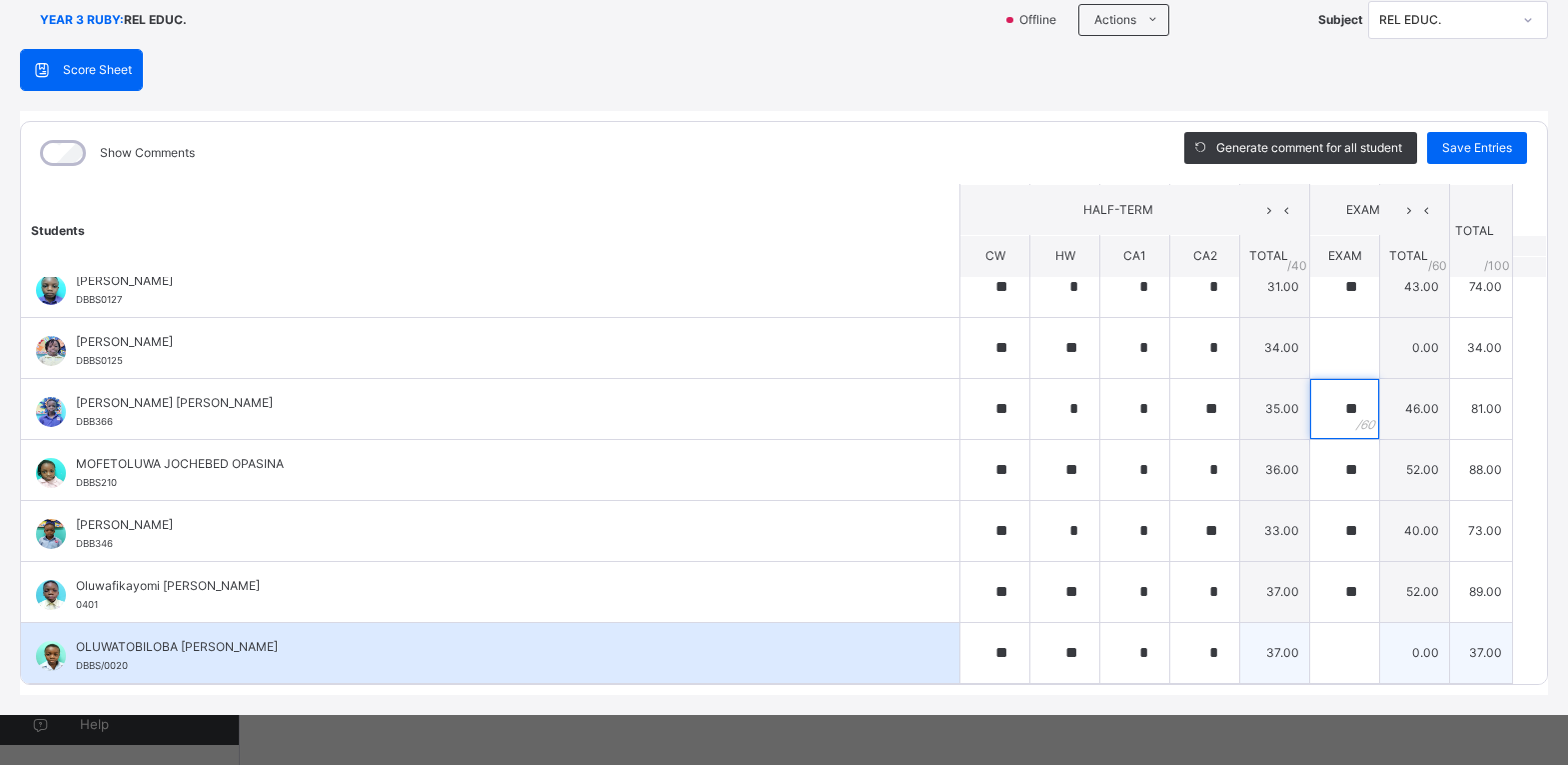type on "**" 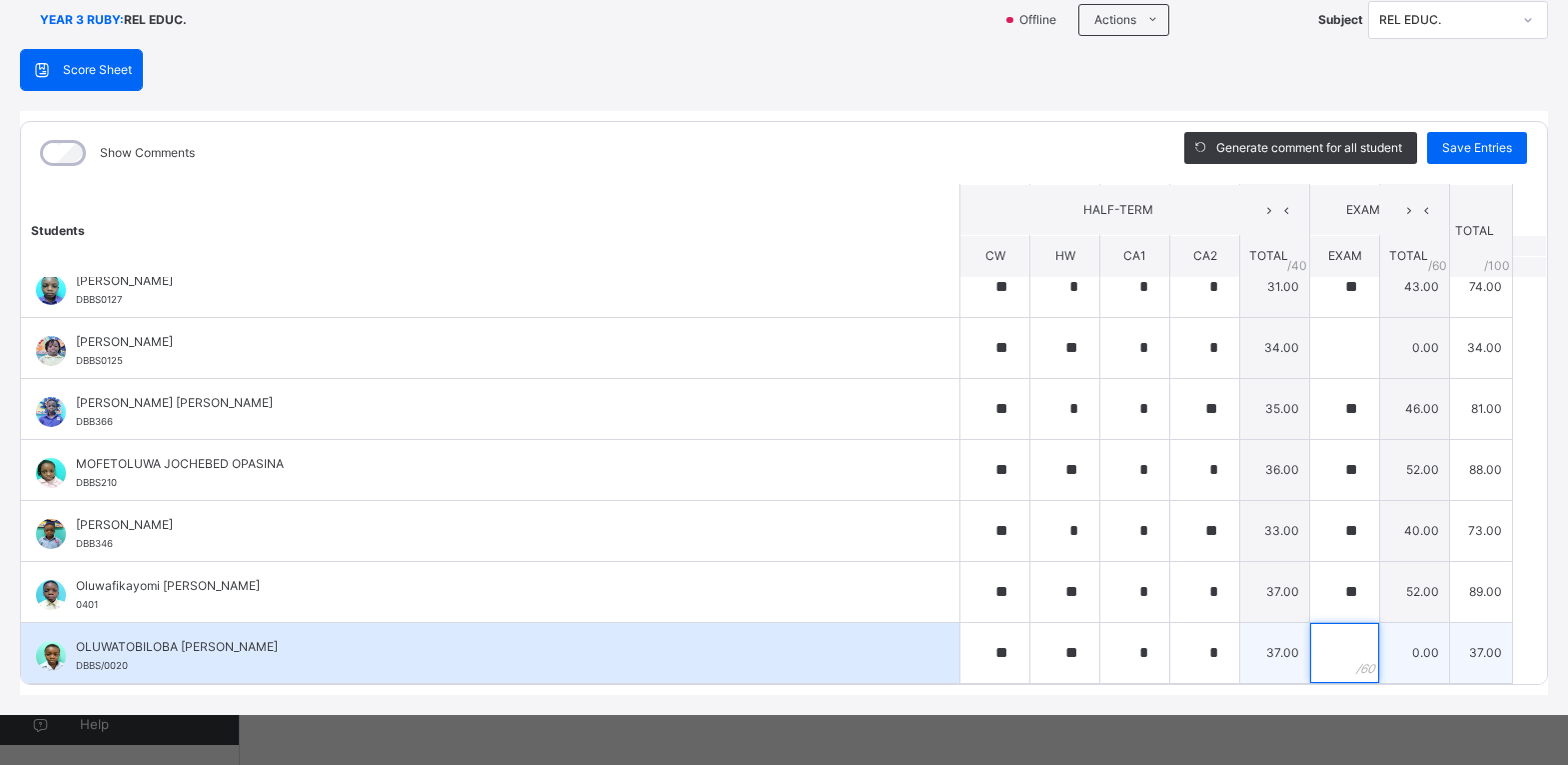 click at bounding box center (1344, 653) 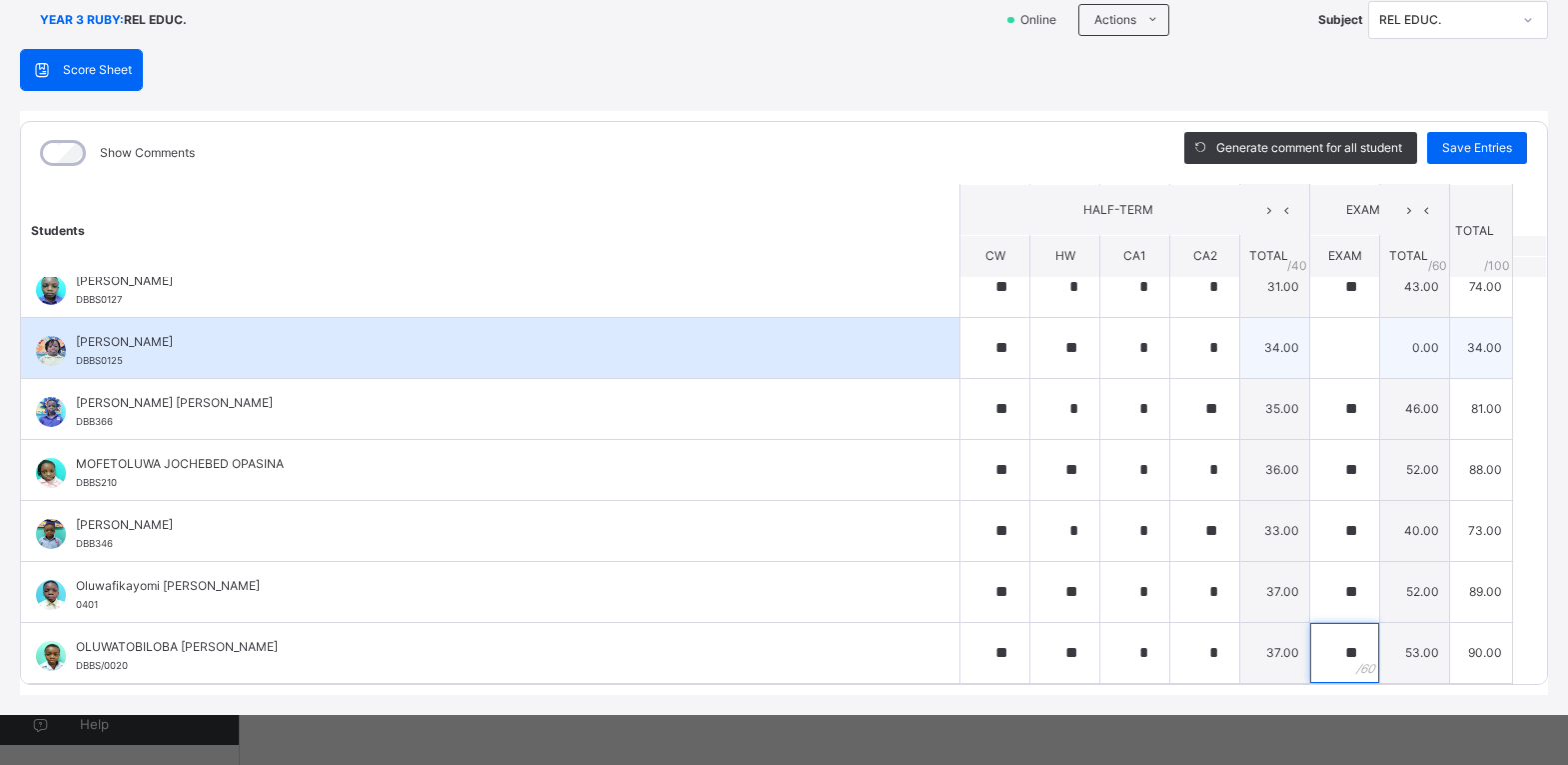 type on "**" 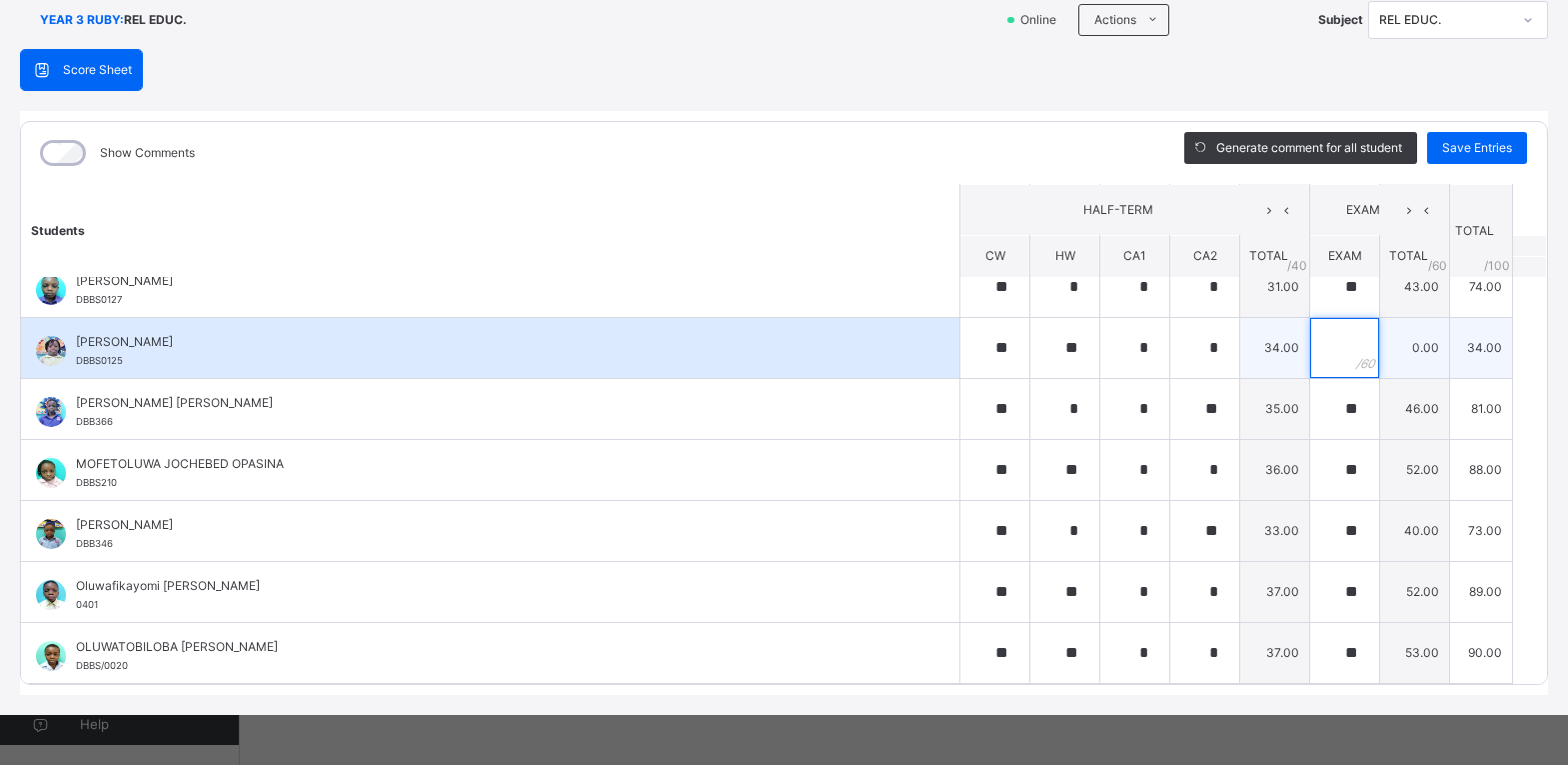 click at bounding box center [1344, 348] 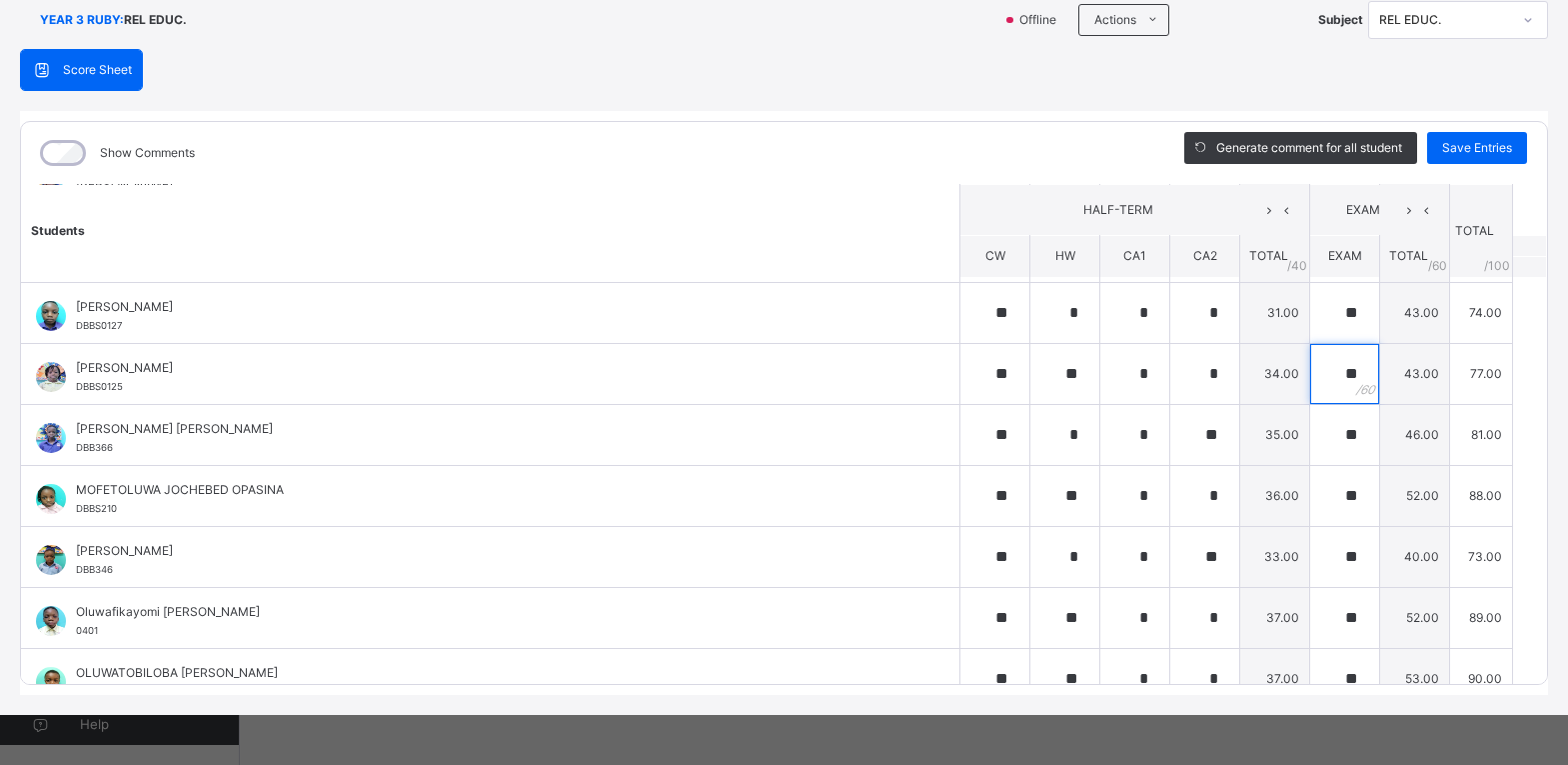scroll, scrollTop: 164, scrollLeft: 0, axis: vertical 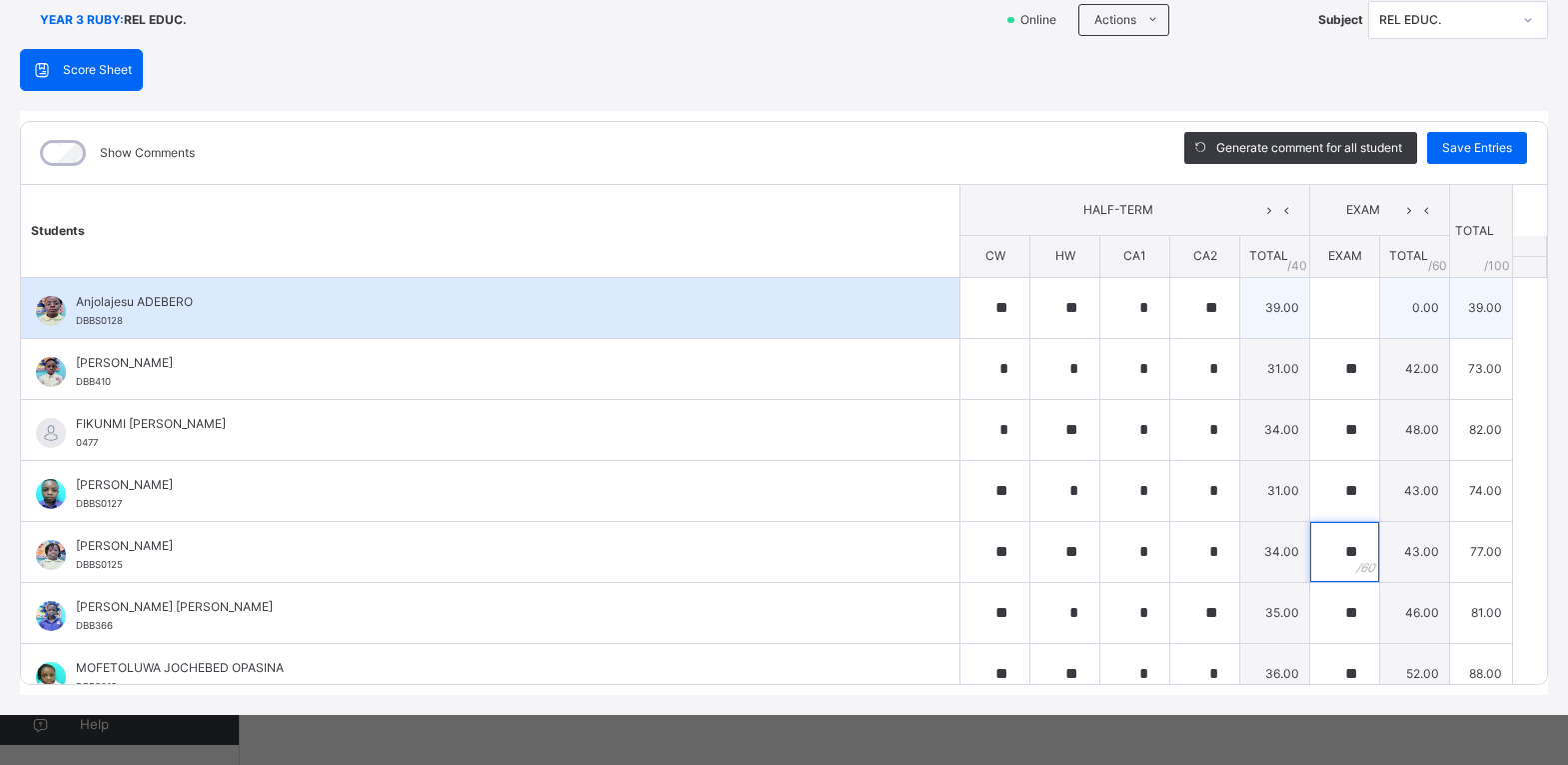 type on "**" 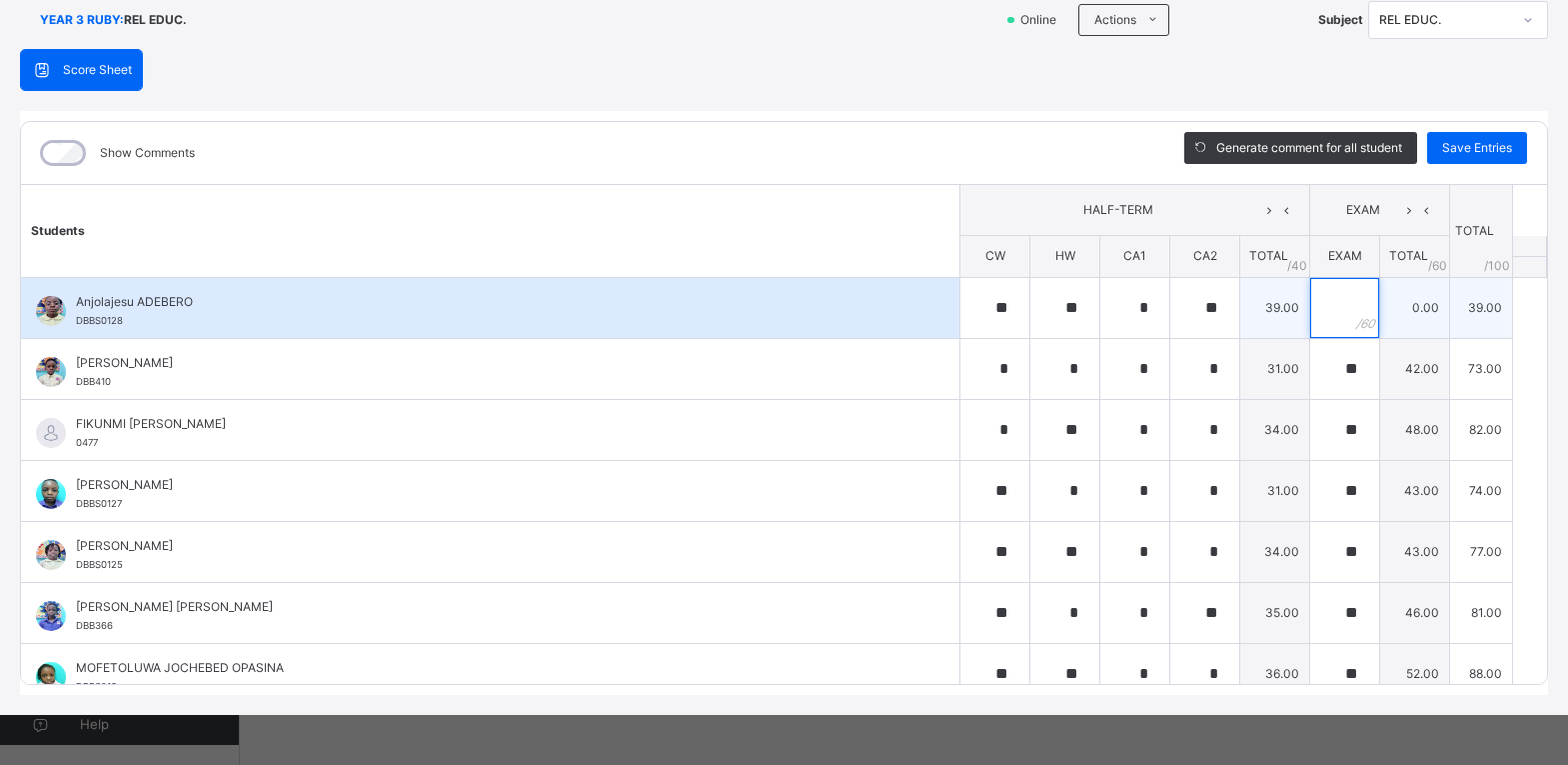 click at bounding box center [1344, 308] 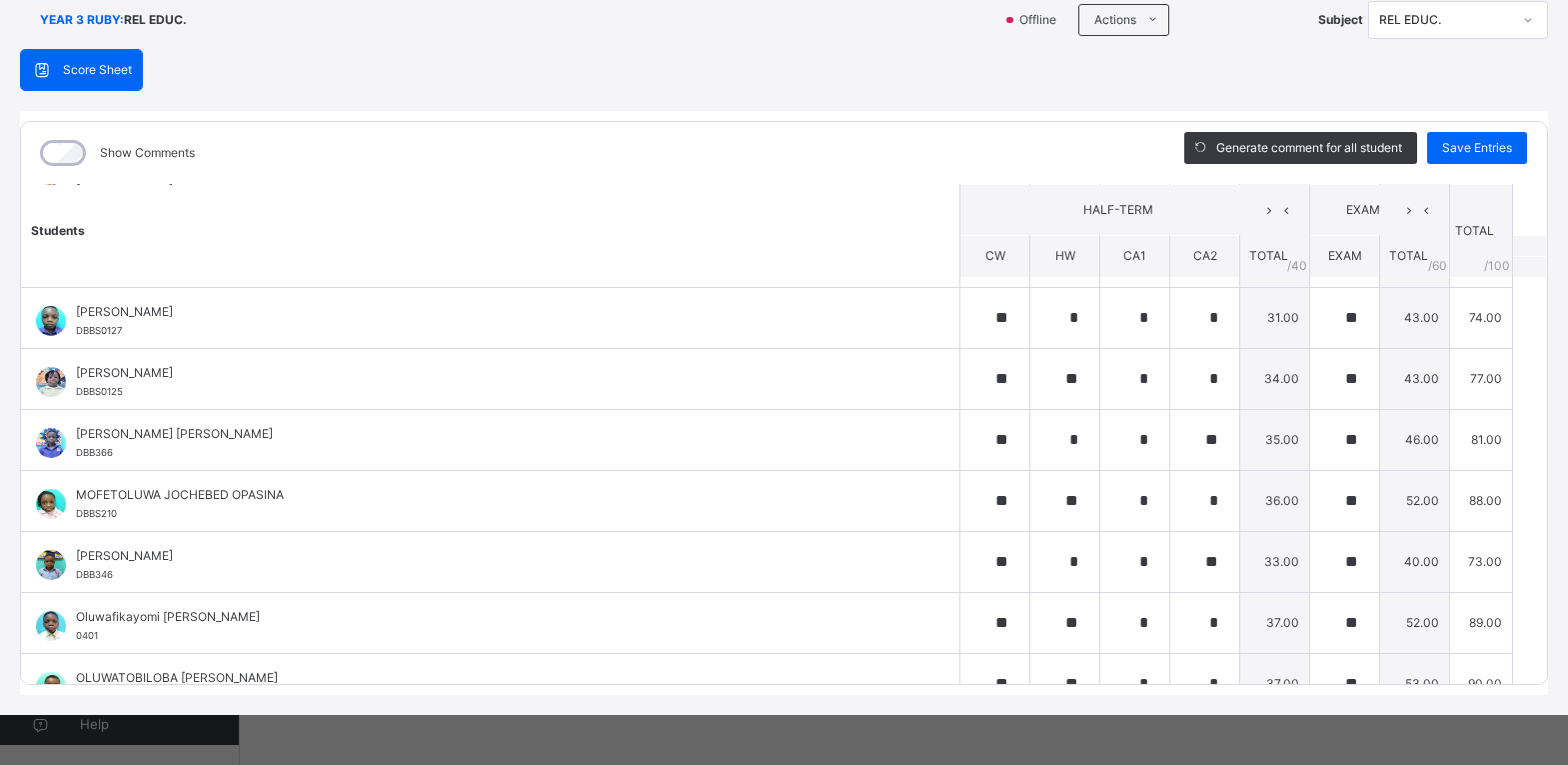 scroll, scrollTop: 204, scrollLeft: 0, axis: vertical 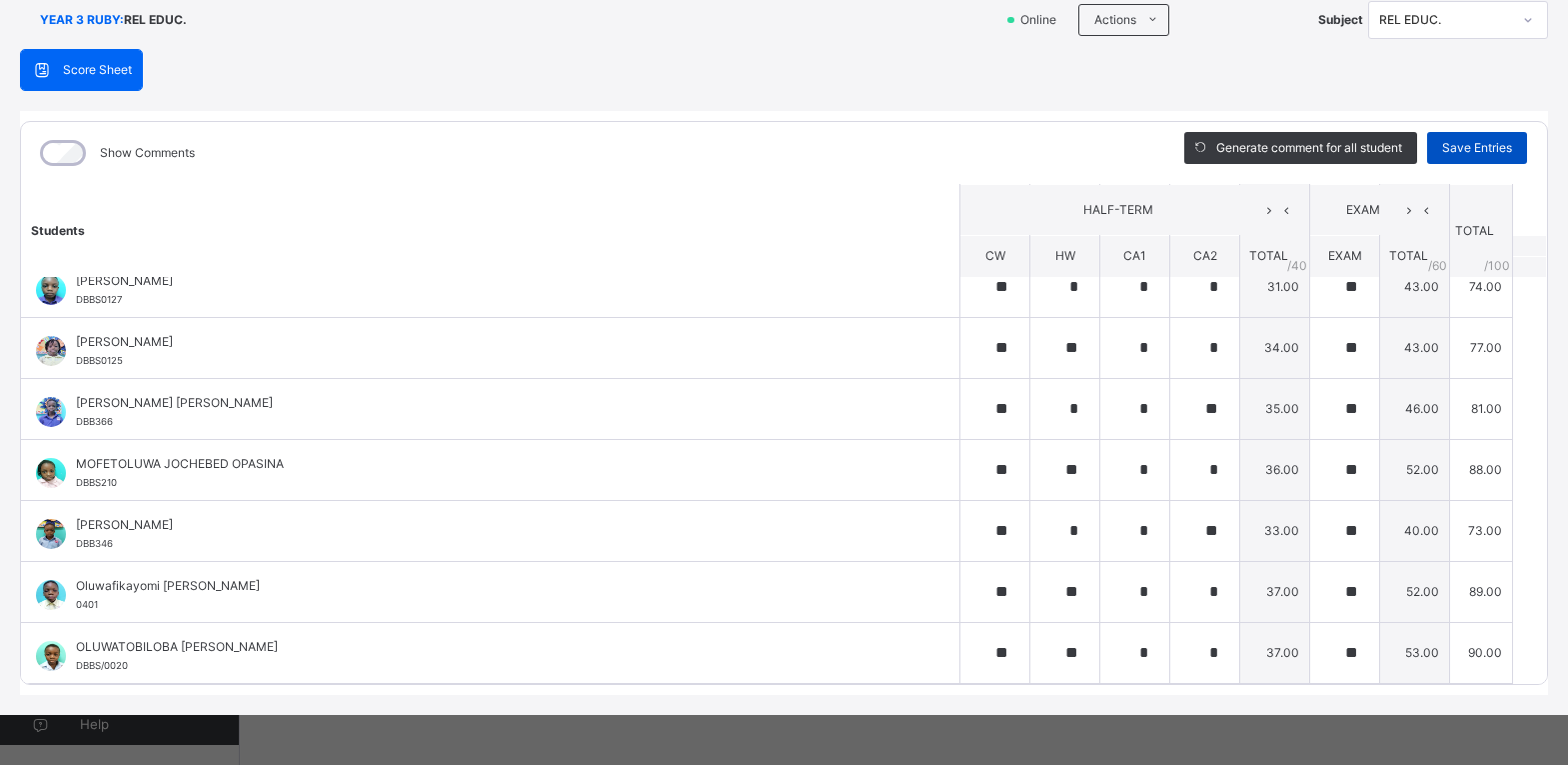 type on "**" 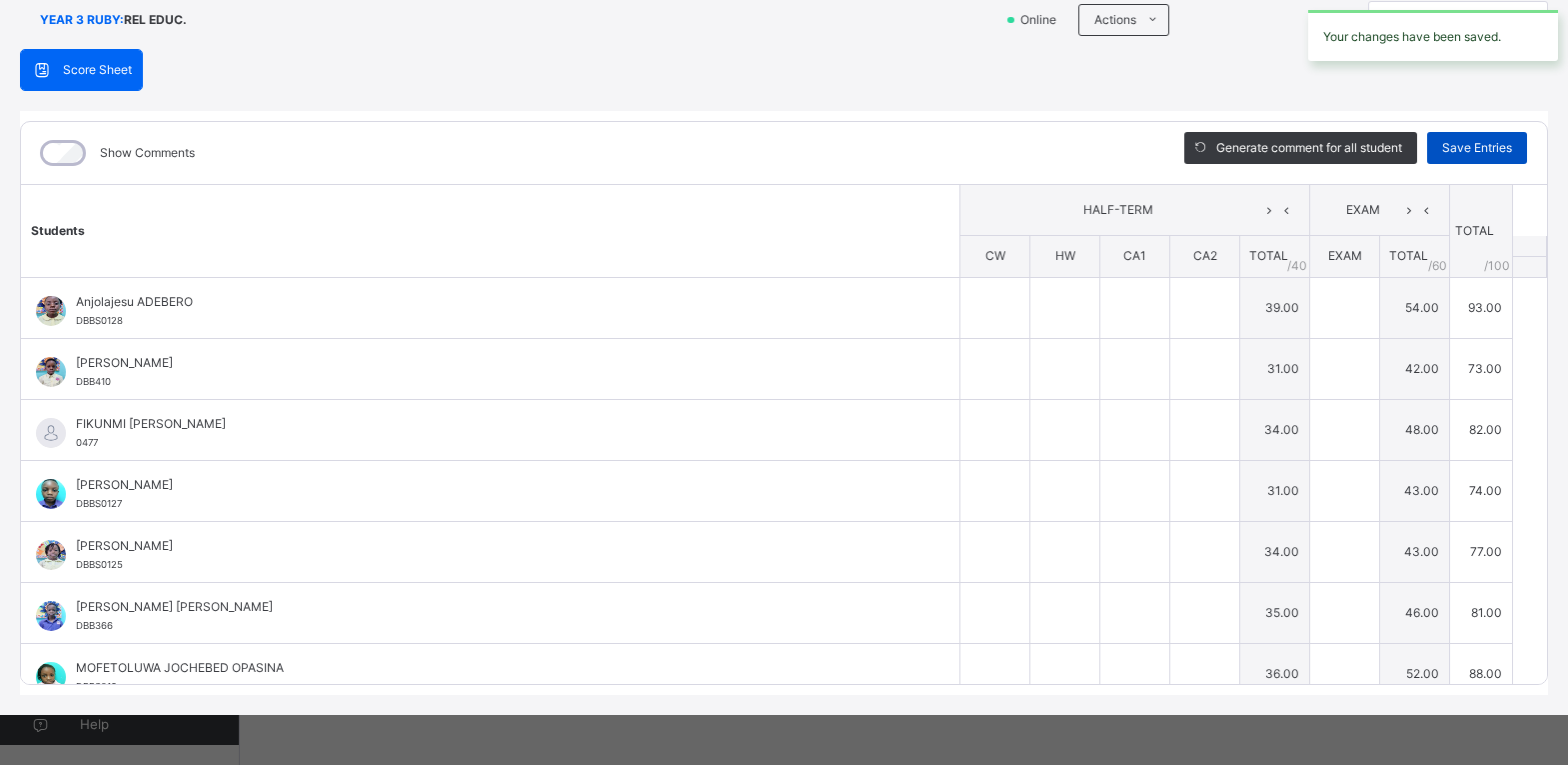 type on "**" 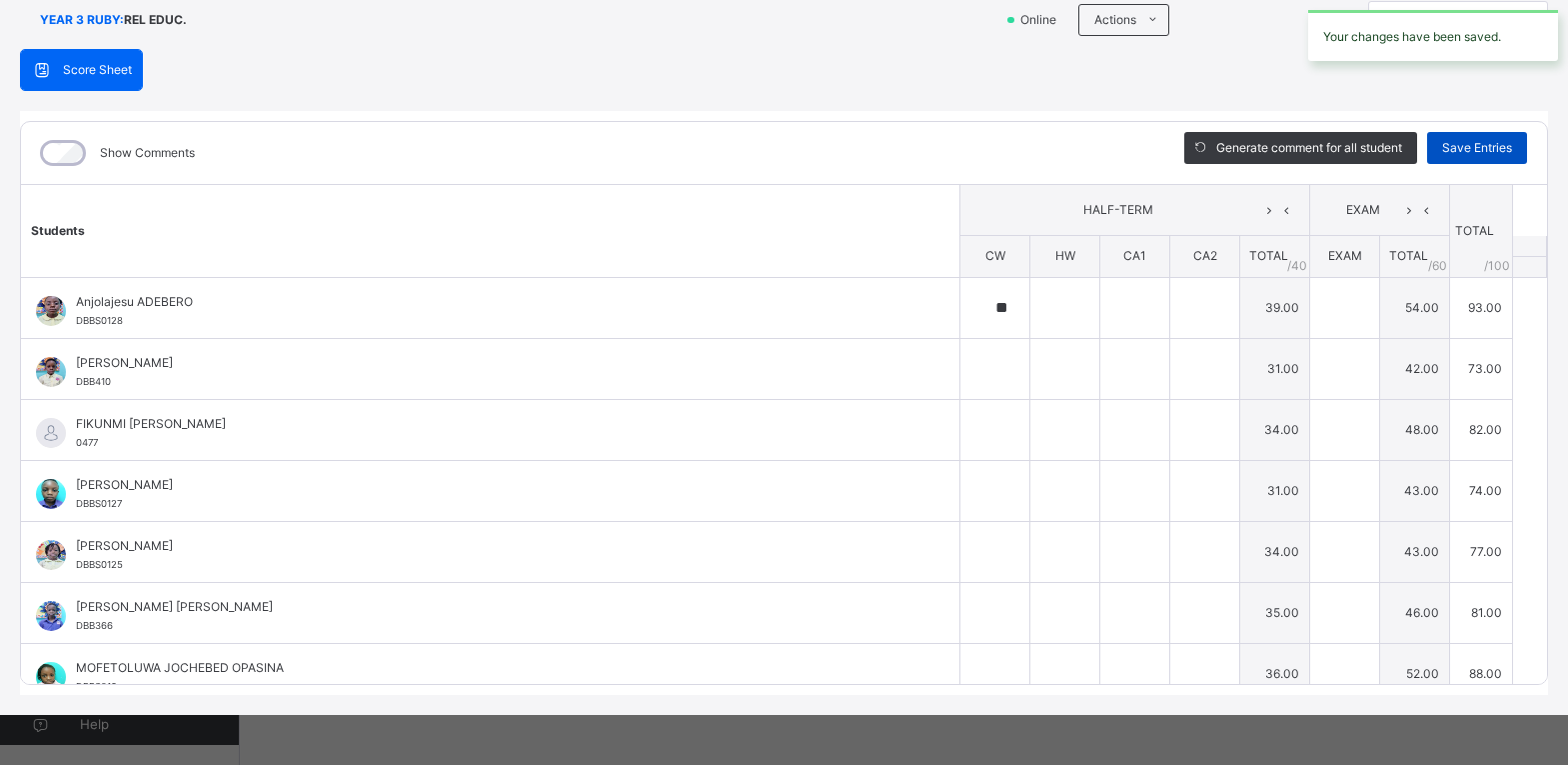 type on "**" 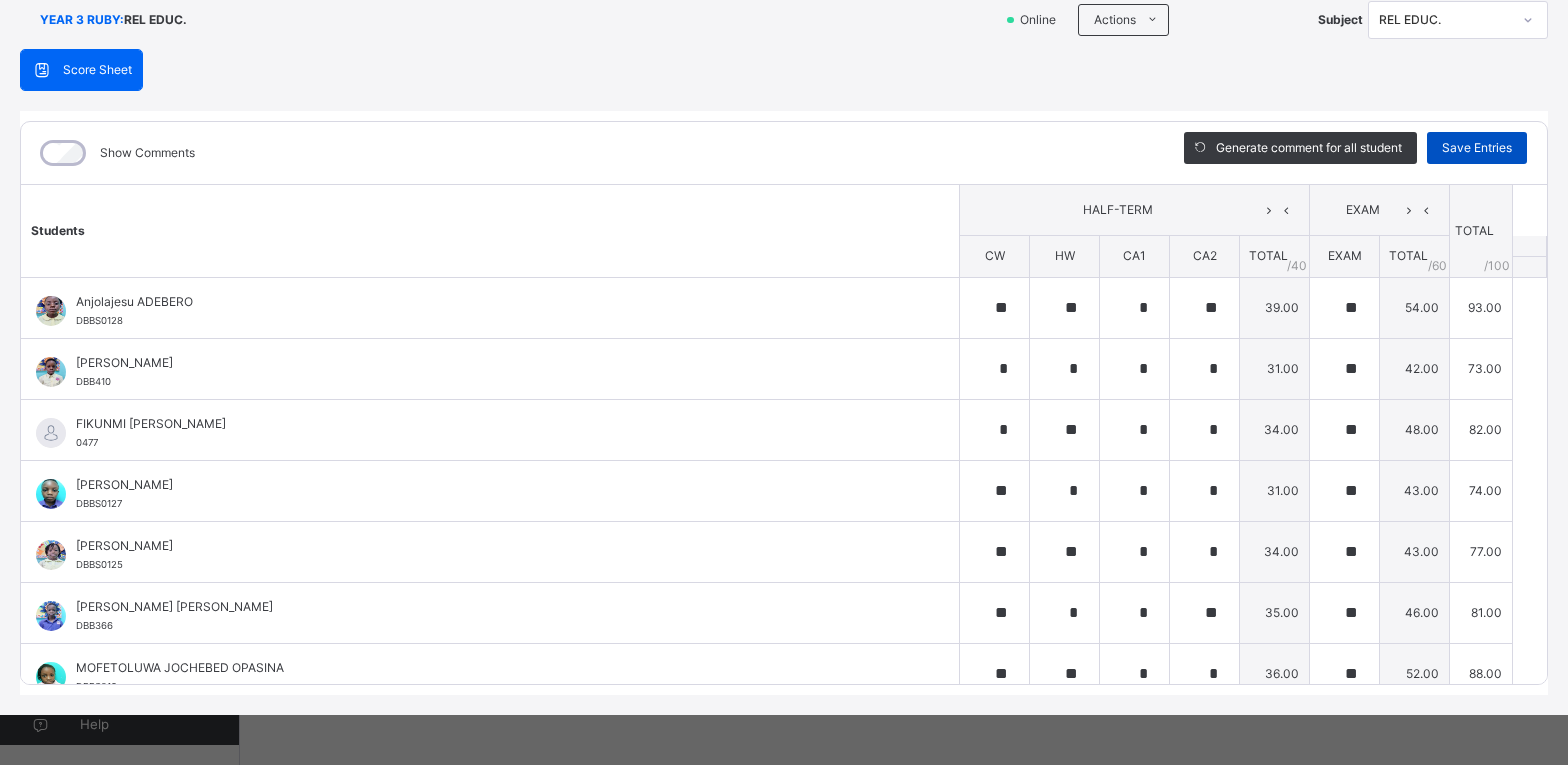 click on "Save Entries" at bounding box center [1477, 148] 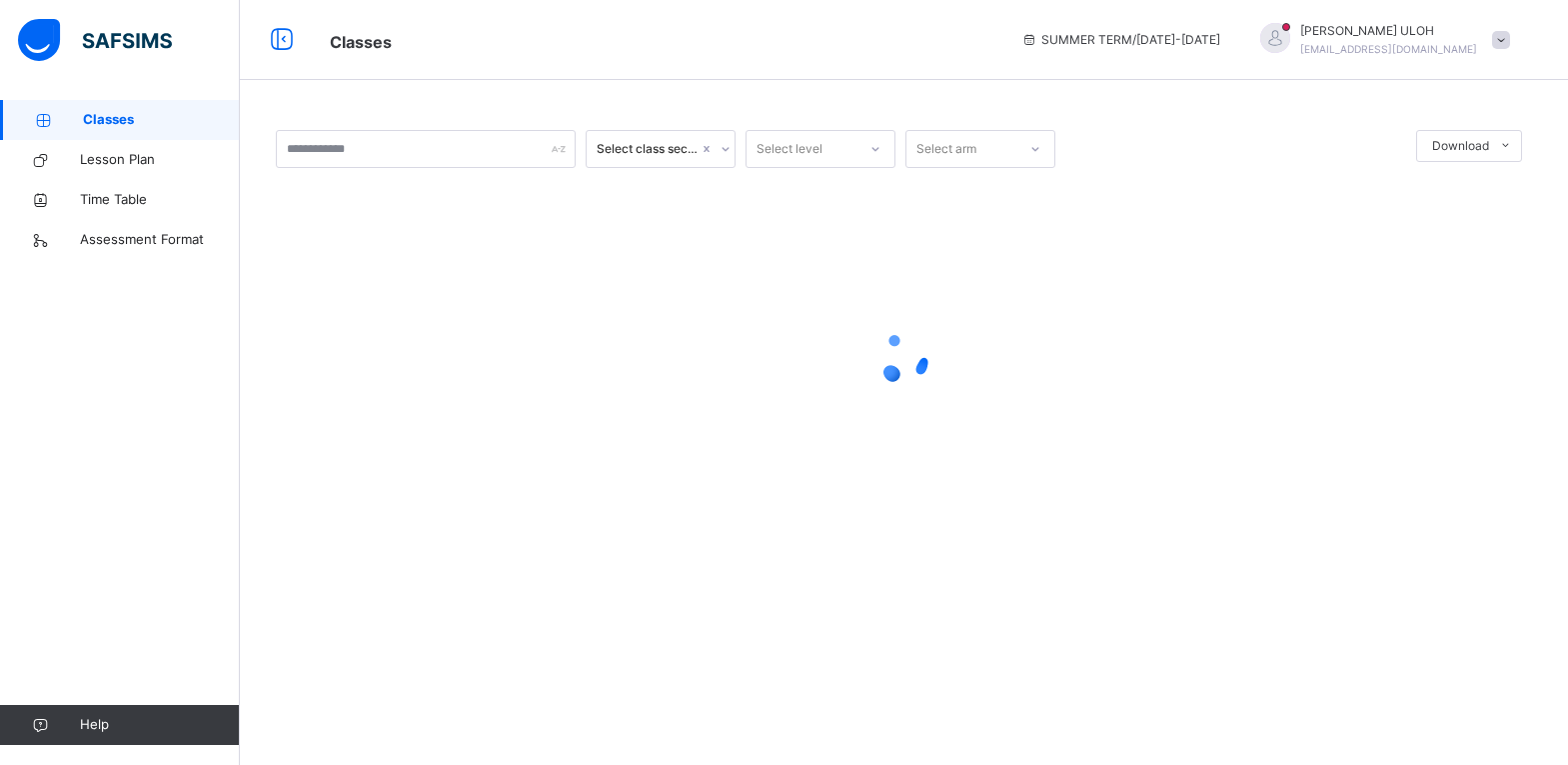 scroll, scrollTop: 0, scrollLeft: 0, axis: both 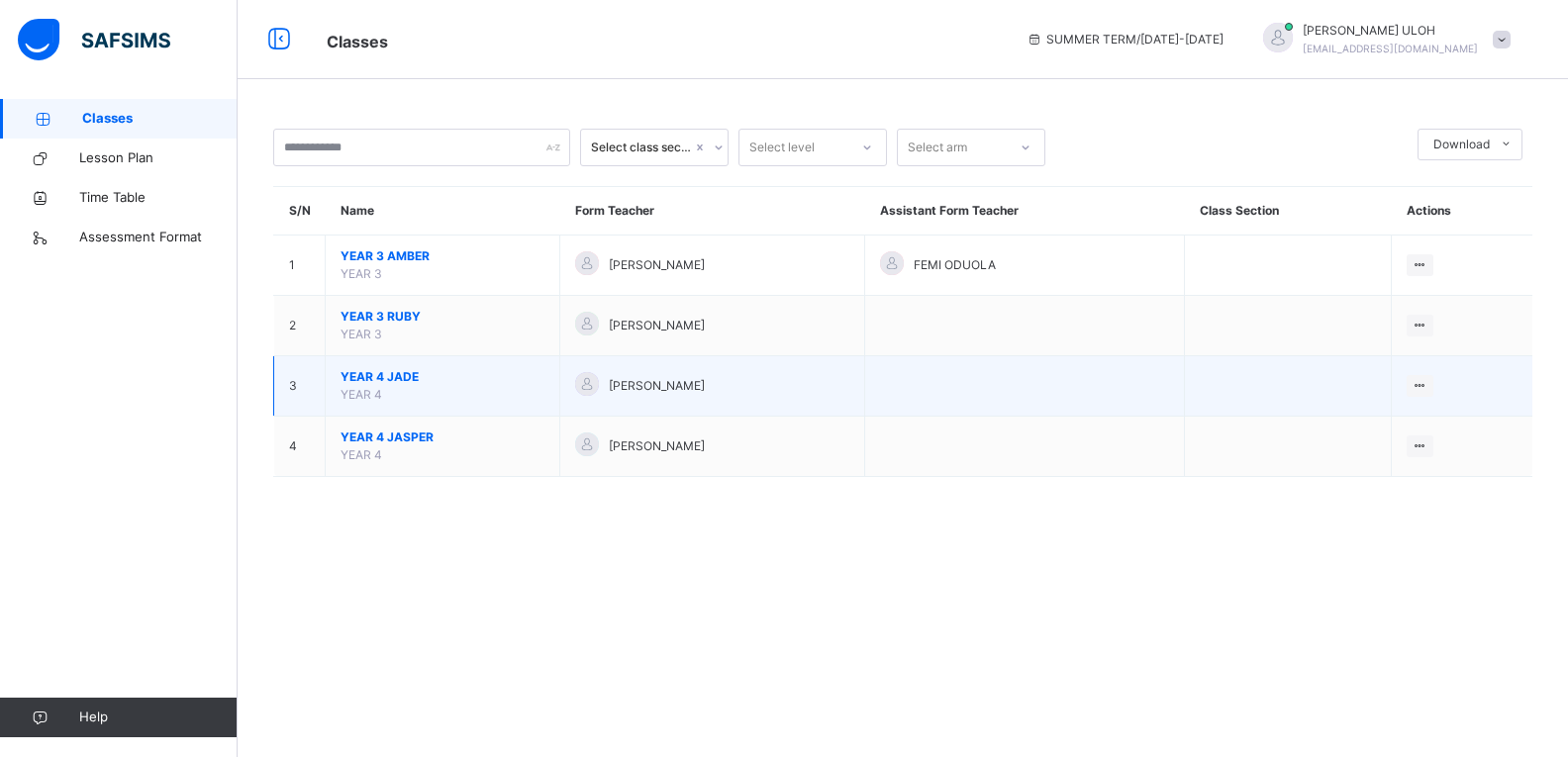 click on "YEAR 4   JADE" at bounding box center (442, 377) 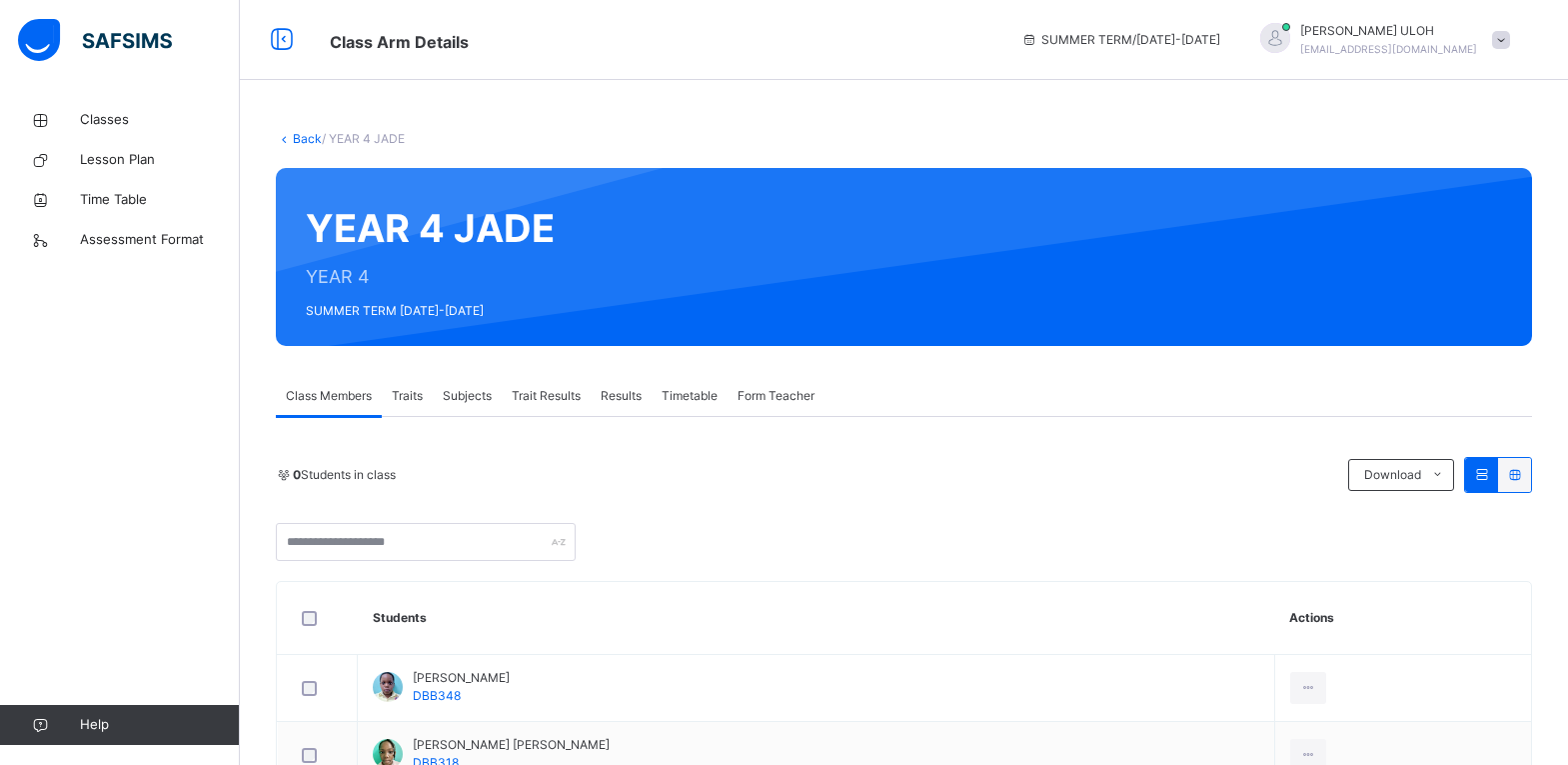 click on "Subjects" at bounding box center [467, 396] 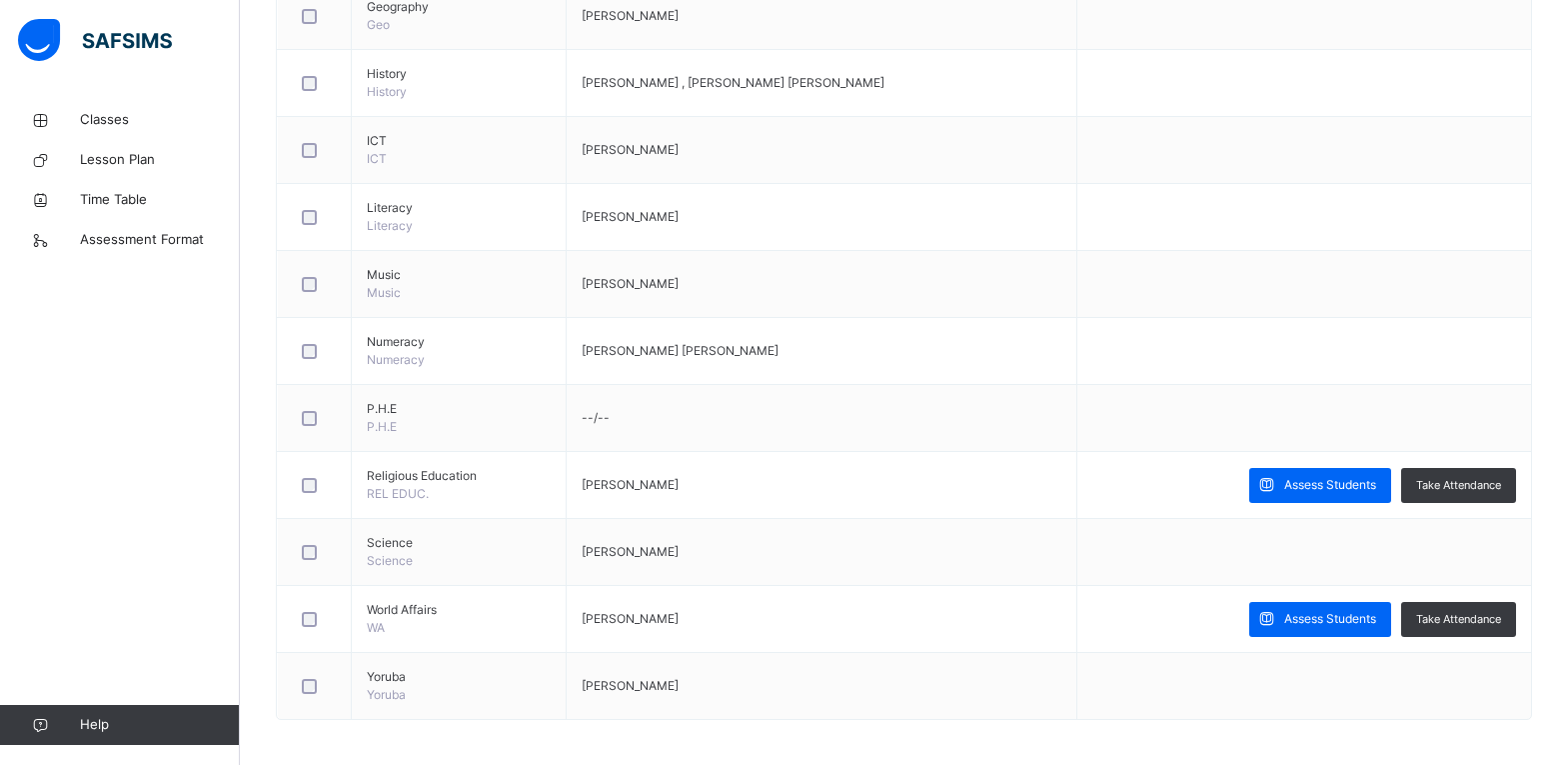 scroll, scrollTop: 796, scrollLeft: 0, axis: vertical 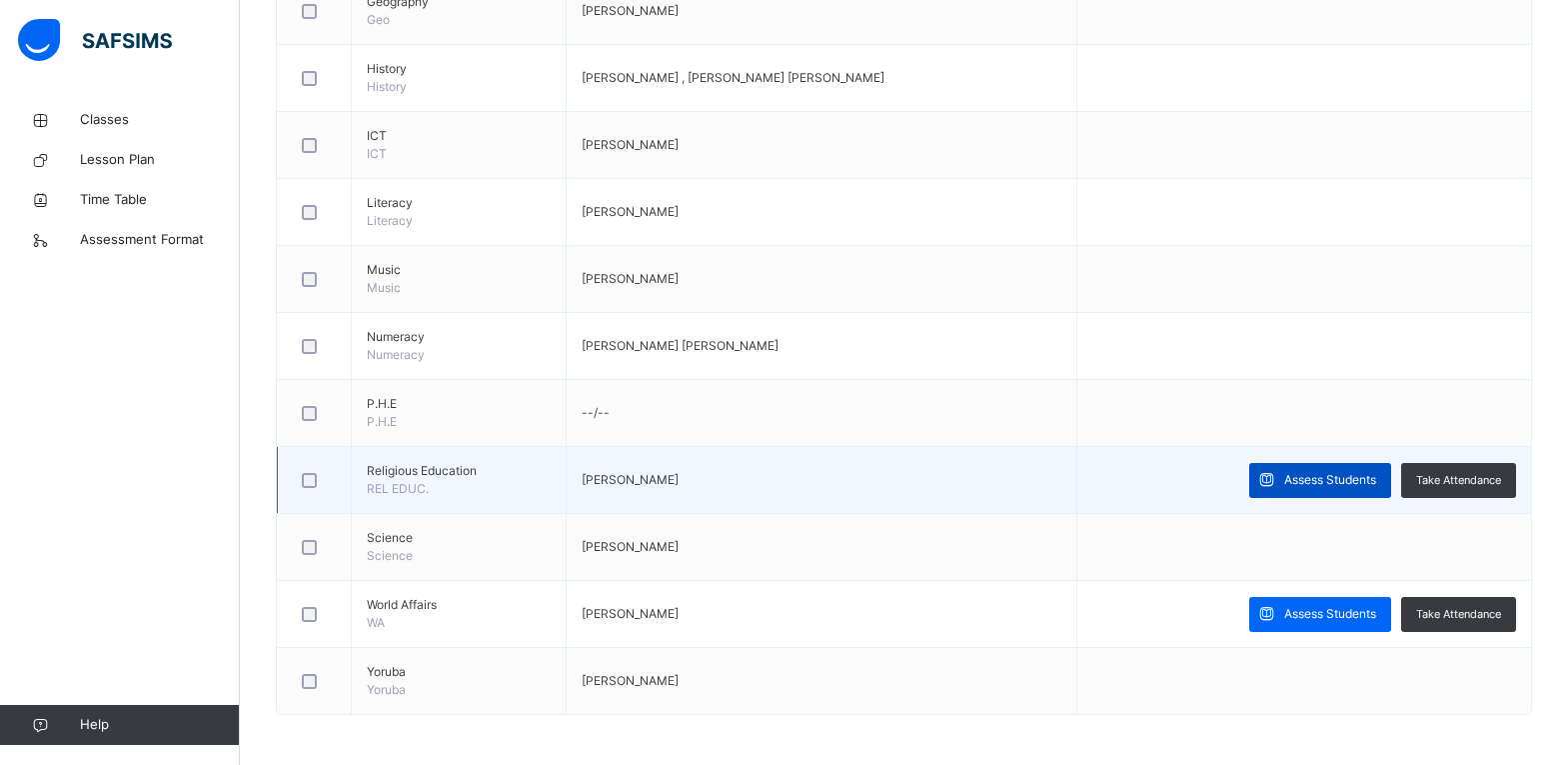 click on "Assess Students" at bounding box center (1330, 480) 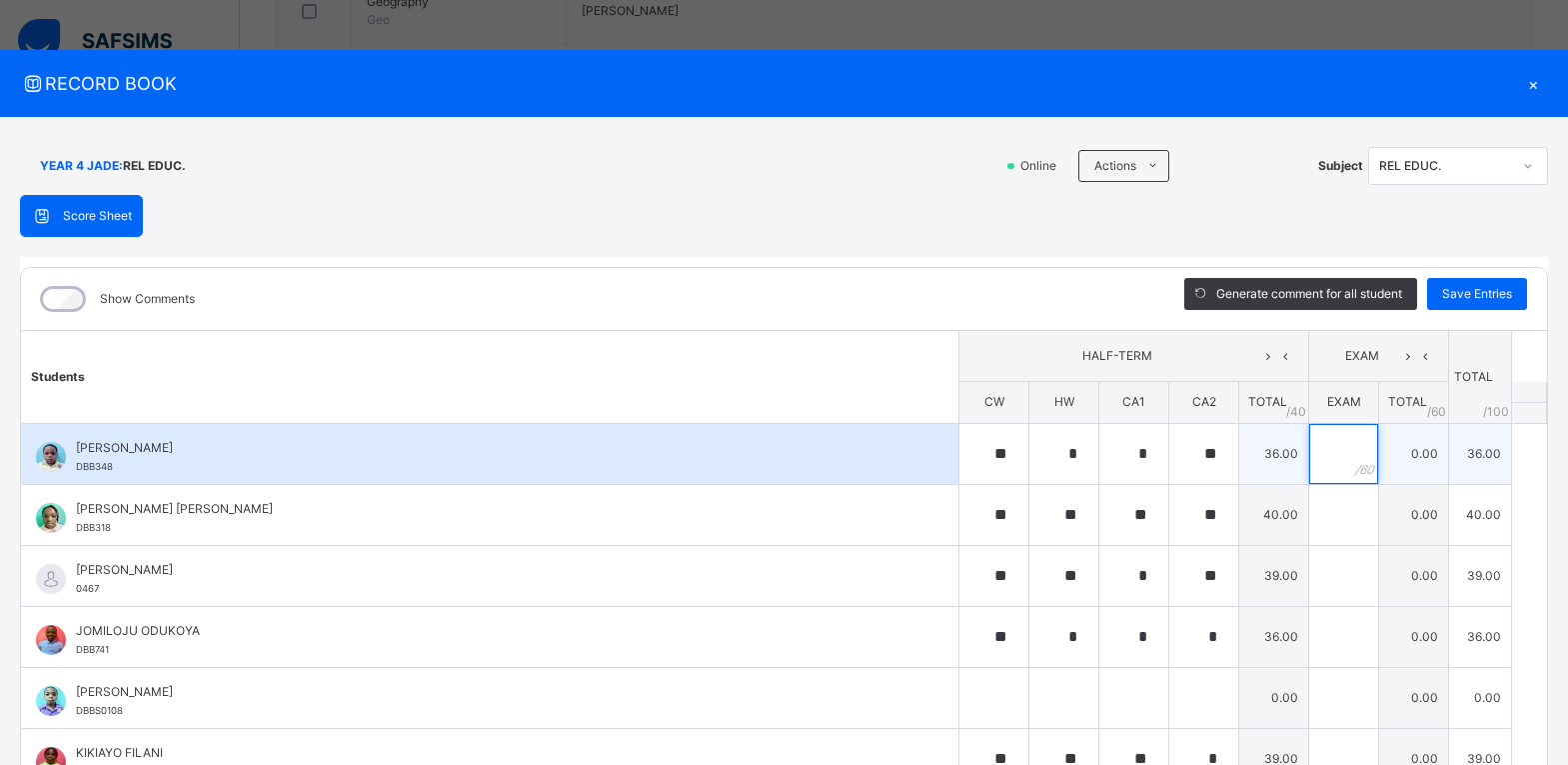 click at bounding box center (1343, 454) 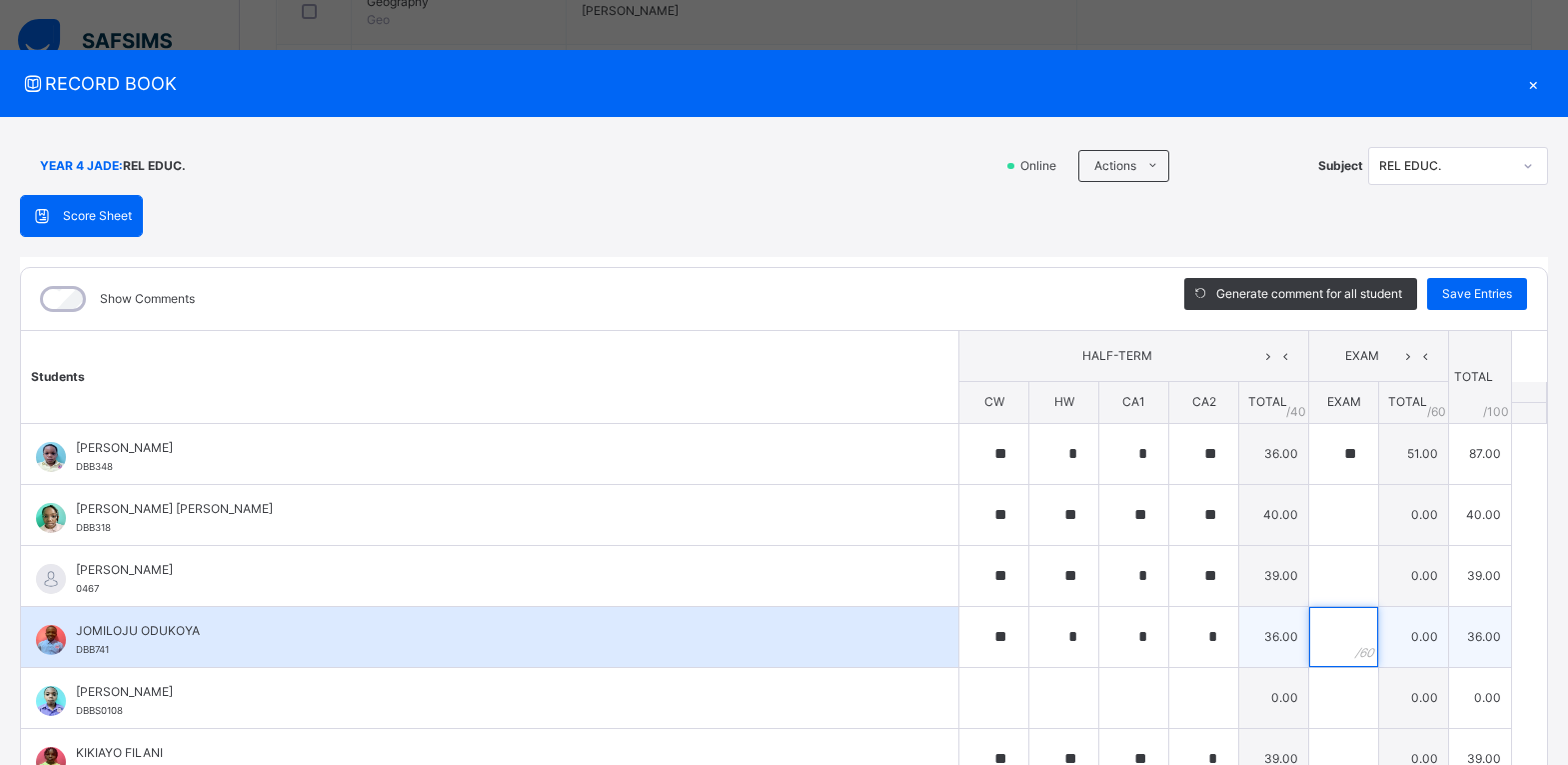 click at bounding box center [1343, 637] 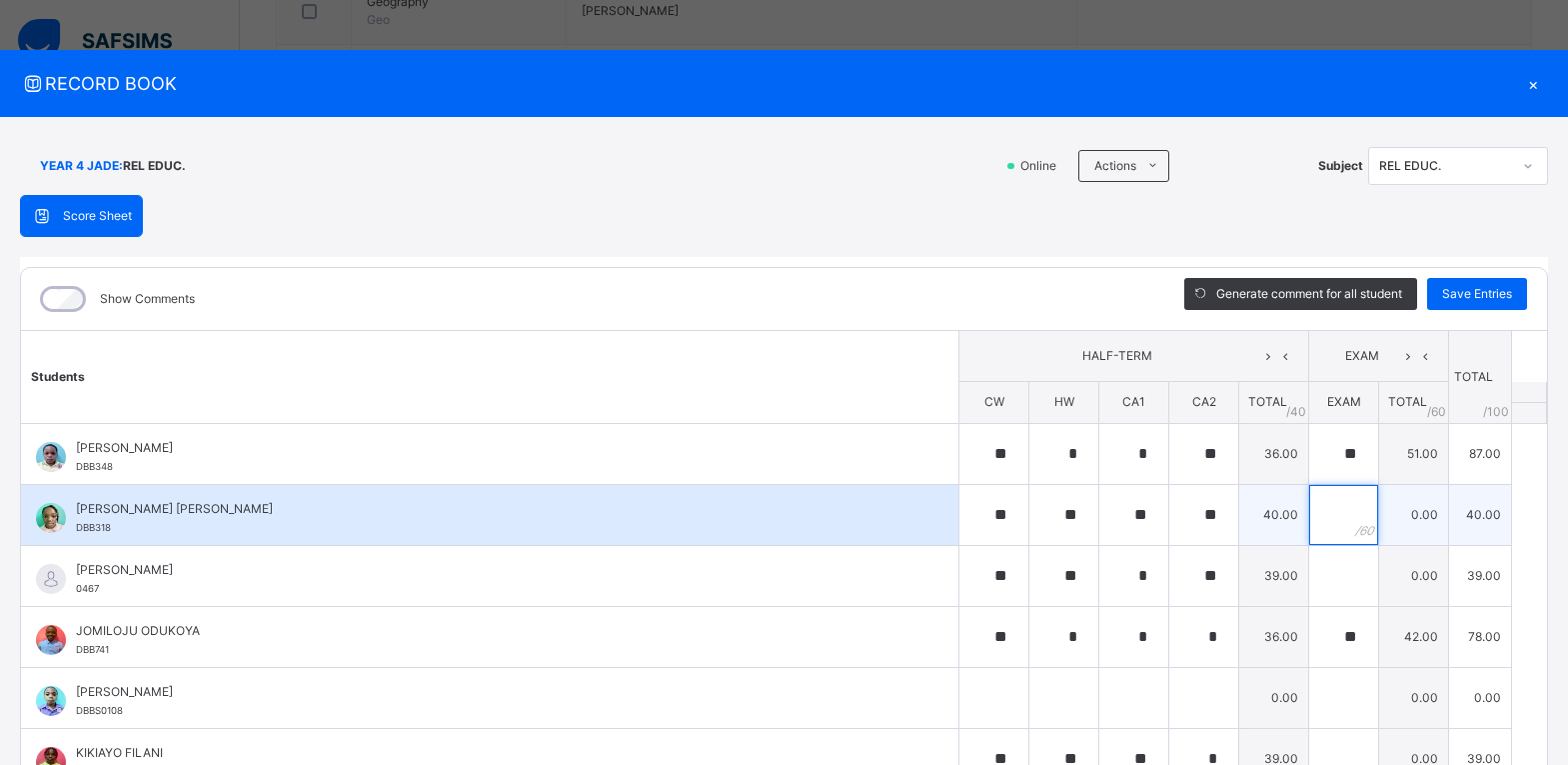 click at bounding box center (1343, 515) 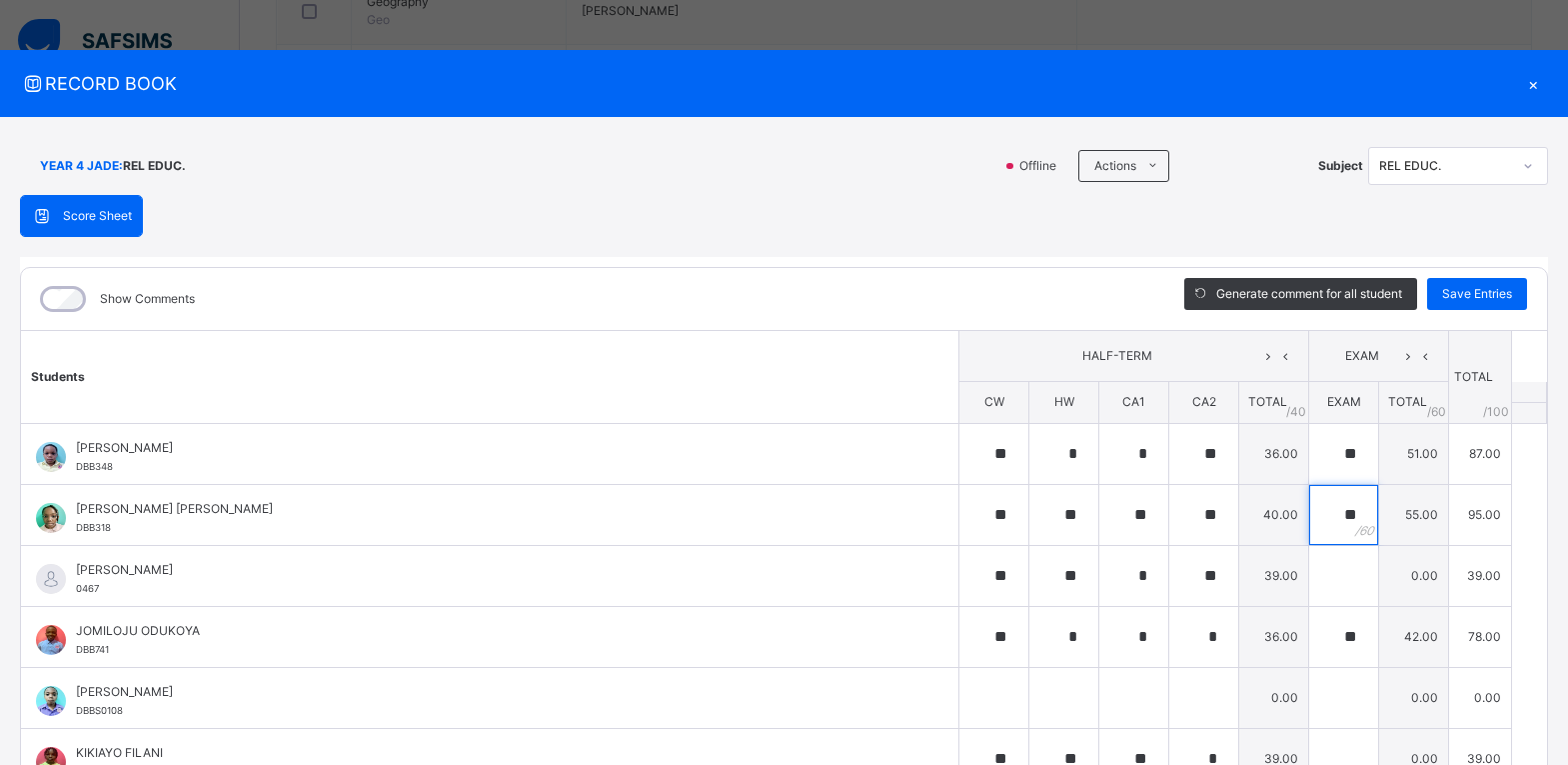 scroll, scrollTop: 326, scrollLeft: 0, axis: vertical 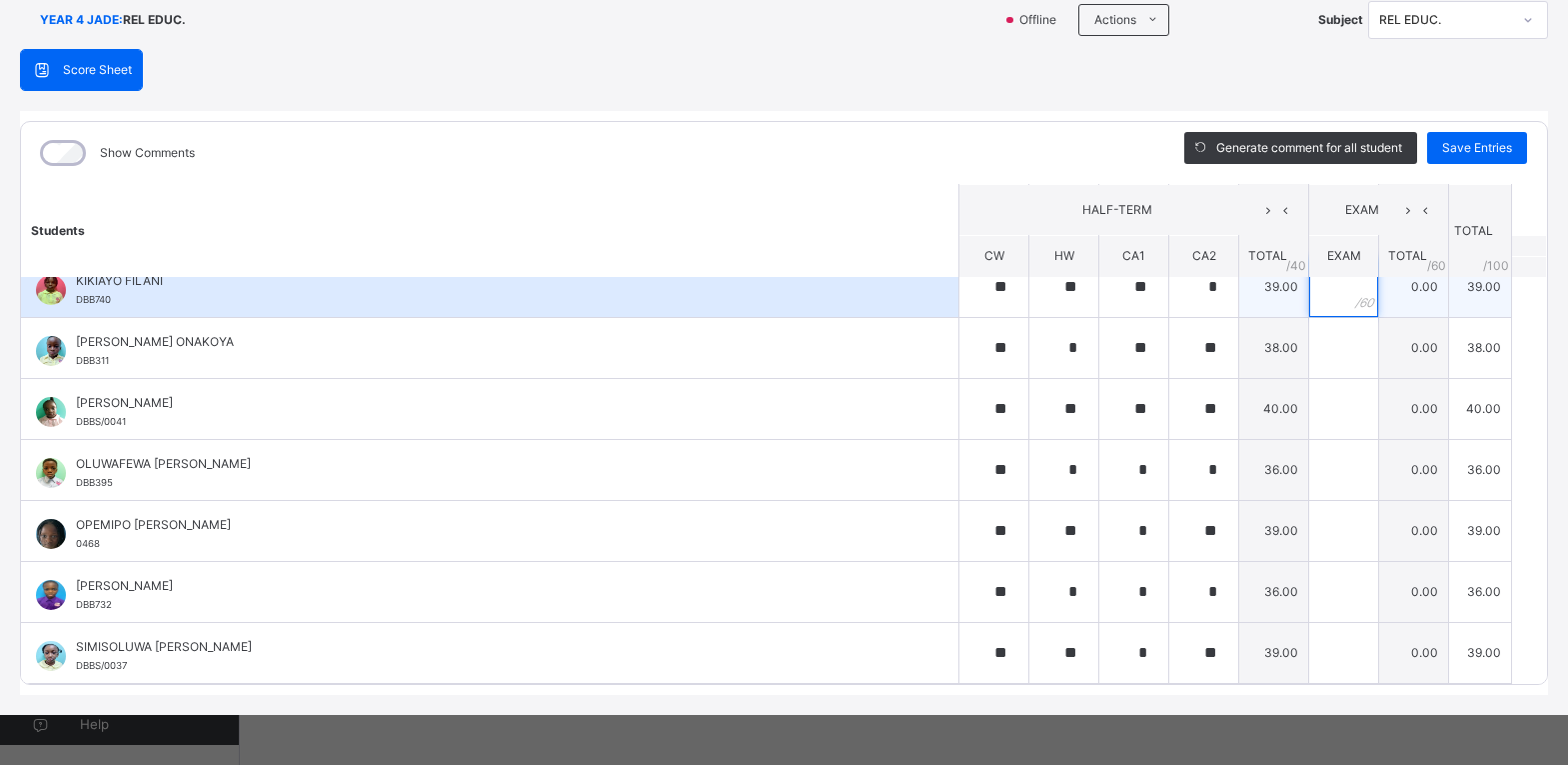 click at bounding box center (1343, 287) 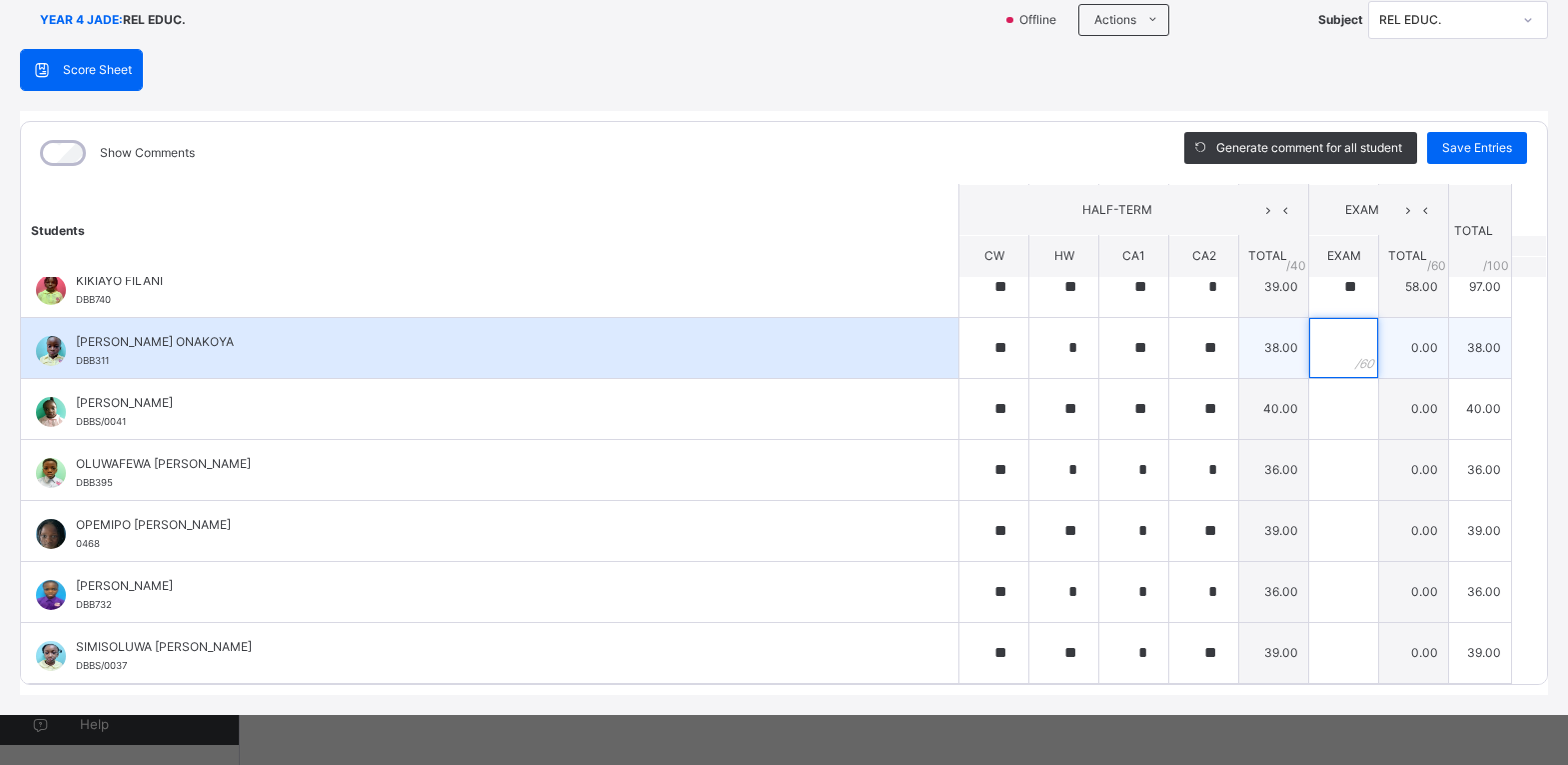 click at bounding box center (1343, 348) 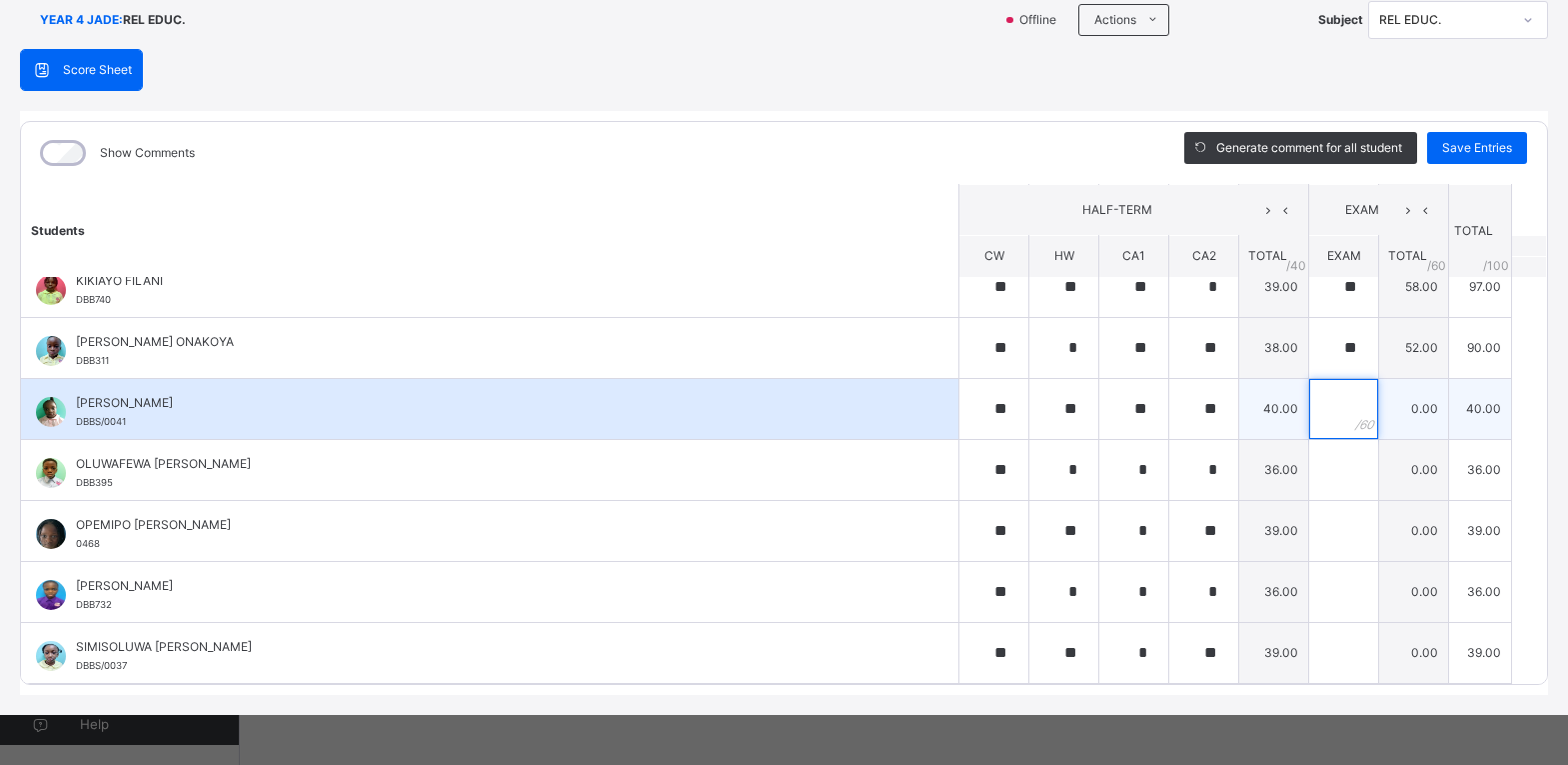 click at bounding box center [1343, 409] 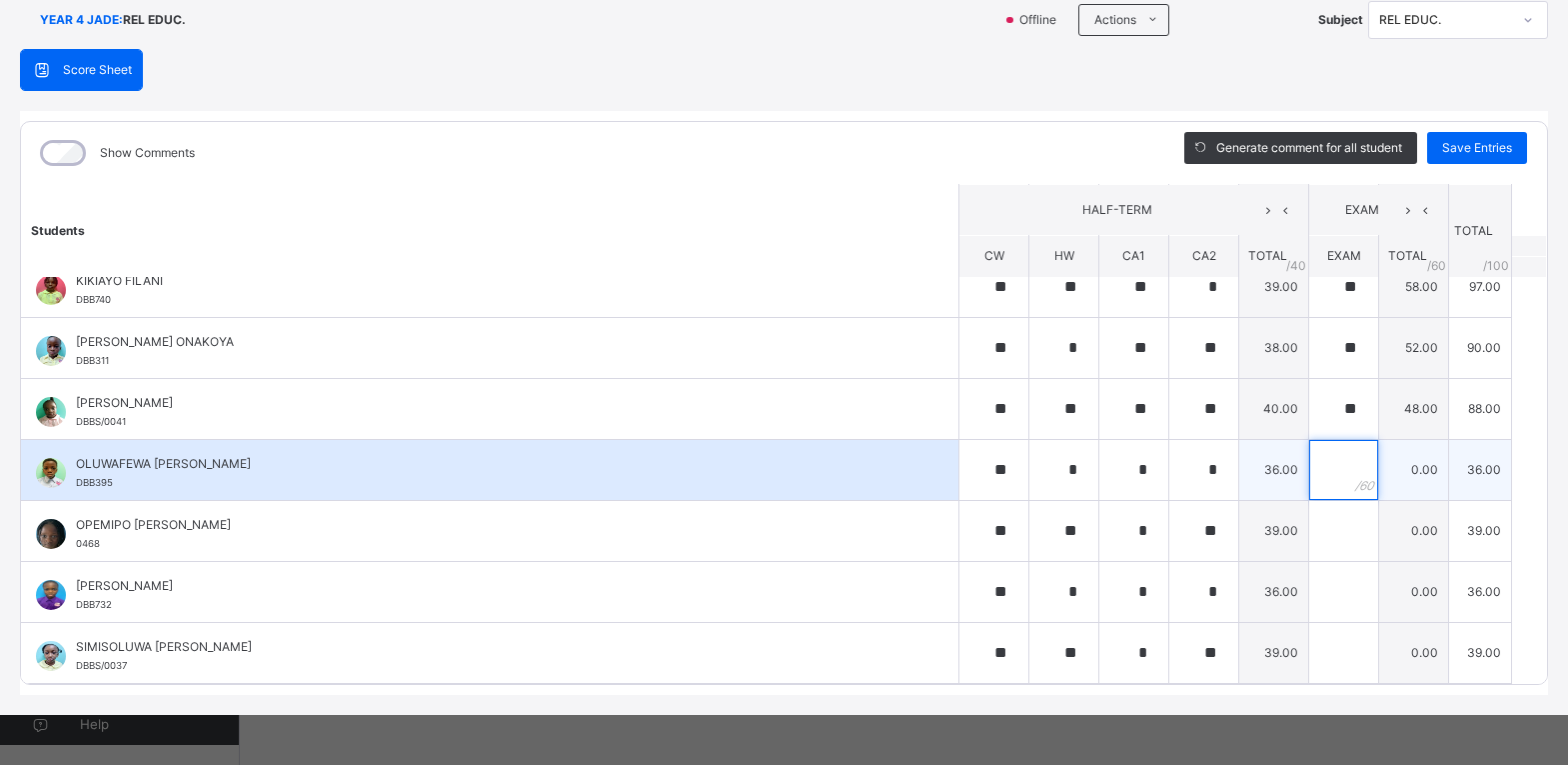 click at bounding box center (1343, 470) 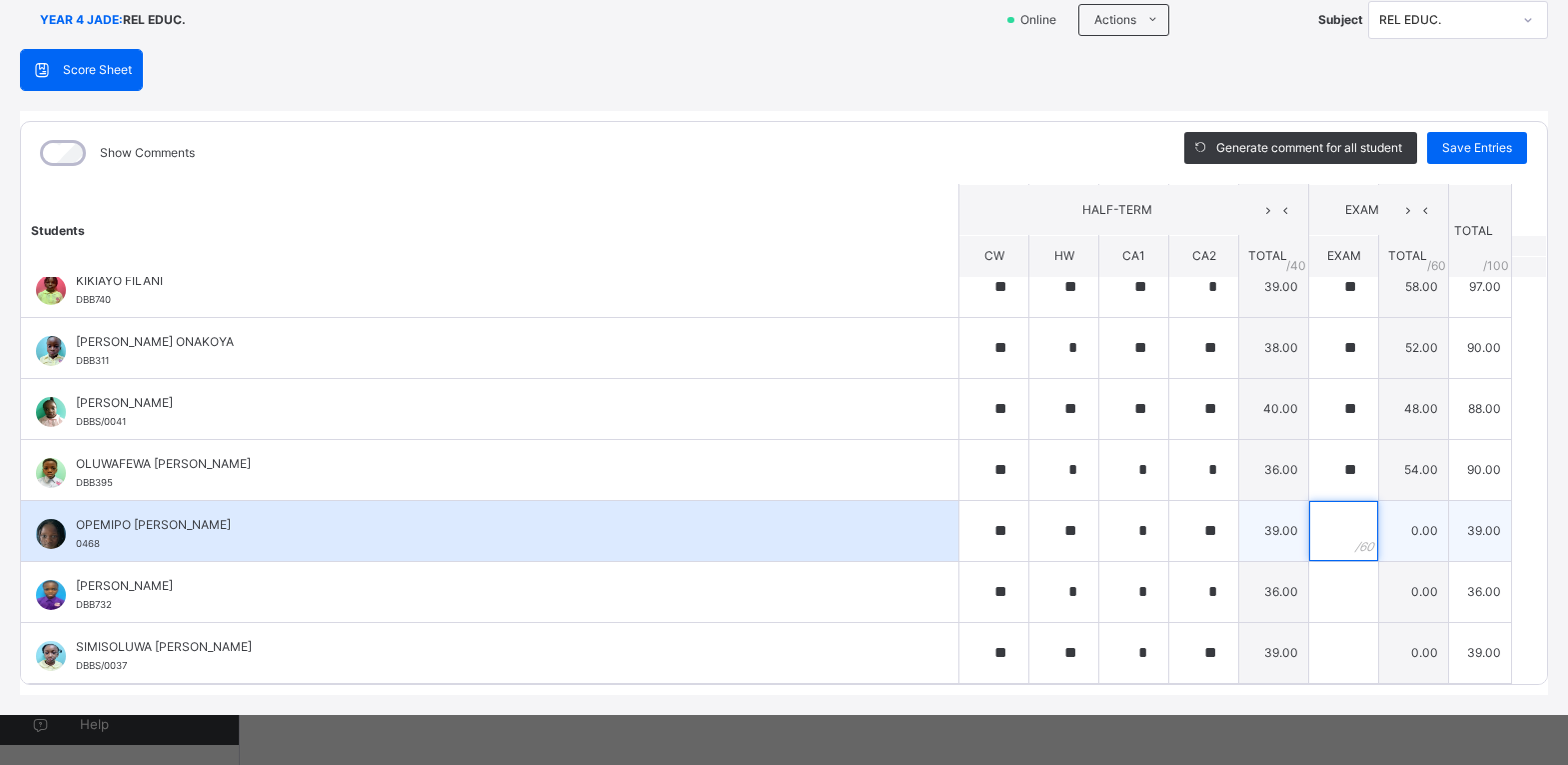 click at bounding box center (1343, 531) 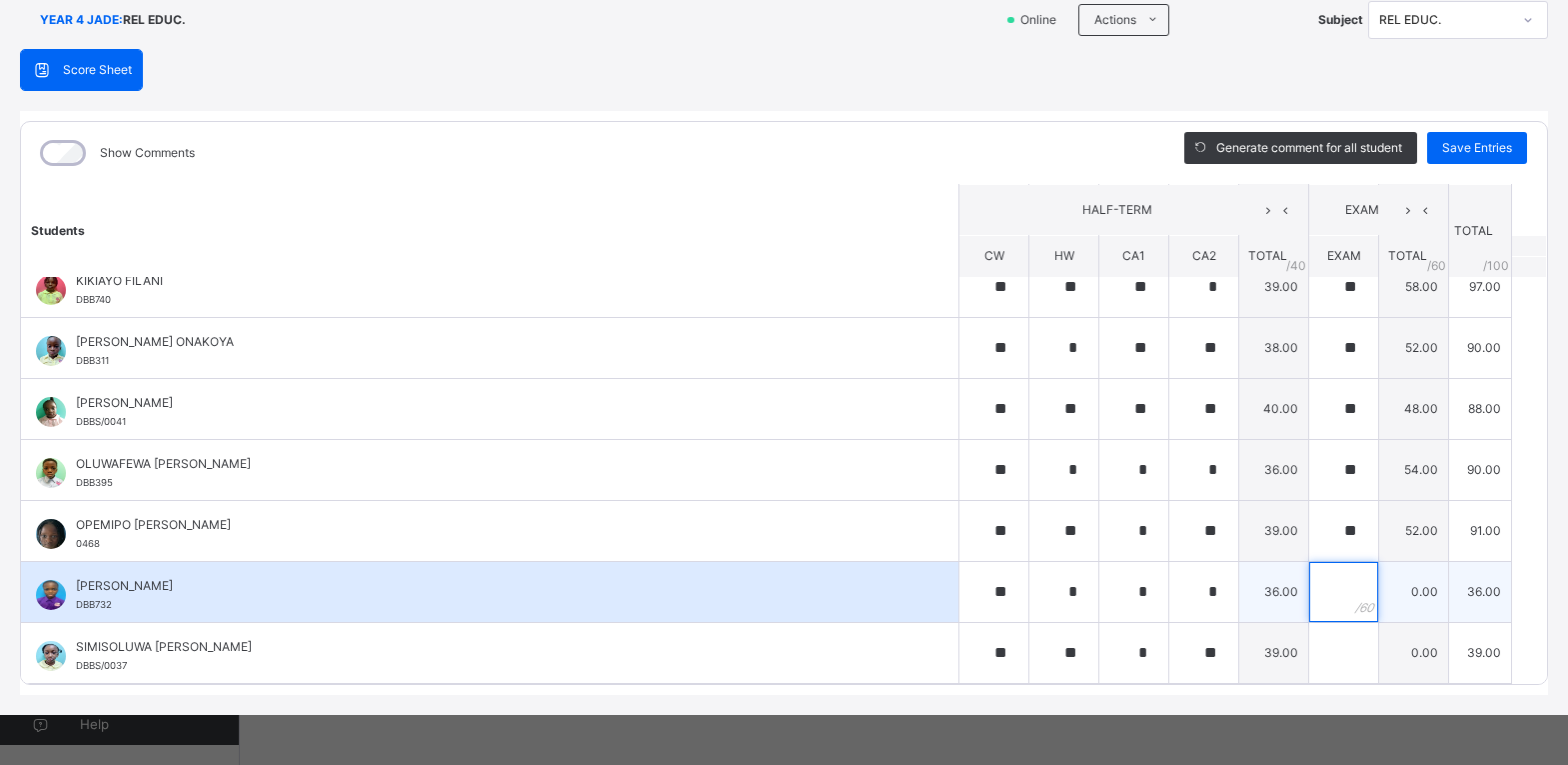 click at bounding box center [1343, 592] 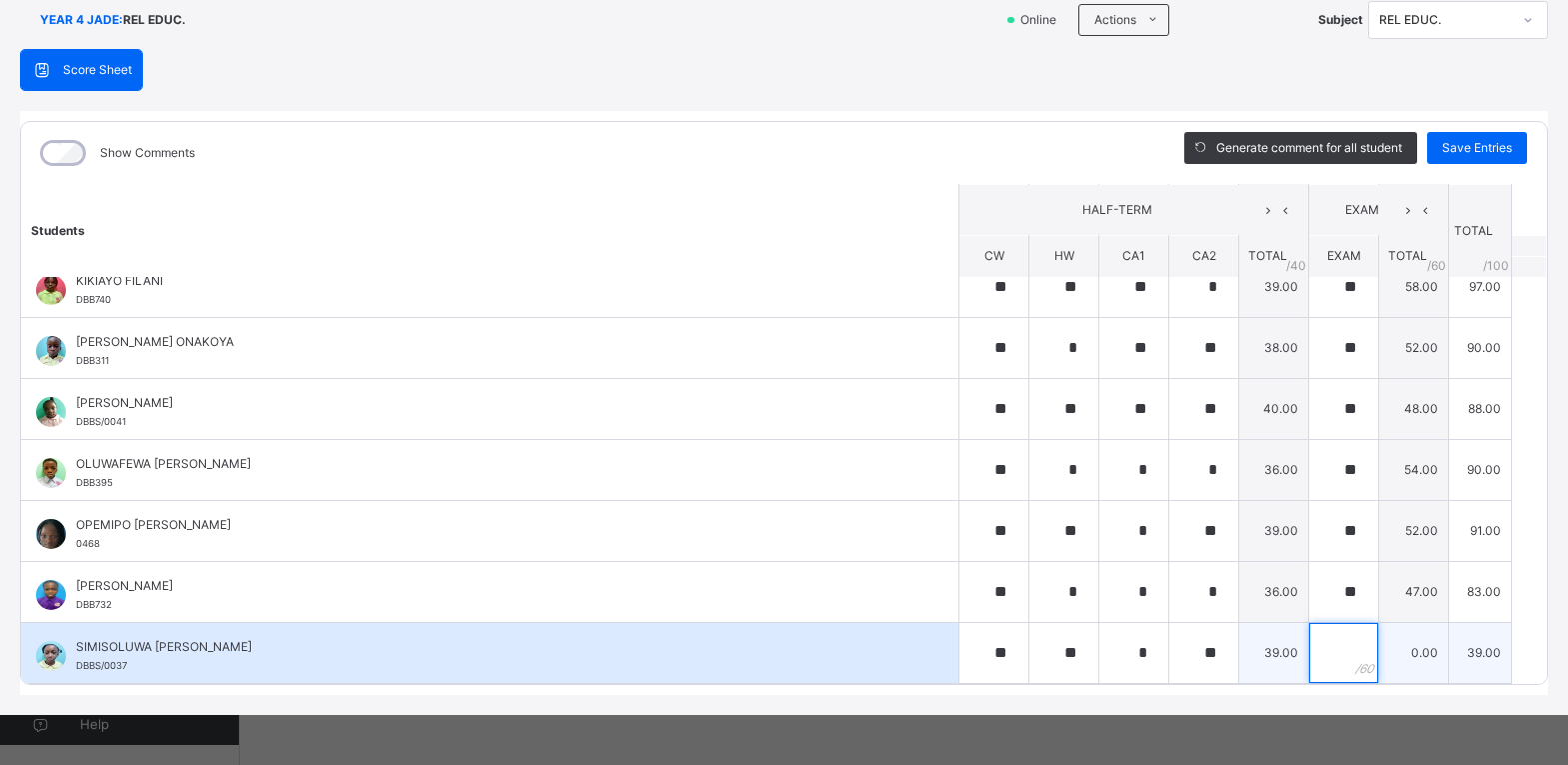 click at bounding box center [1343, 653] 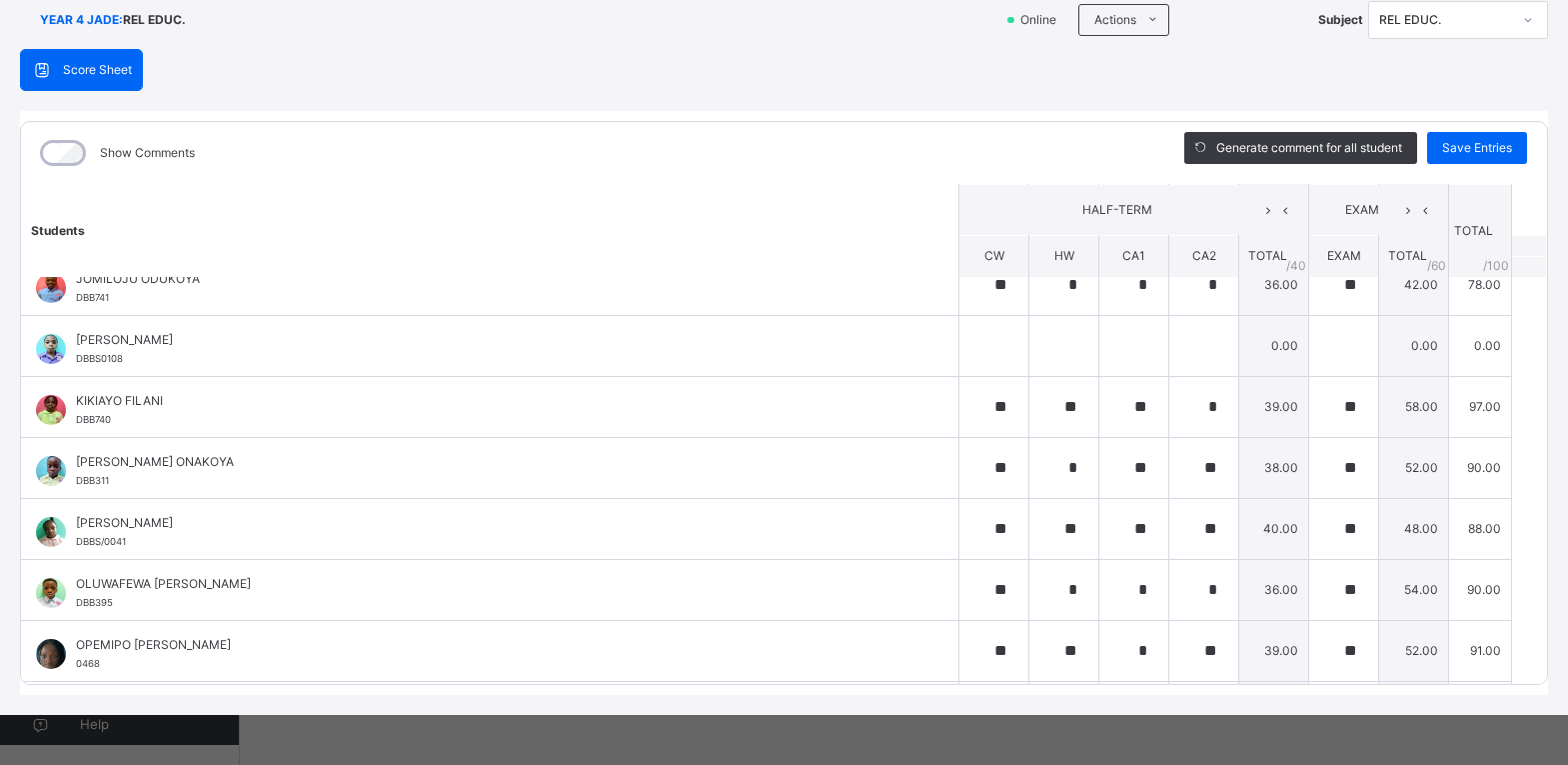 scroll, scrollTop: 166, scrollLeft: 0, axis: vertical 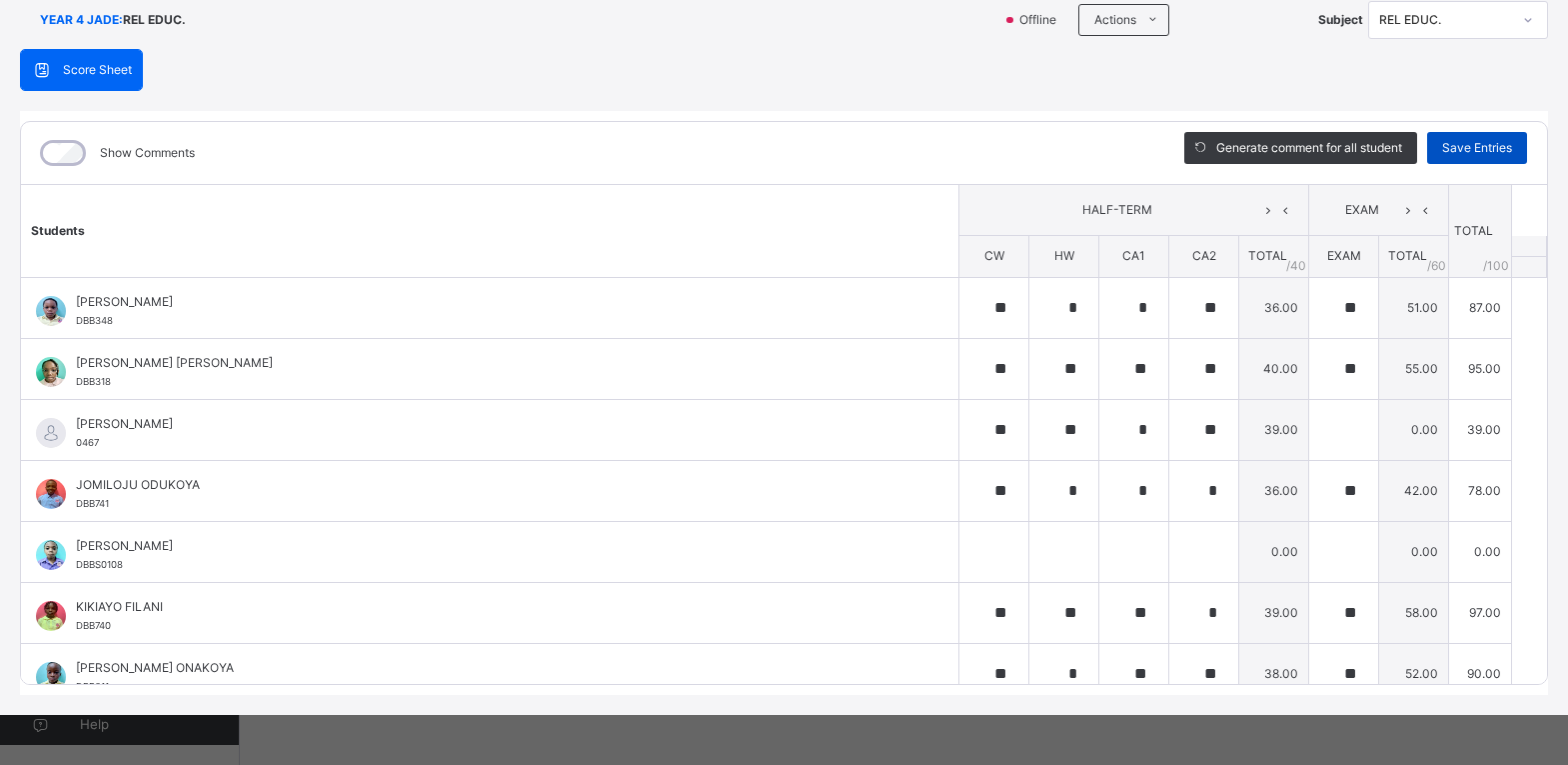 click on "Save Entries" at bounding box center (1477, 148) 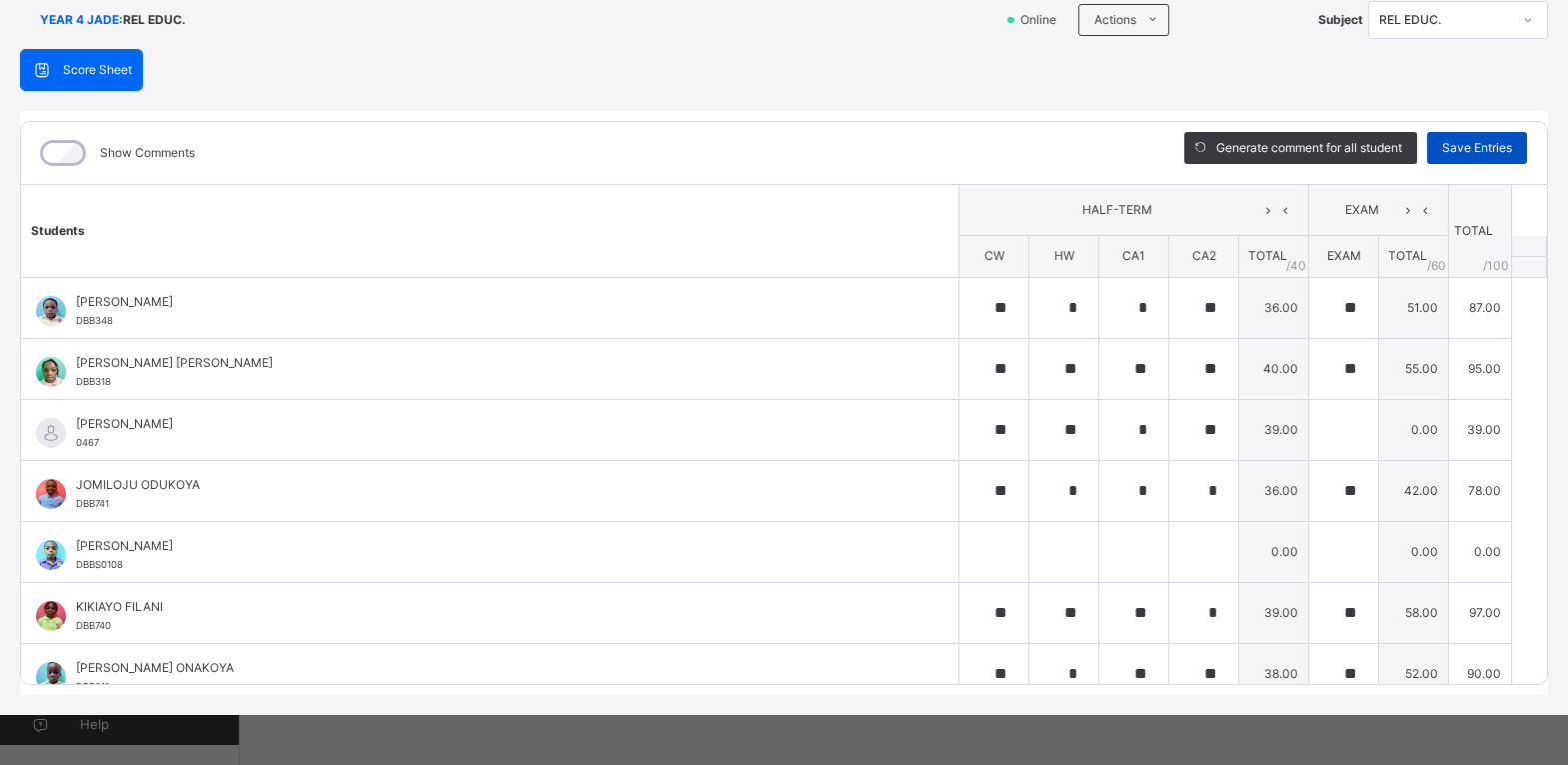 click on "Save Entries" at bounding box center (1477, 148) 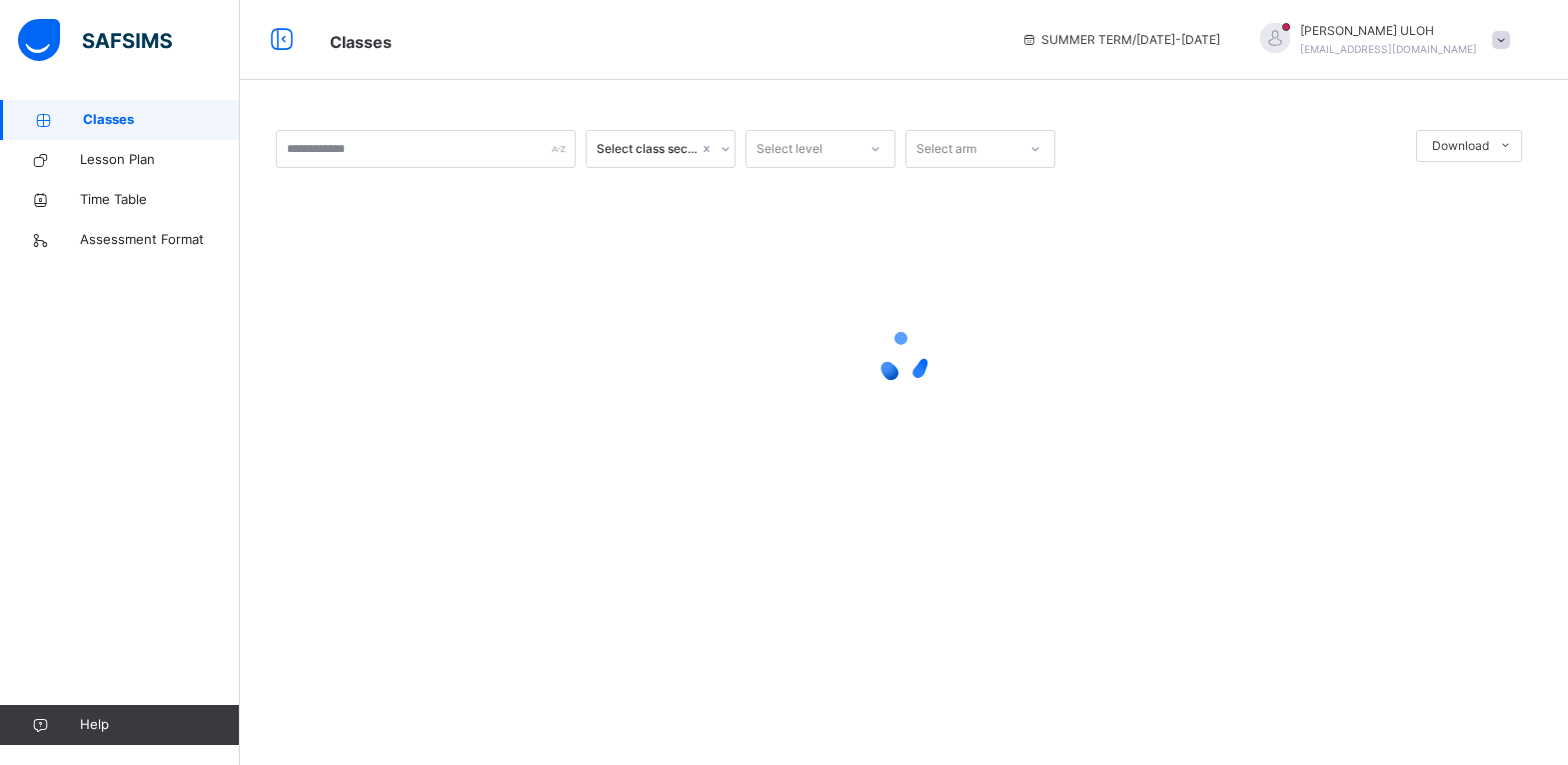 scroll, scrollTop: 0, scrollLeft: 0, axis: both 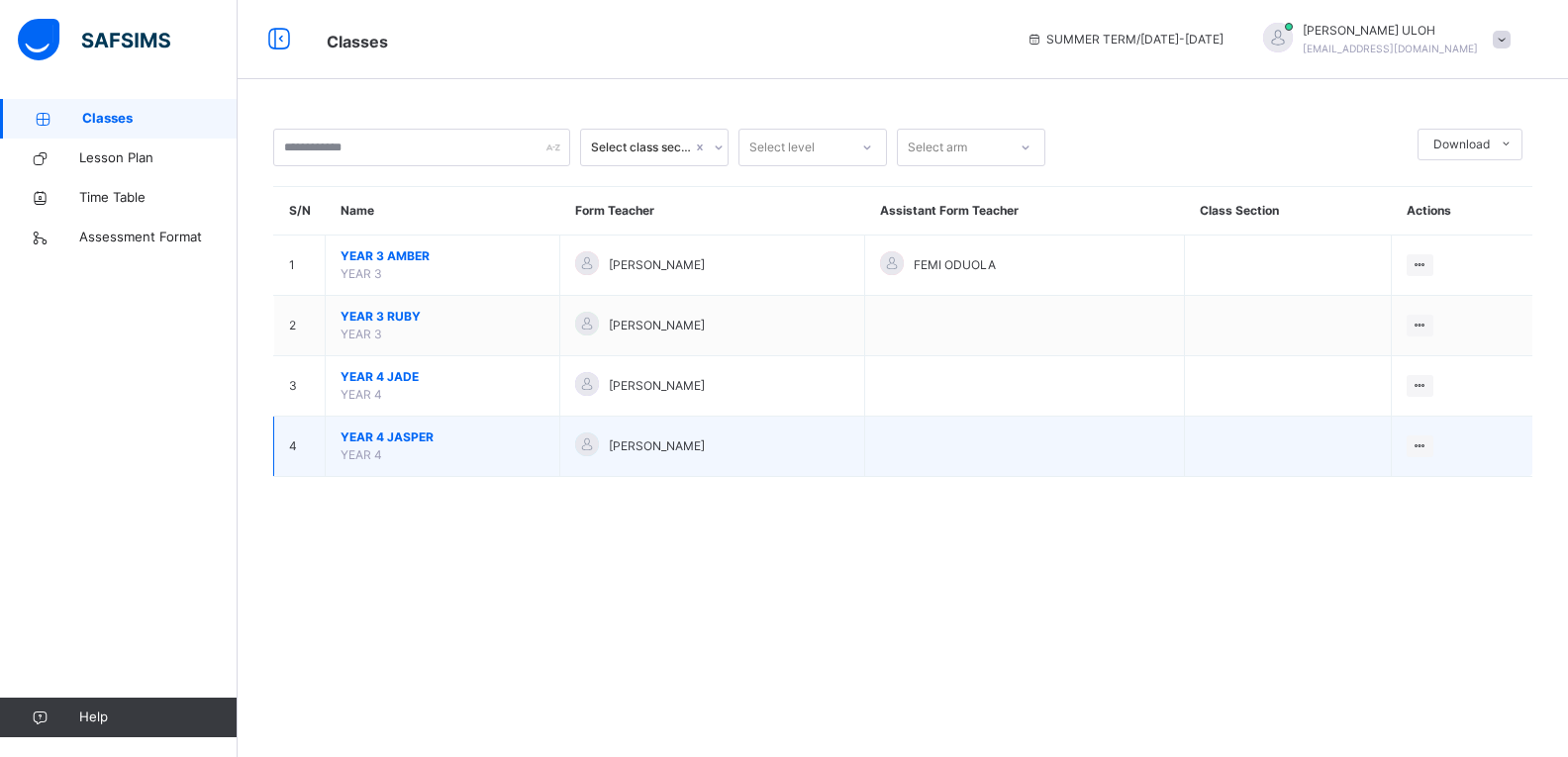 click on "YEAR 4   JASPER" at bounding box center [442, 437] 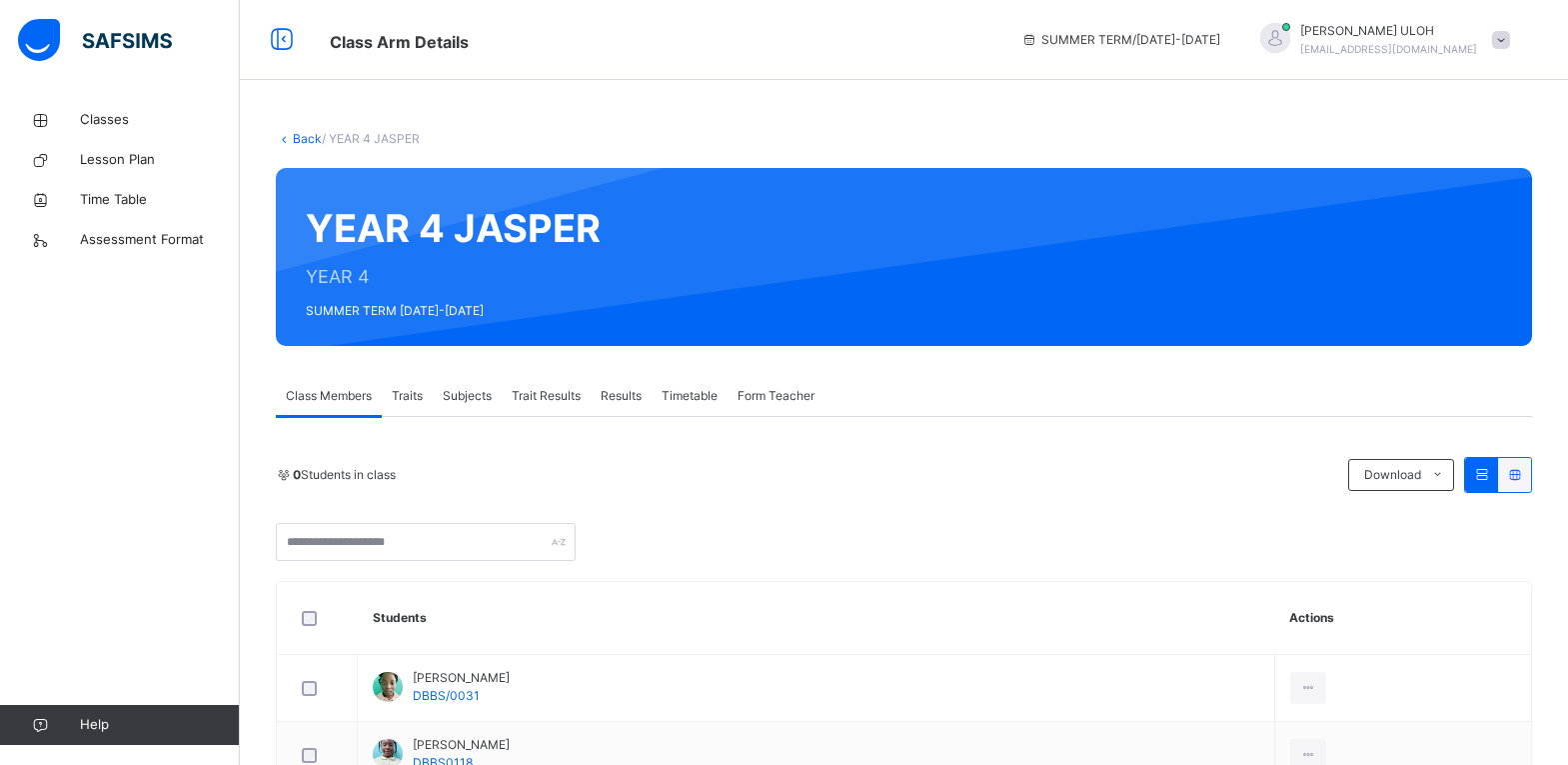 click on "Subjects" at bounding box center [467, 396] 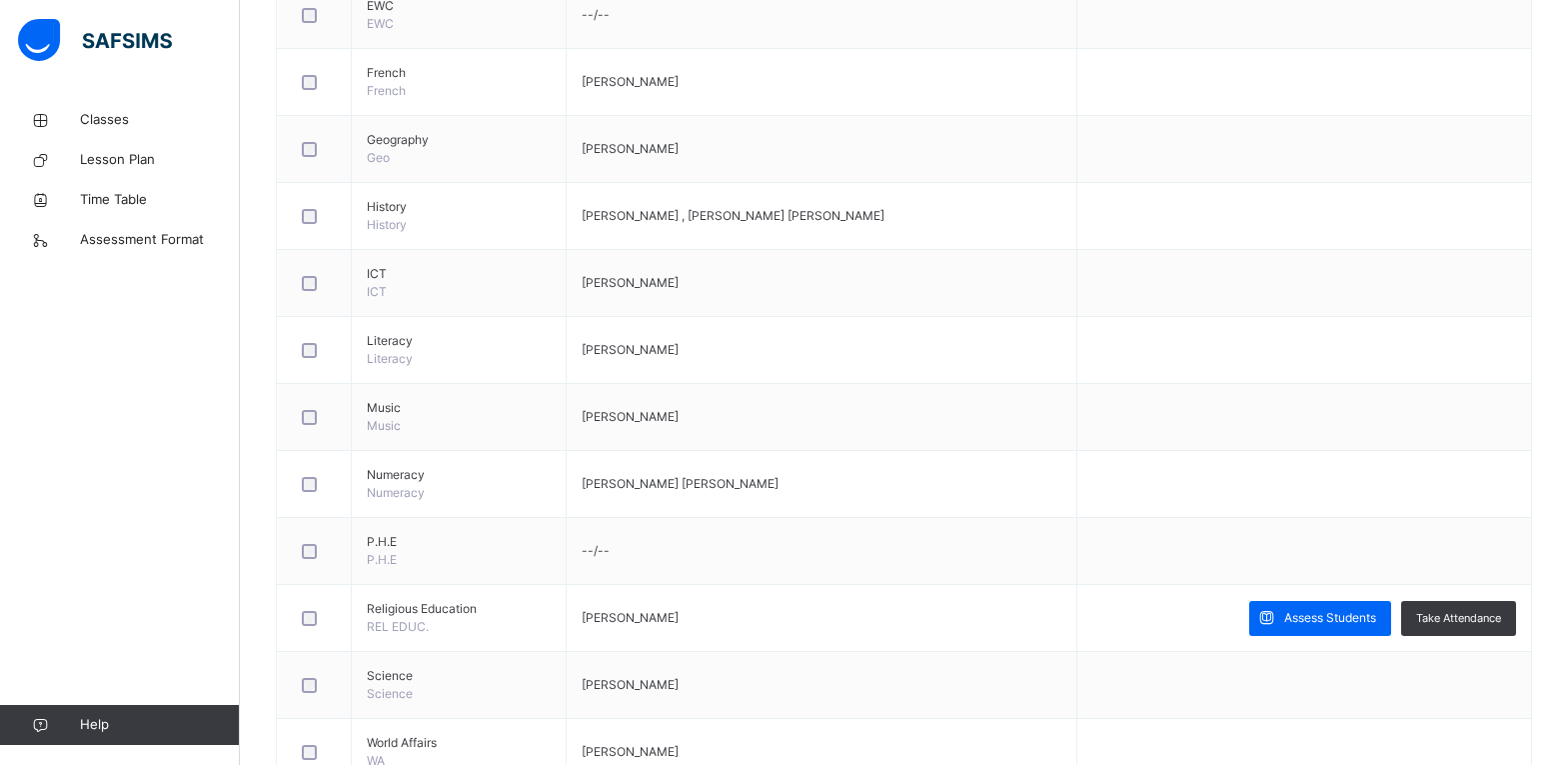 scroll, scrollTop: 796, scrollLeft: 0, axis: vertical 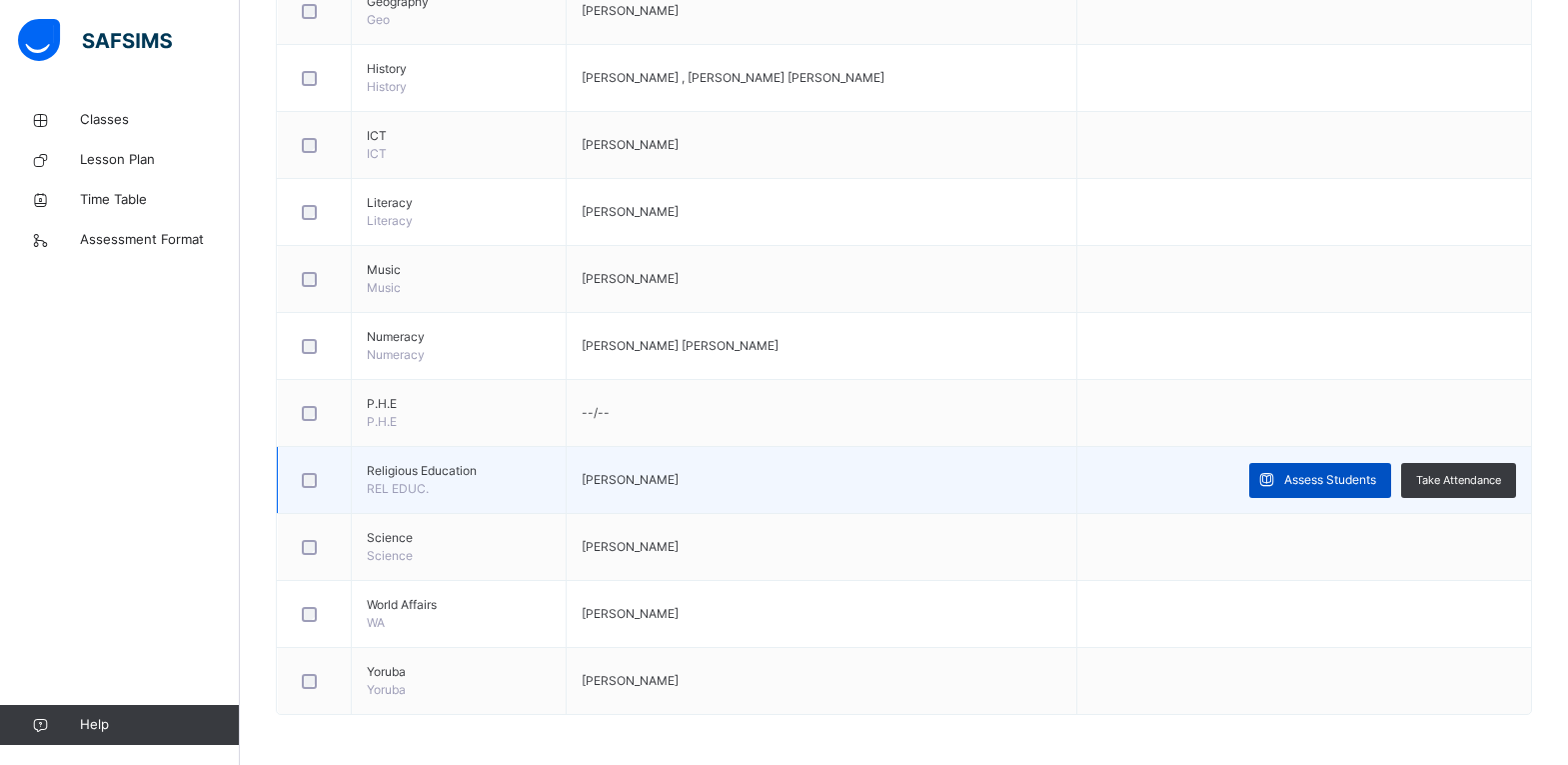click on "Assess Students" at bounding box center (1330, 480) 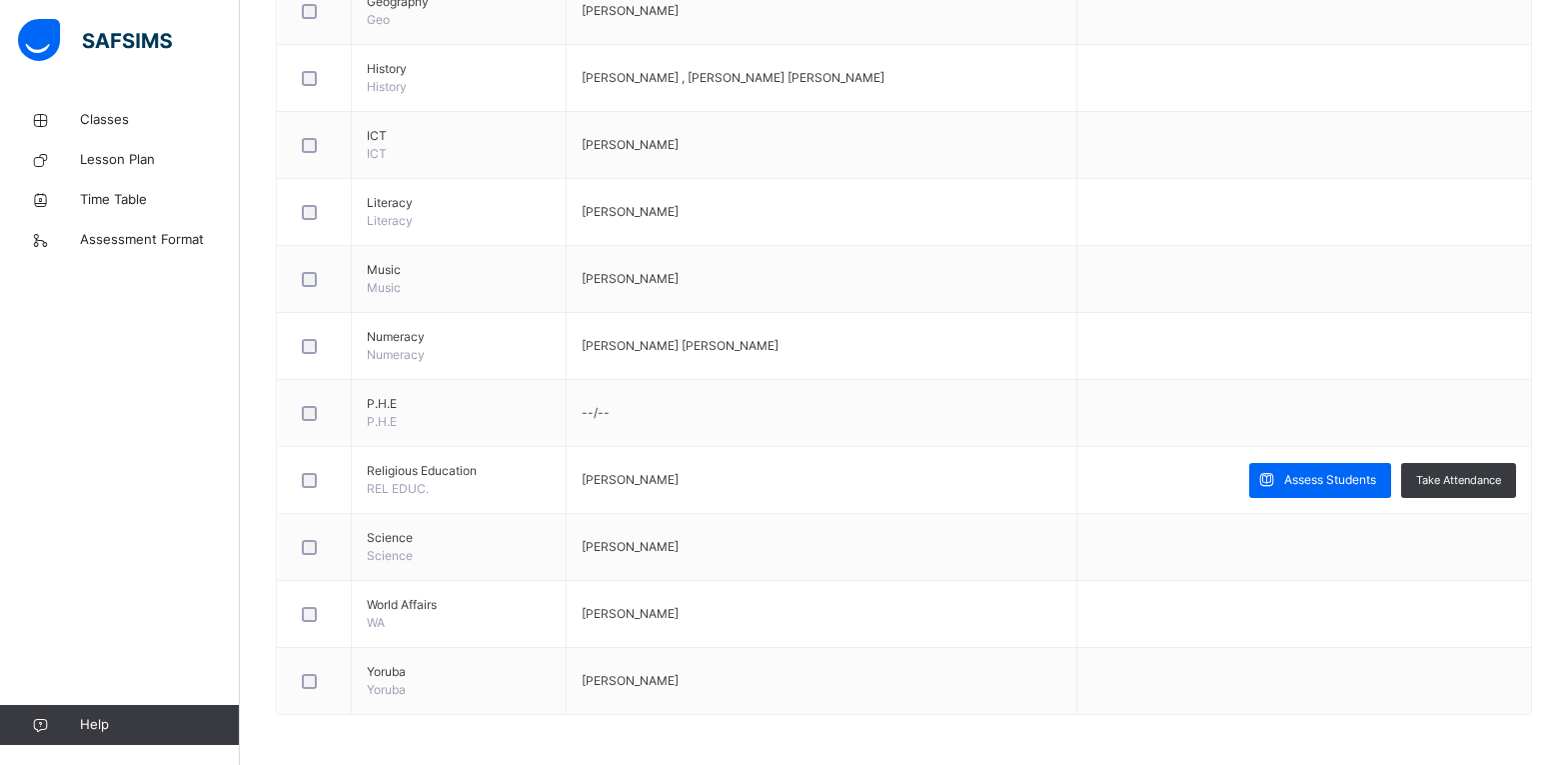 click on "‌" at bounding box center (0, 0) 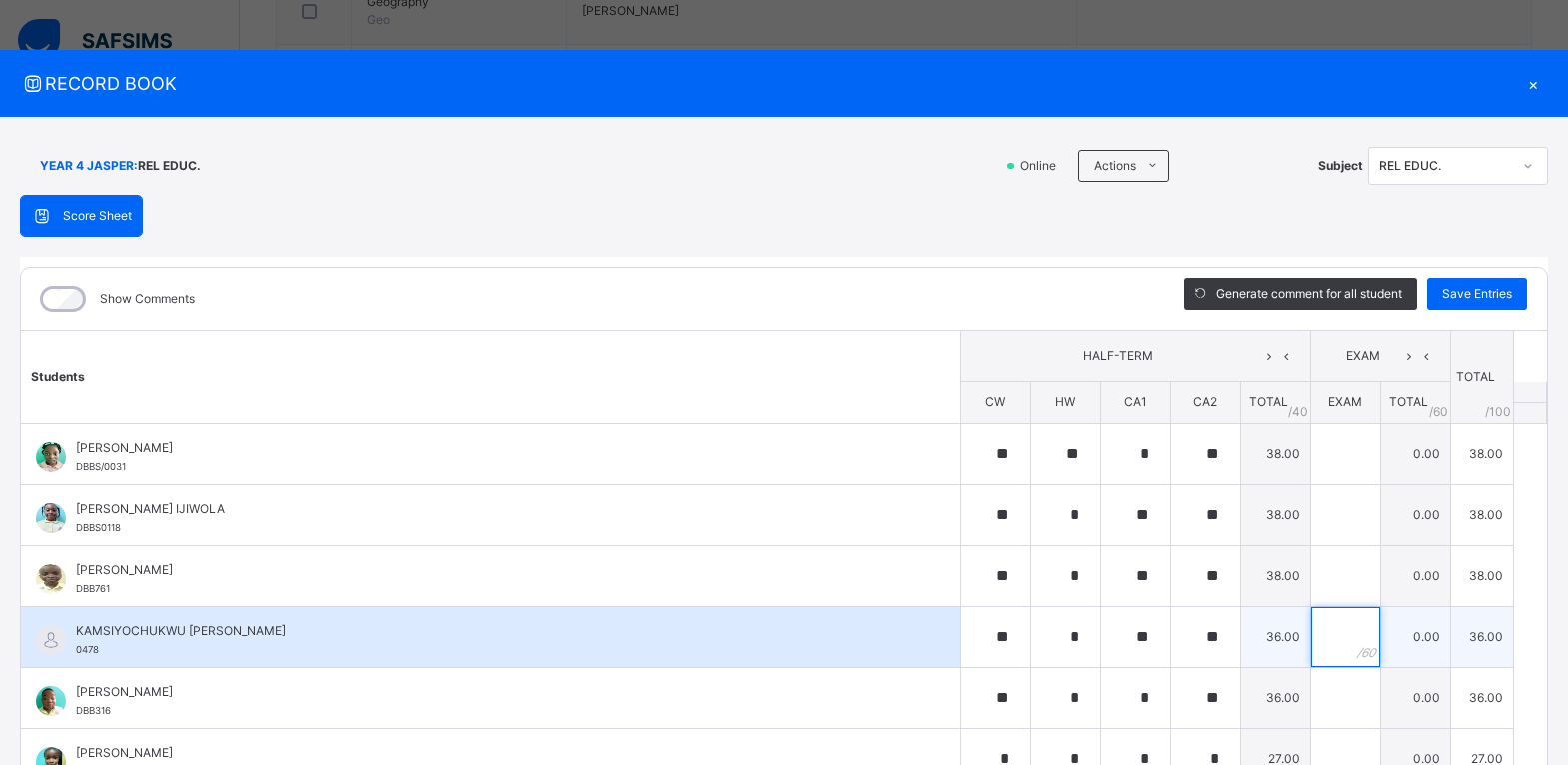 click at bounding box center (1345, 637) 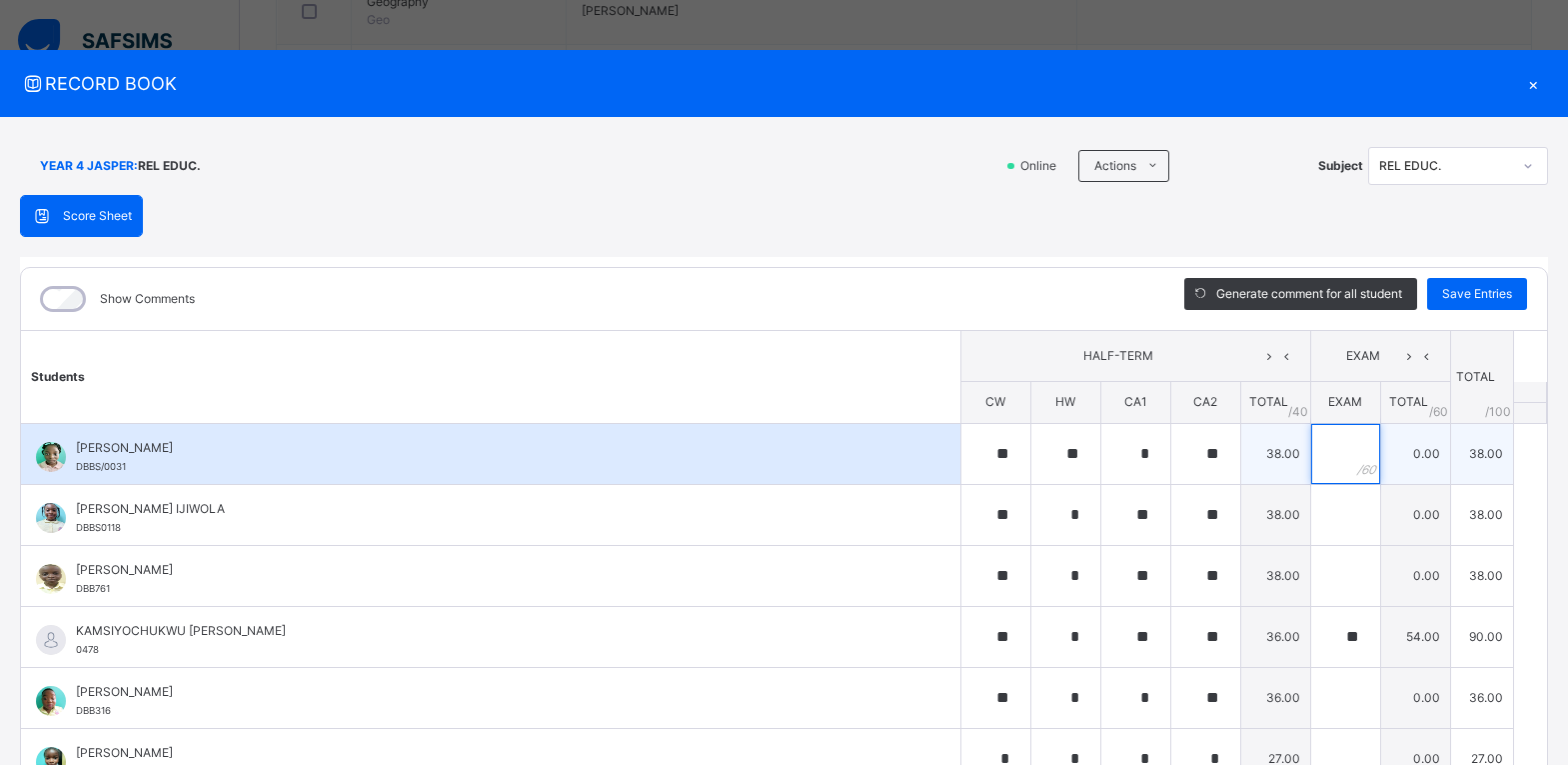 click at bounding box center [1345, 454] 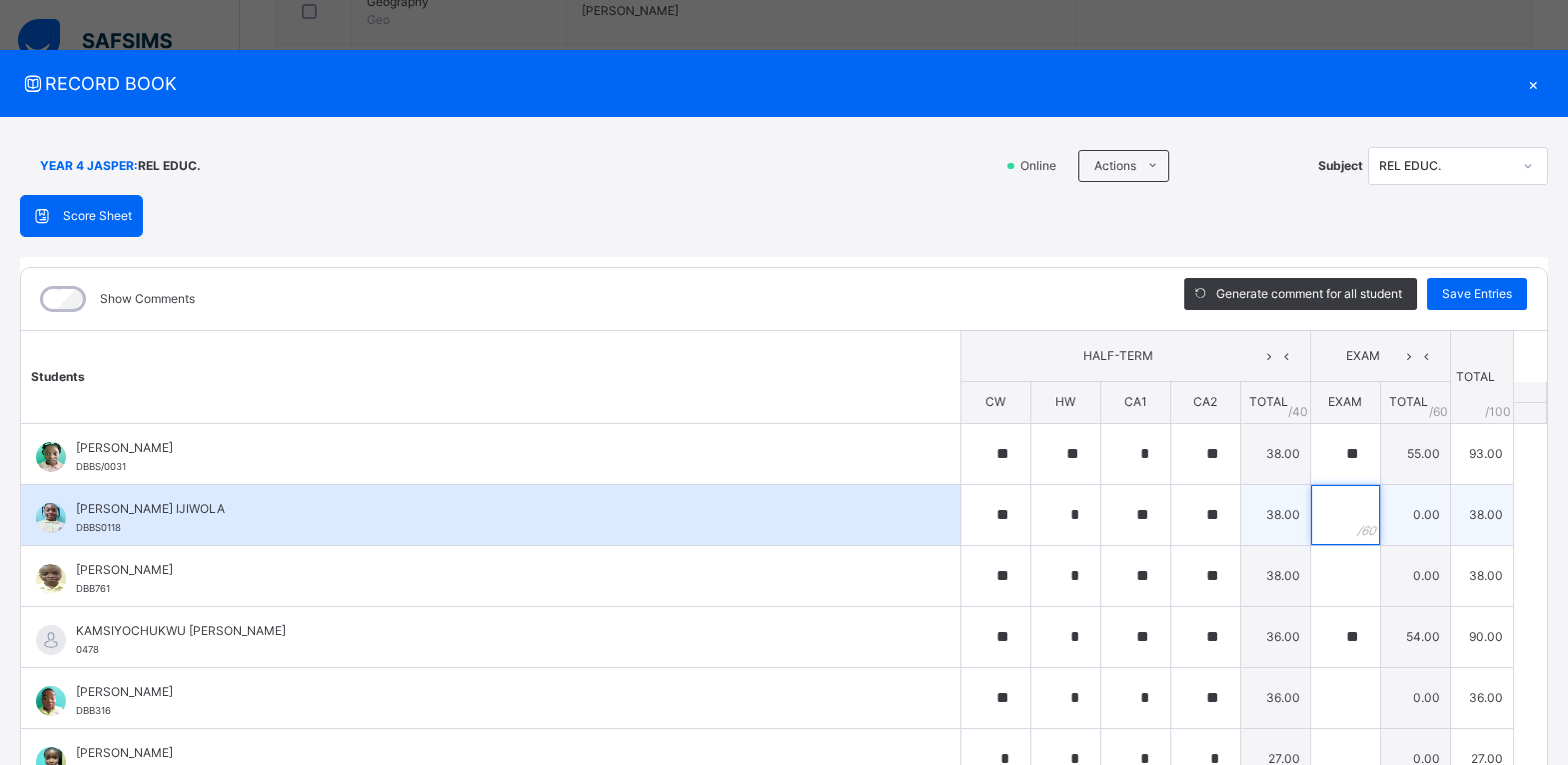 click at bounding box center (1345, 515) 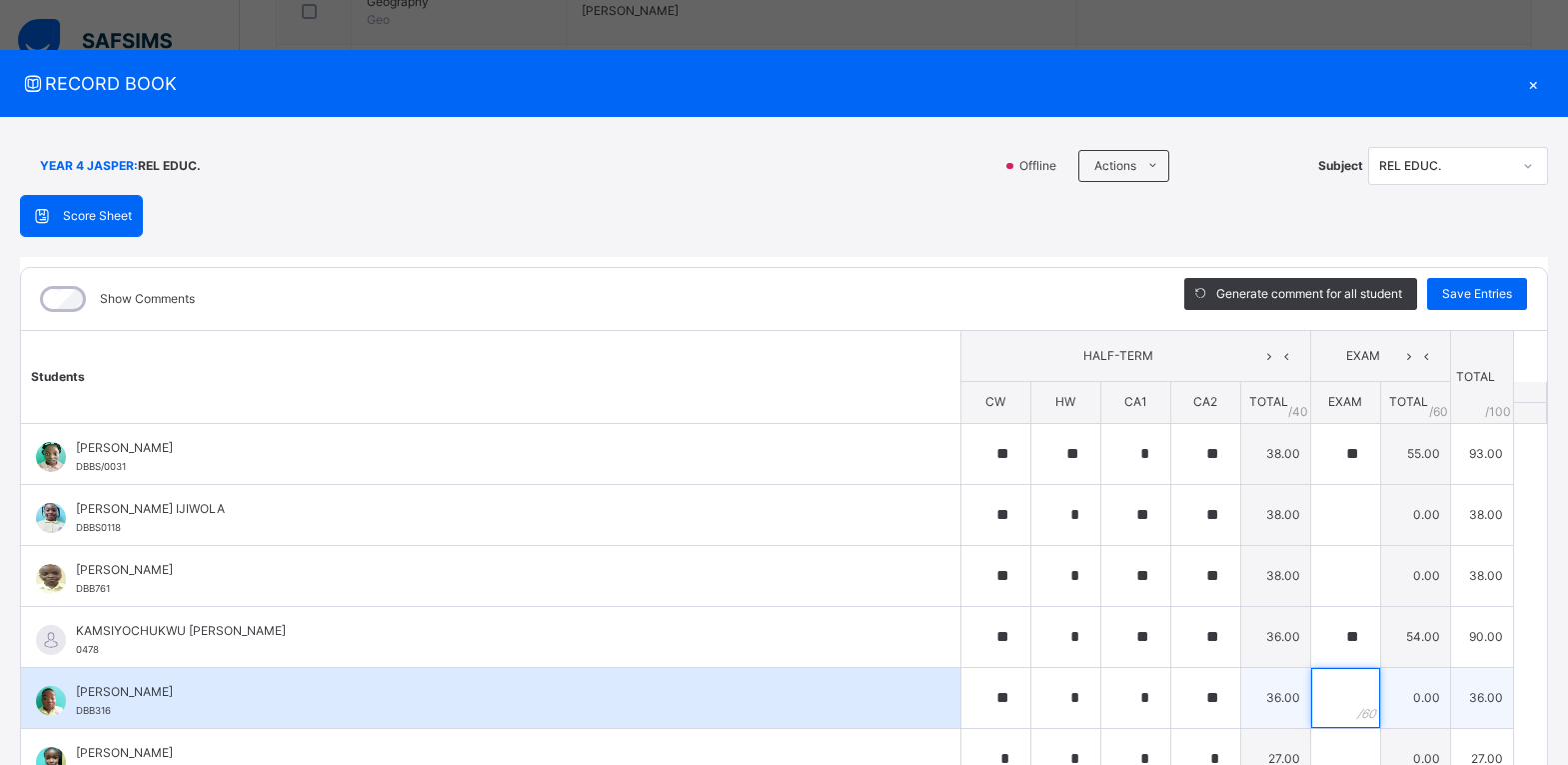 click at bounding box center (1345, 698) 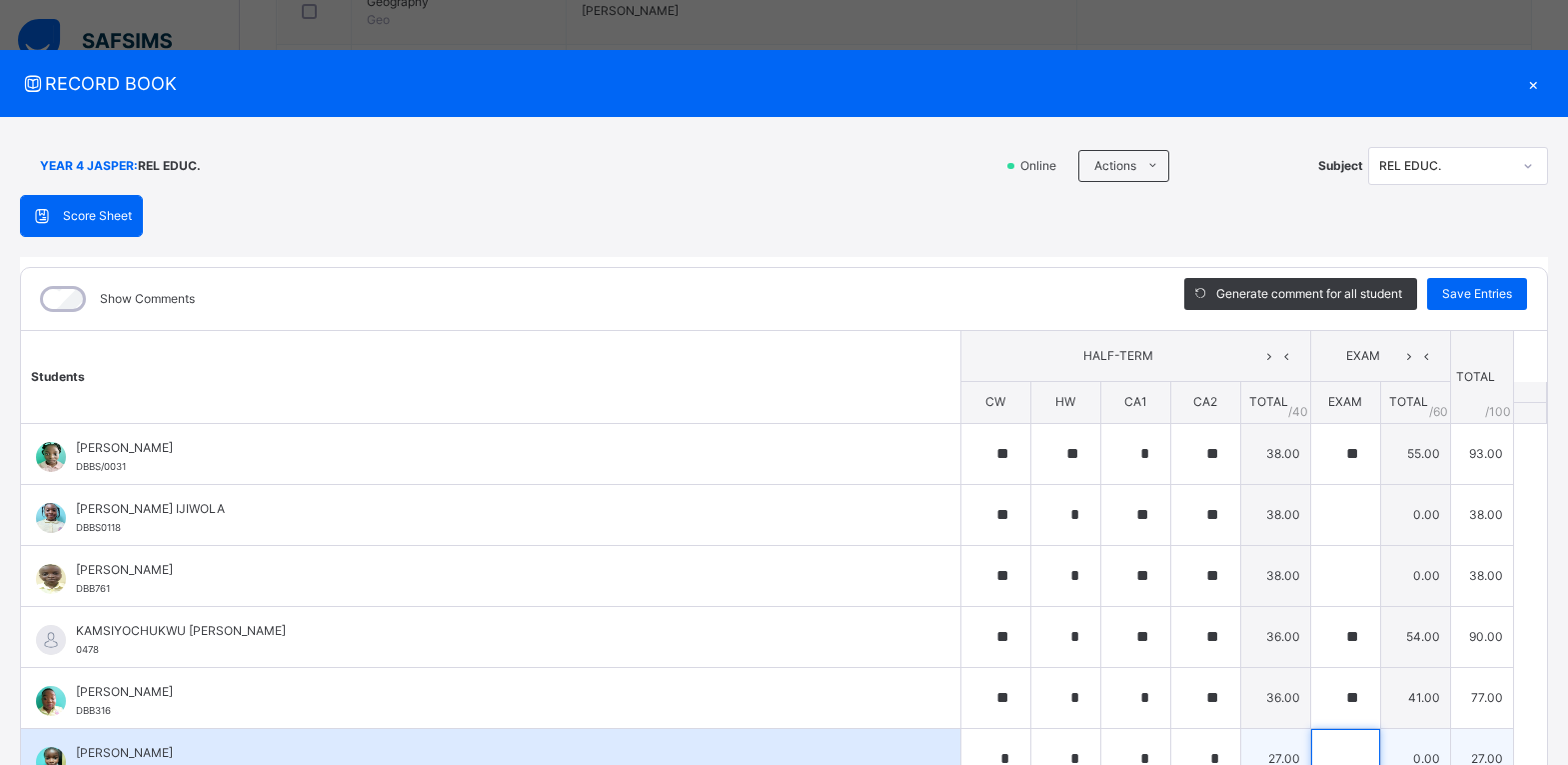 click at bounding box center (1345, 759) 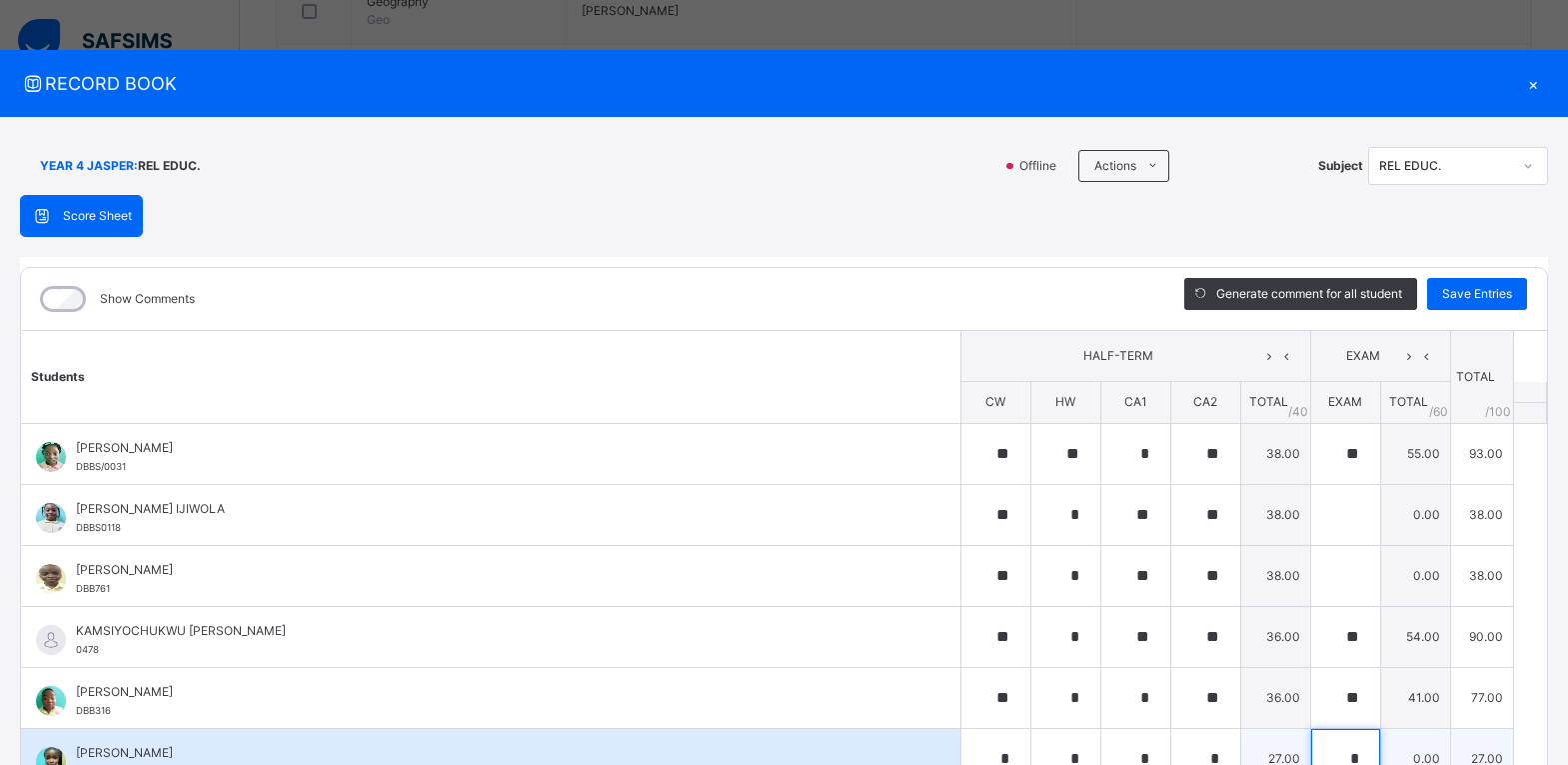 scroll, scrollTop: 4, scrollLeft: 0, axis: vertical 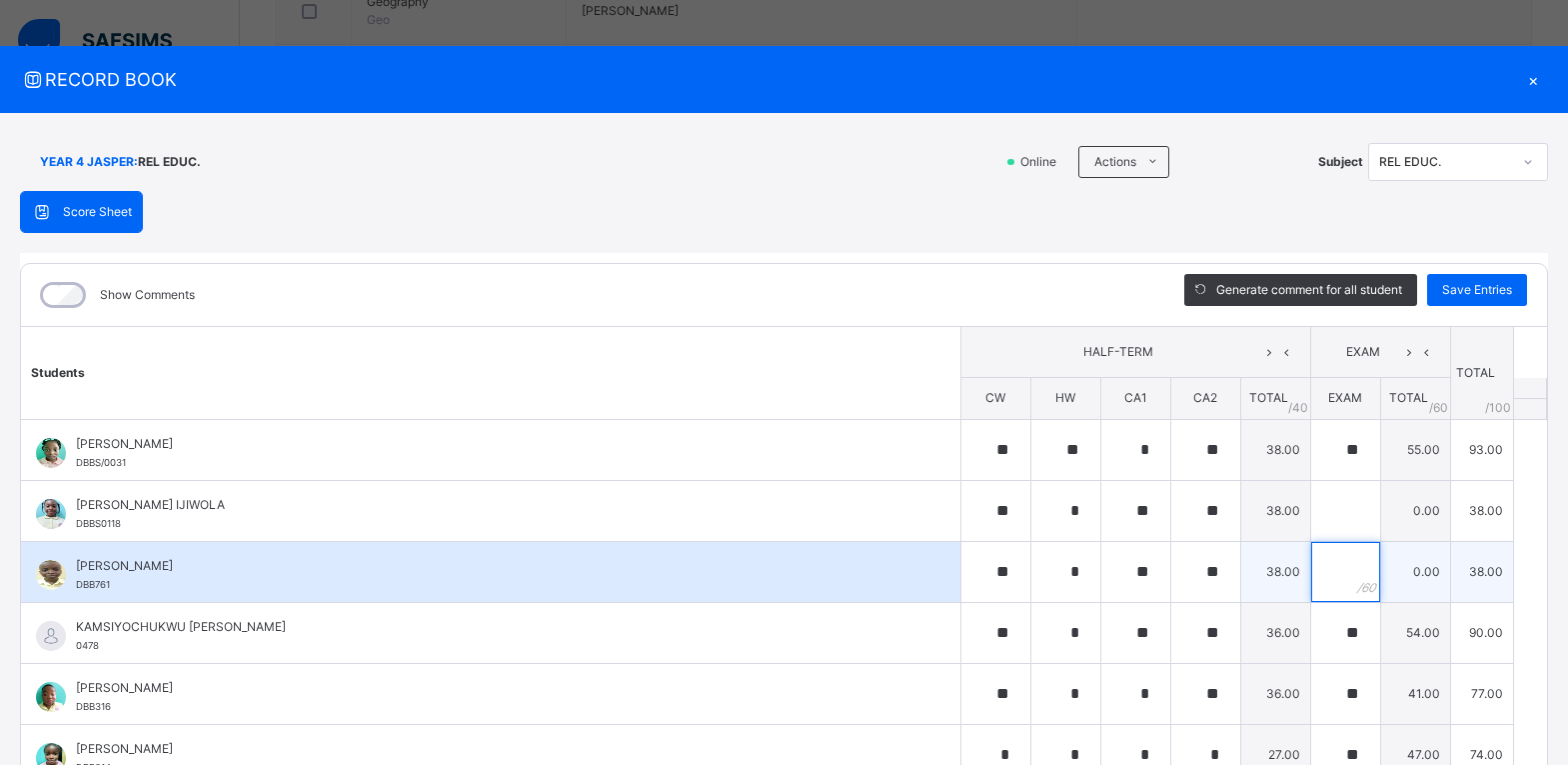 click at bounding box center [1345, 572] 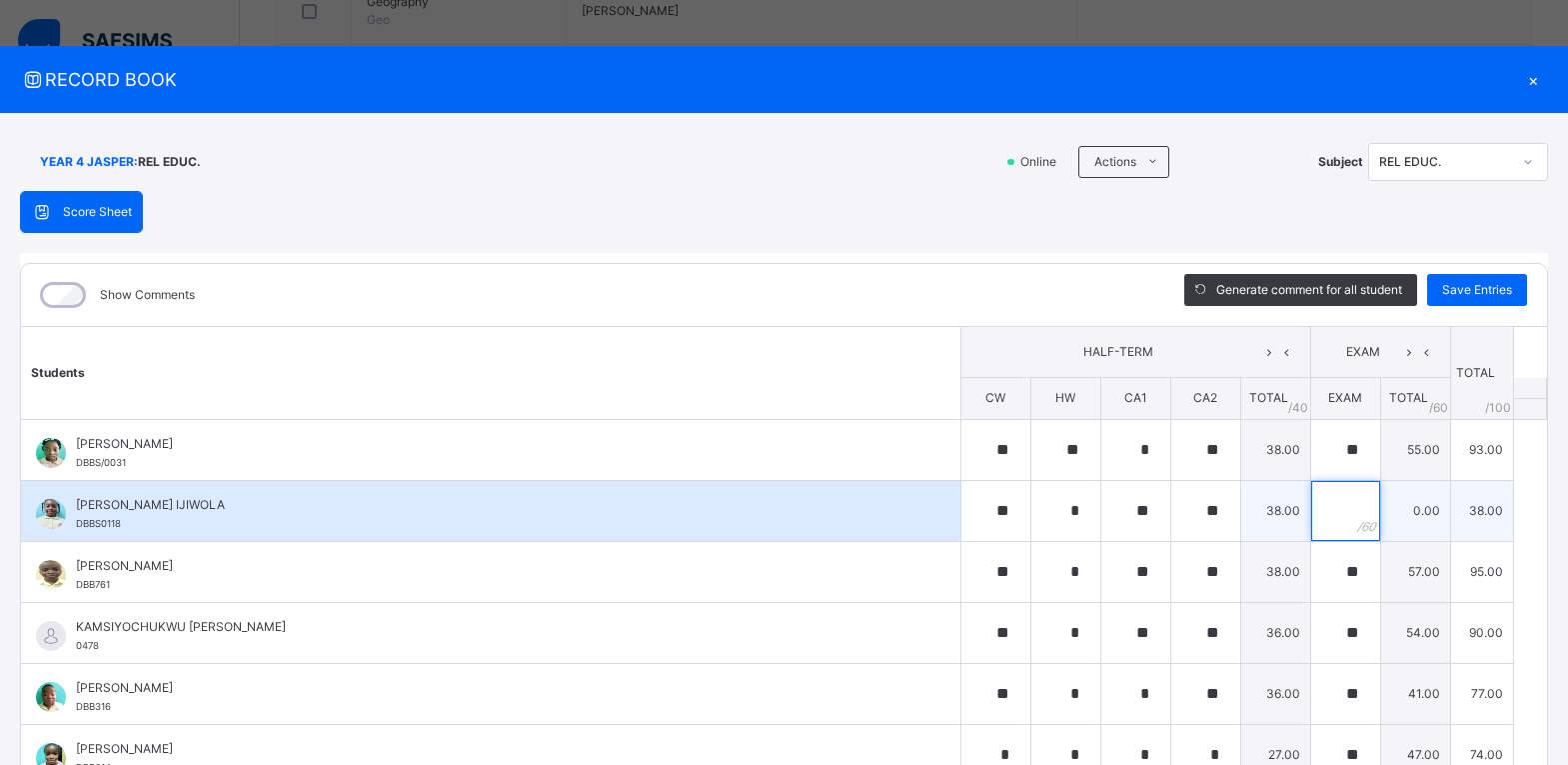click at bounding box center (1345, 511) 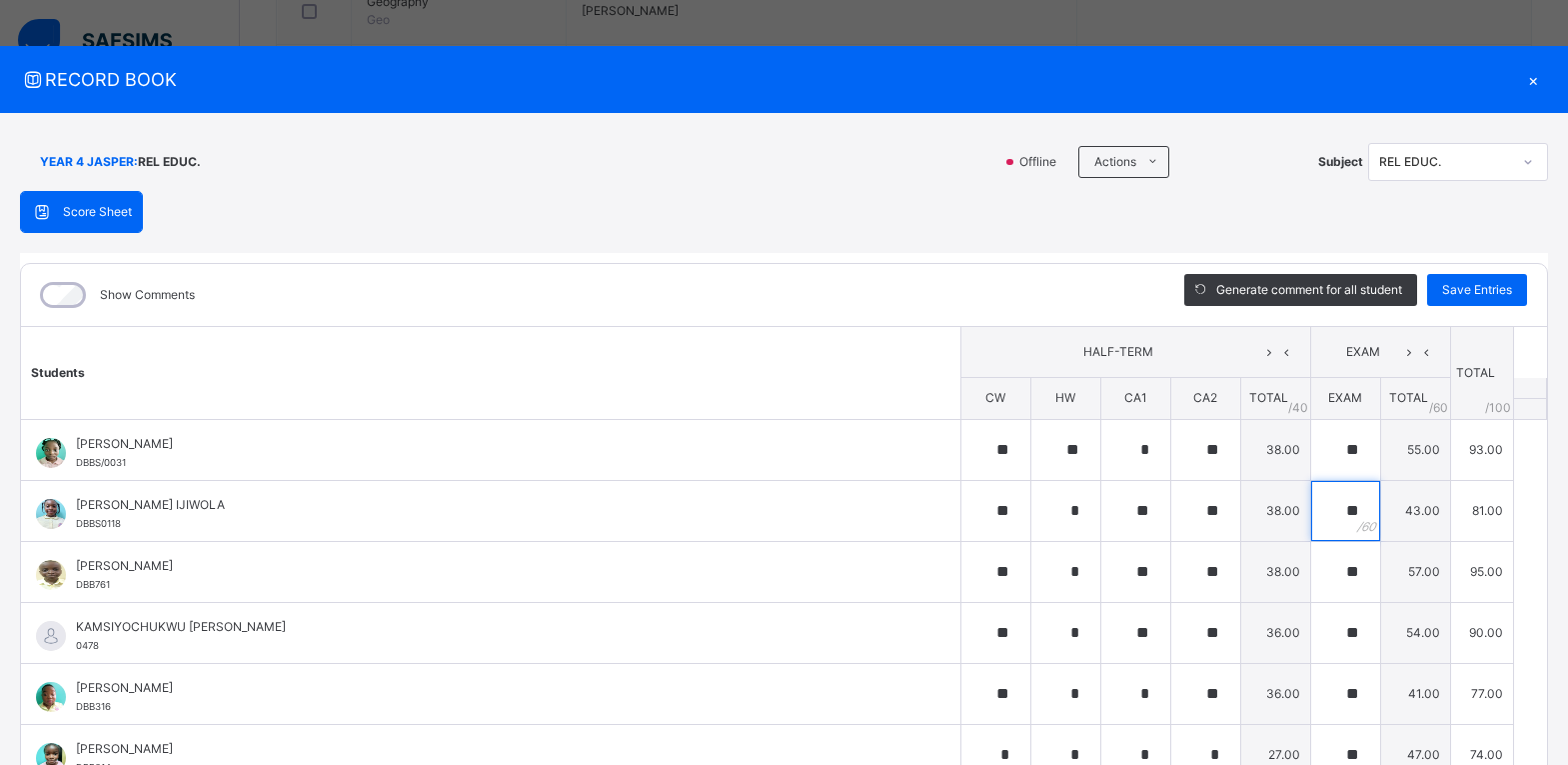 scroll, scrollTop: 143, scrollLeft: 0, axis: vertical 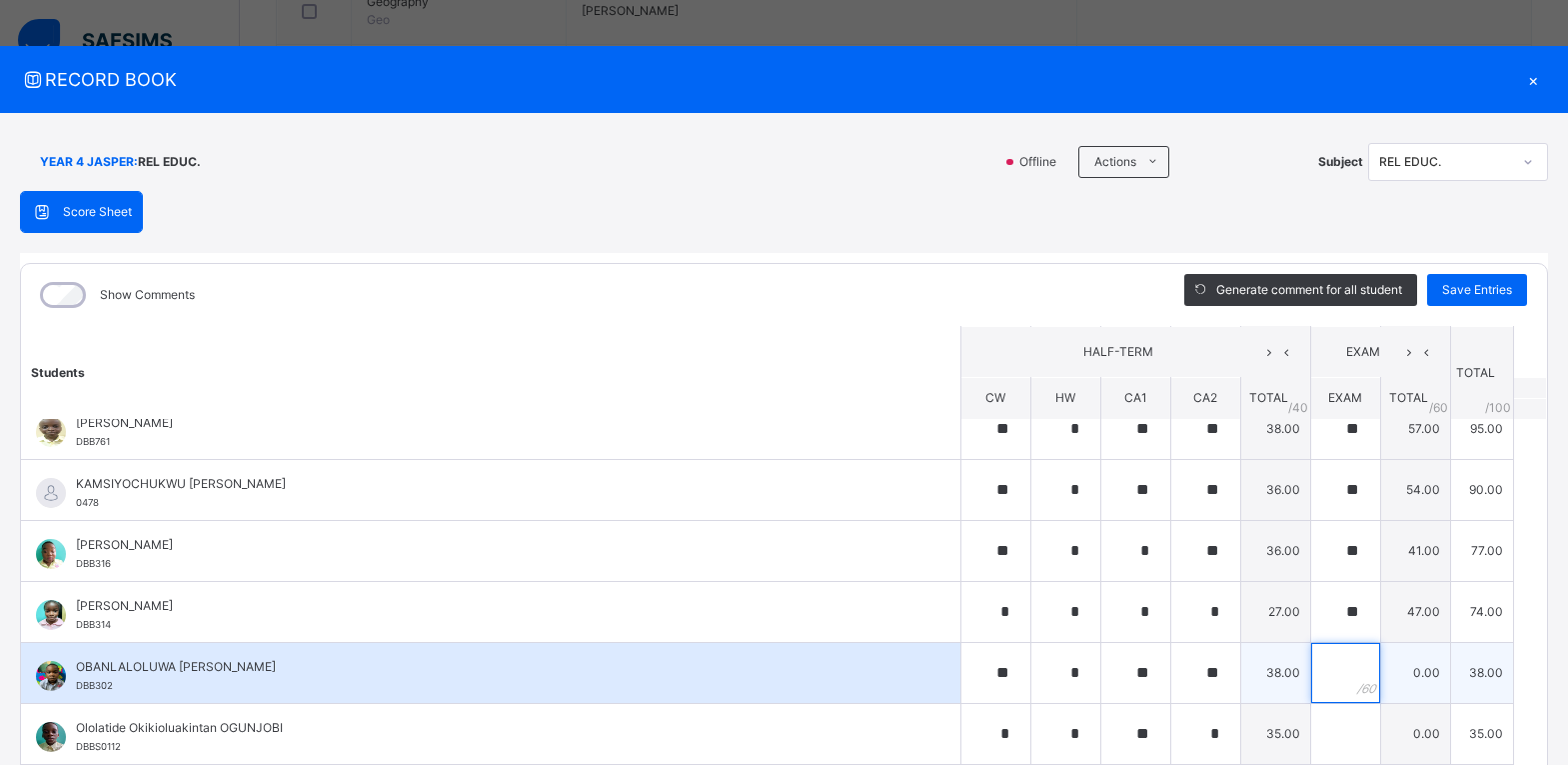 click at bounding box center (1345, 673) 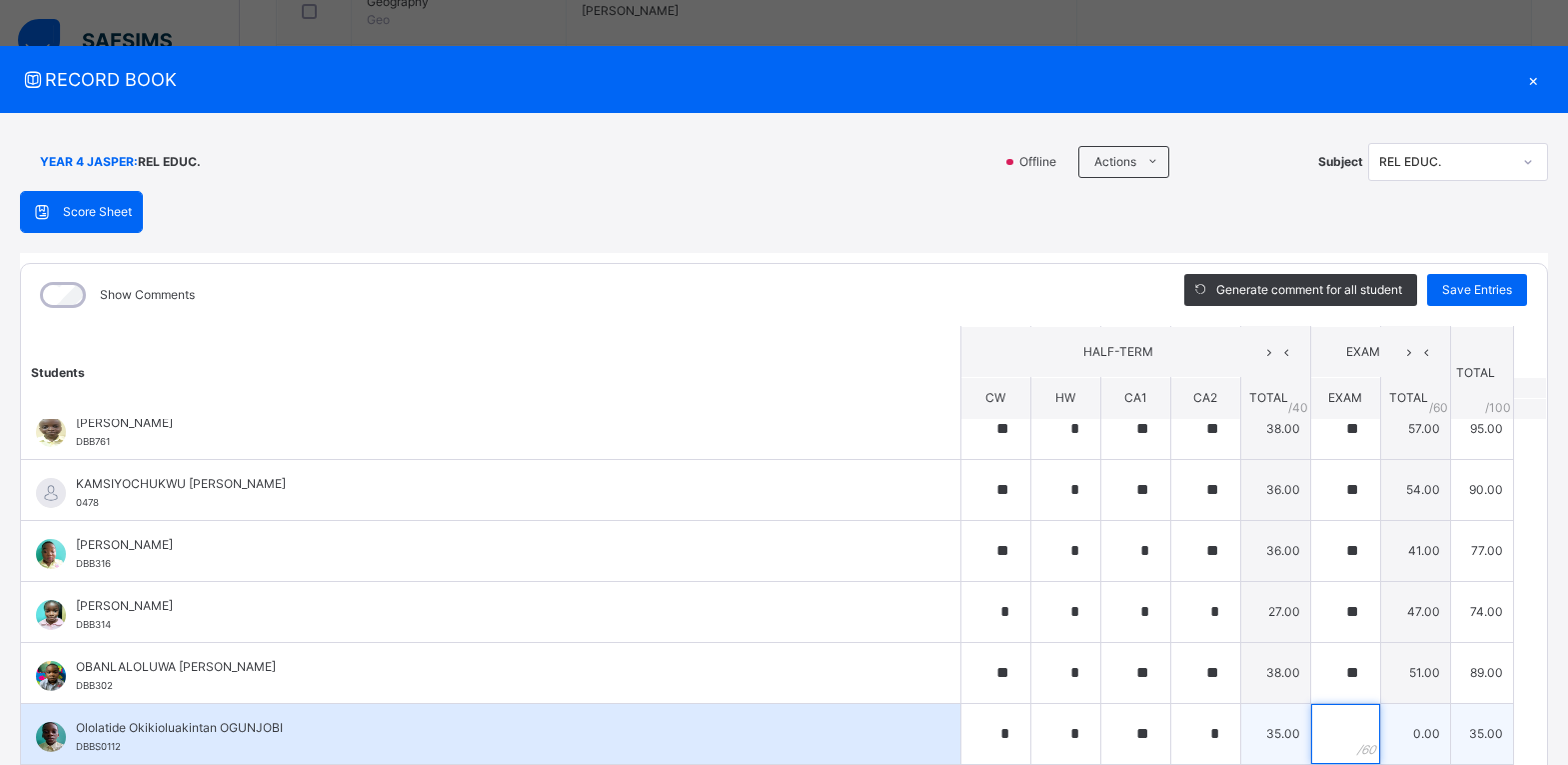 click at bounding box center (1345, 734) 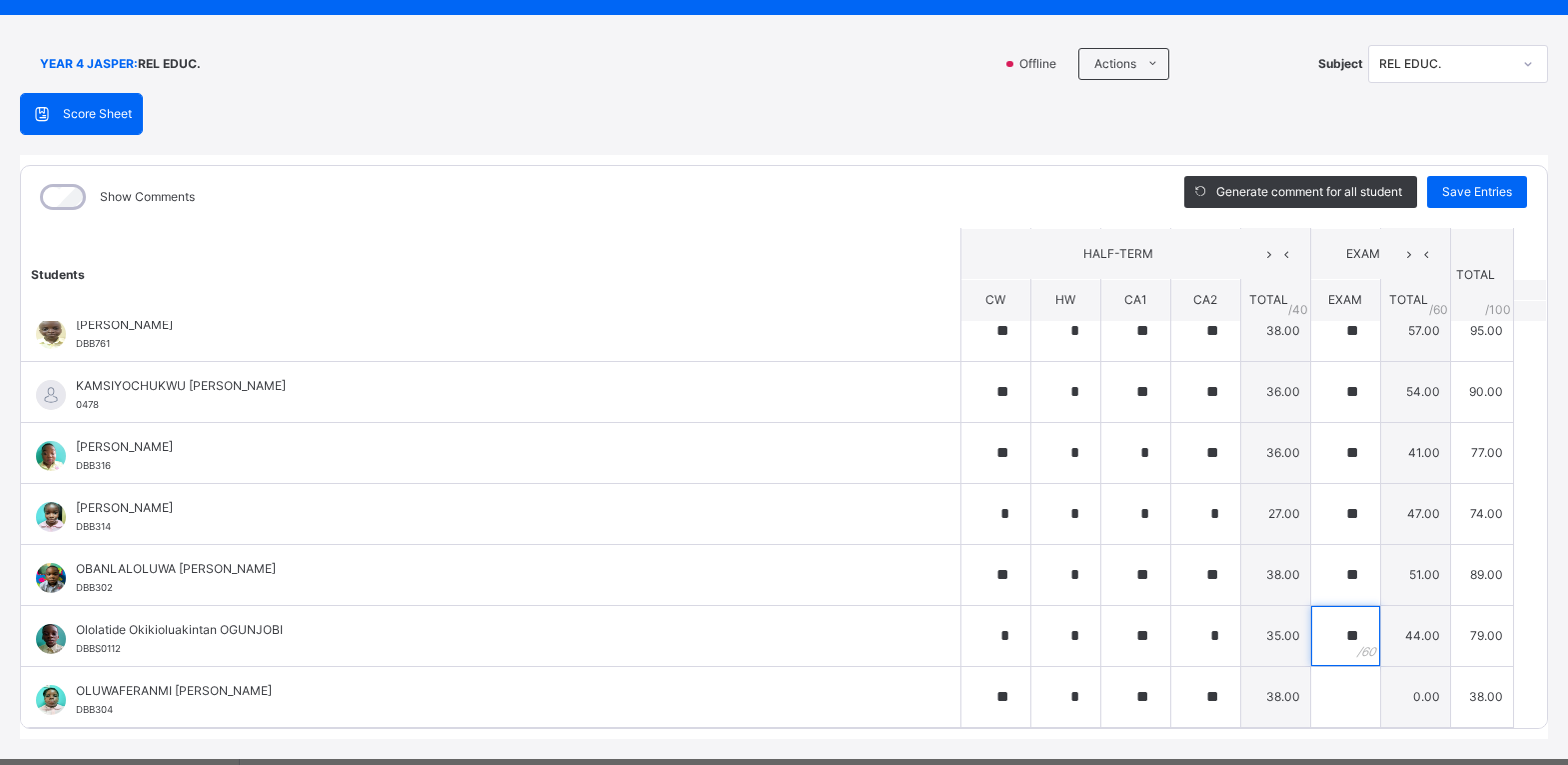scroll, scrollTop: 146, scrollLeft: 0, axis: vertical 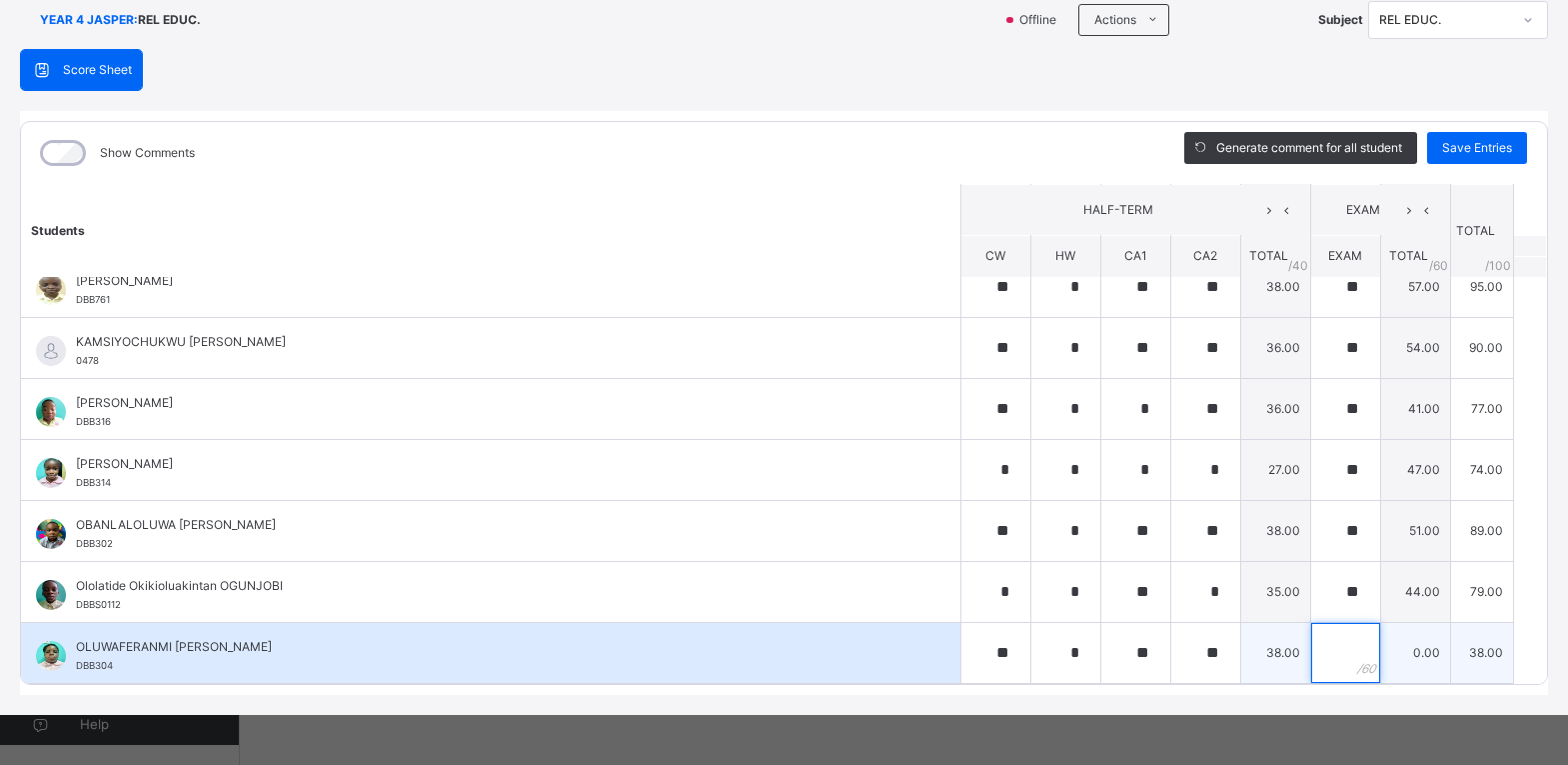 click at bounding box center [1345, 653] 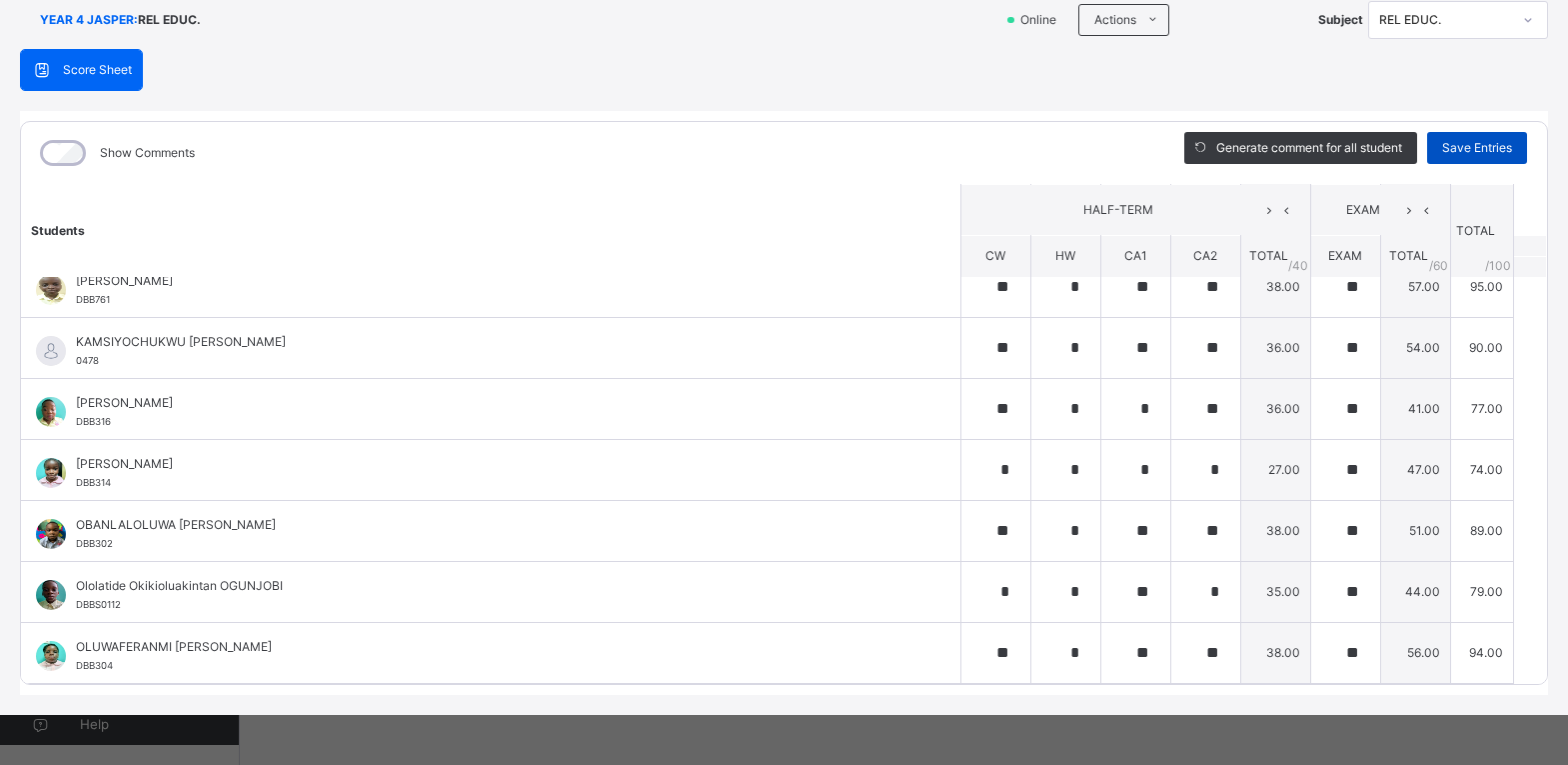 click on "Save Entries" at bounding box center (1477, 148) 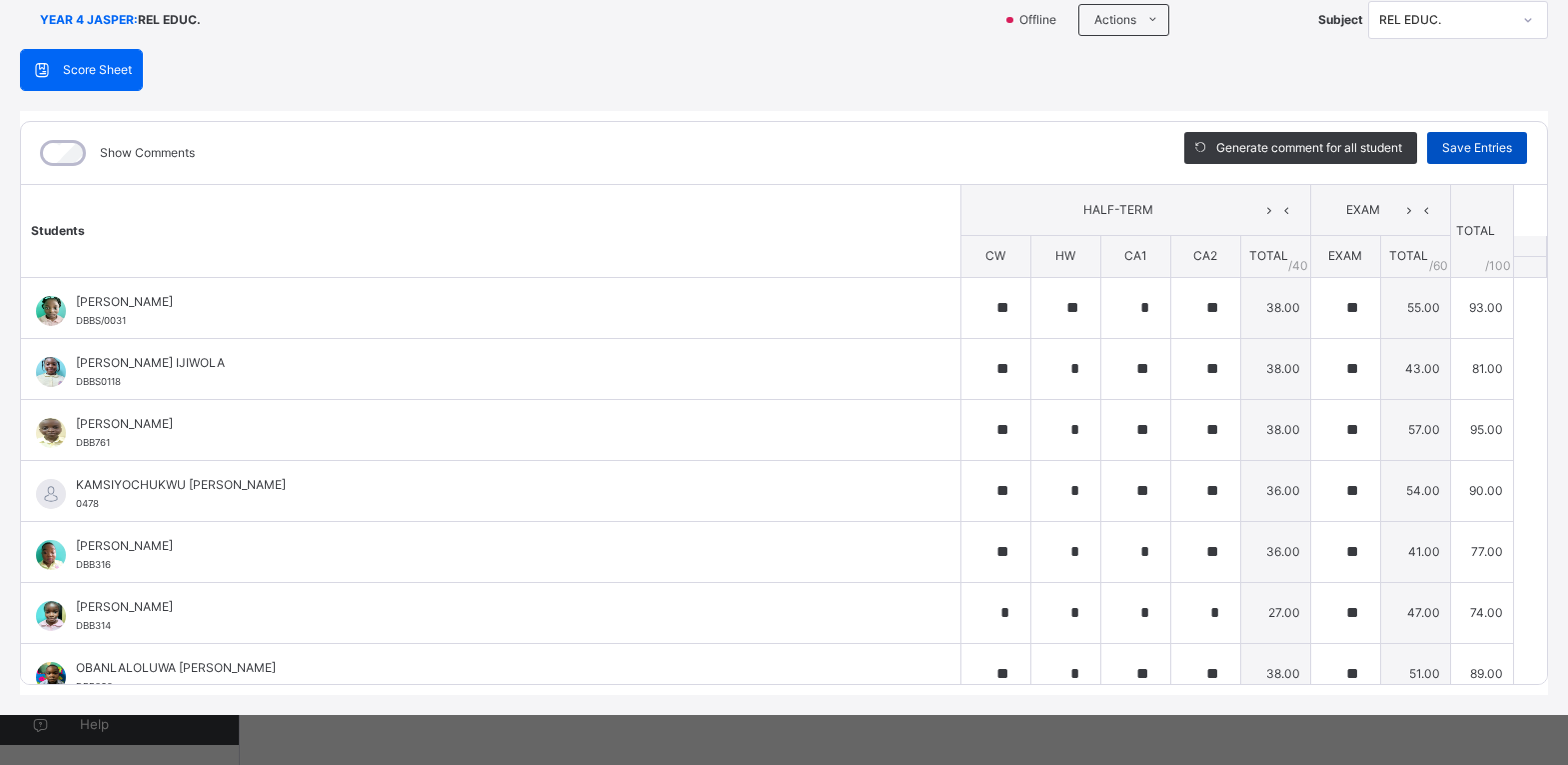 click on "Save Entries" at bounding box center [1477, 148] 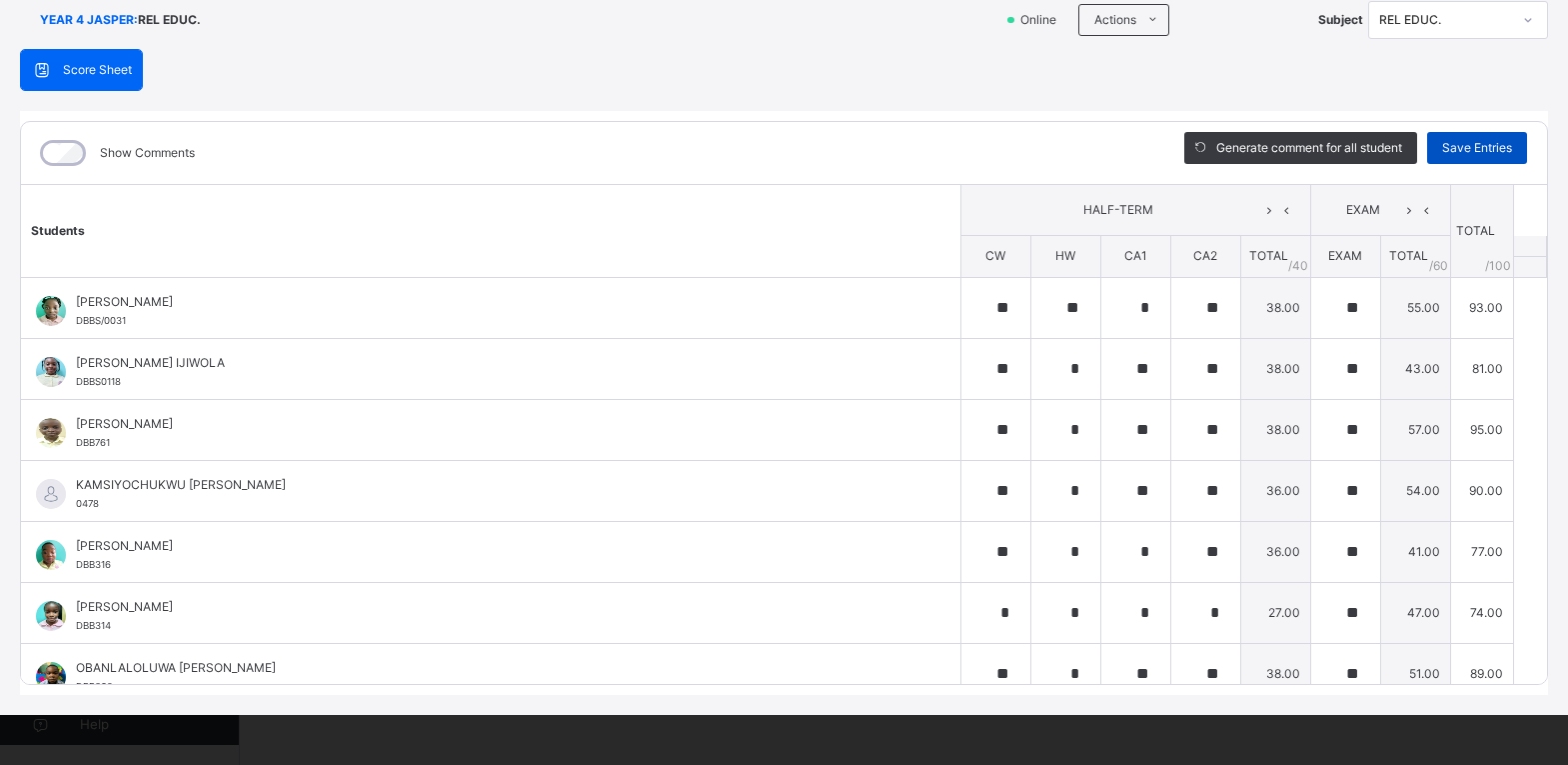 click on "Save Entries" at bounding box center [1477, 148] 